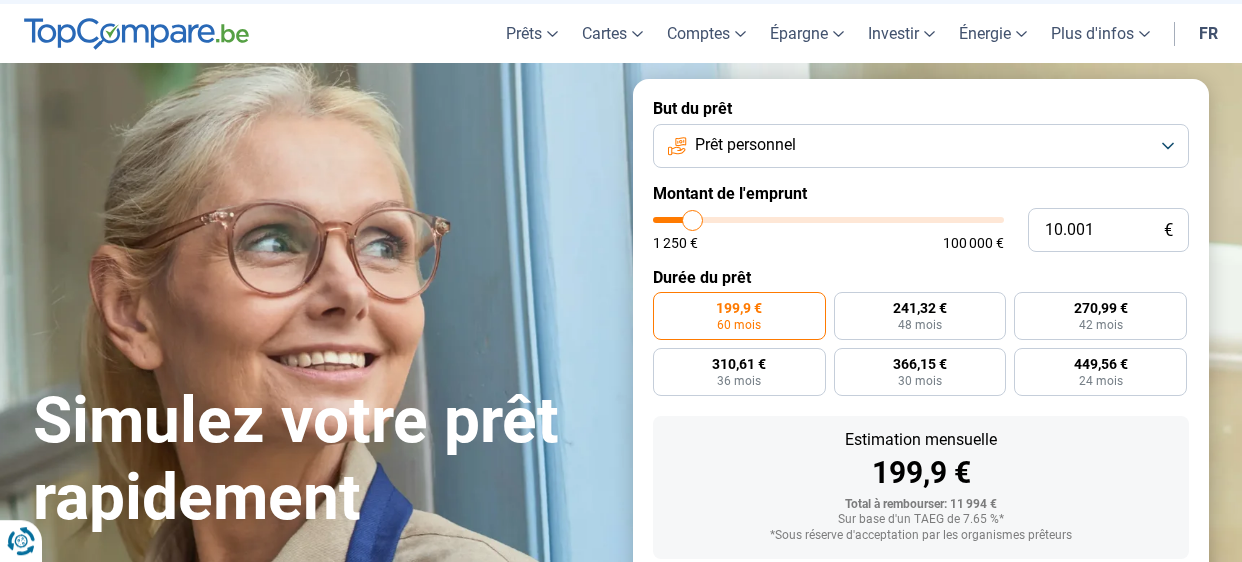 scroll, scrollTop: 62, scrollLeft: 0, axis: vertical 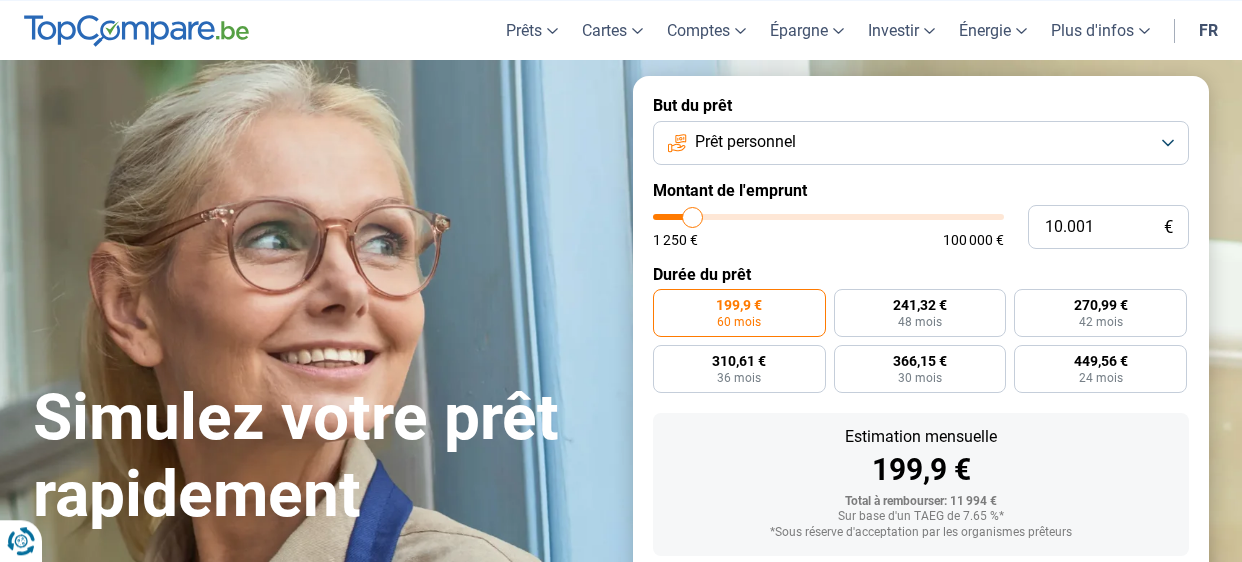 type on "19.250" 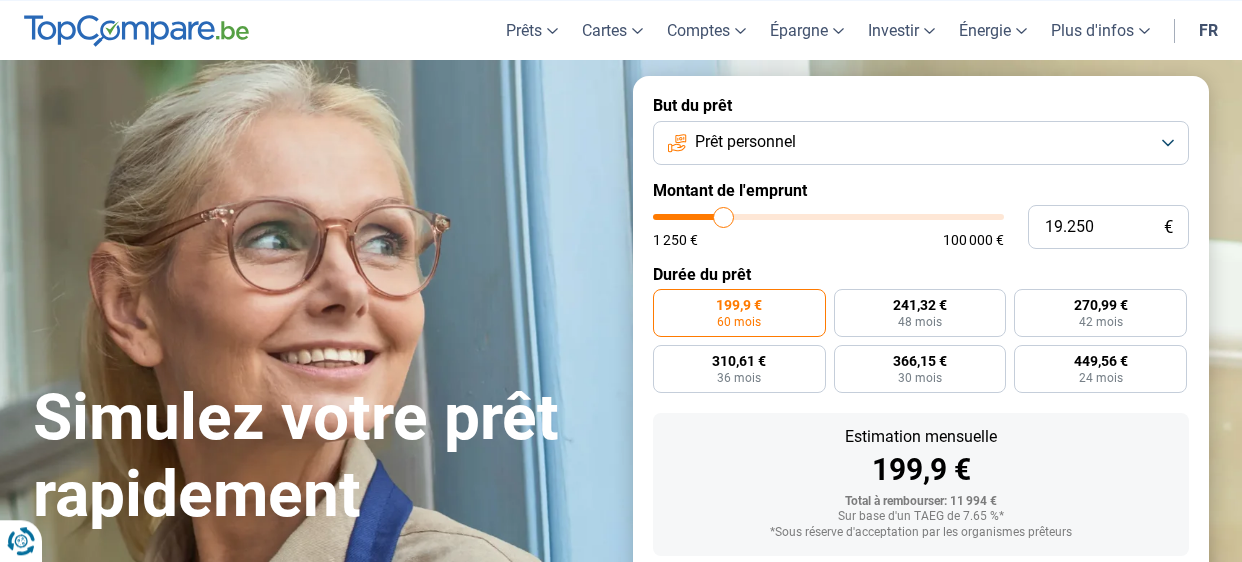 type on "19000" 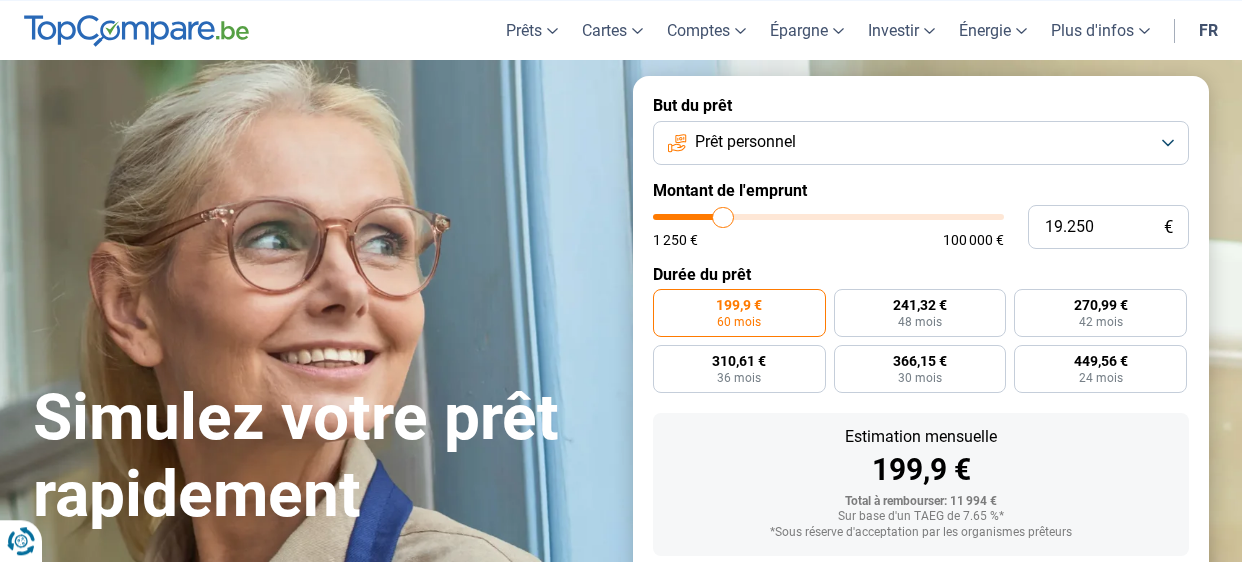 type on "19.000" 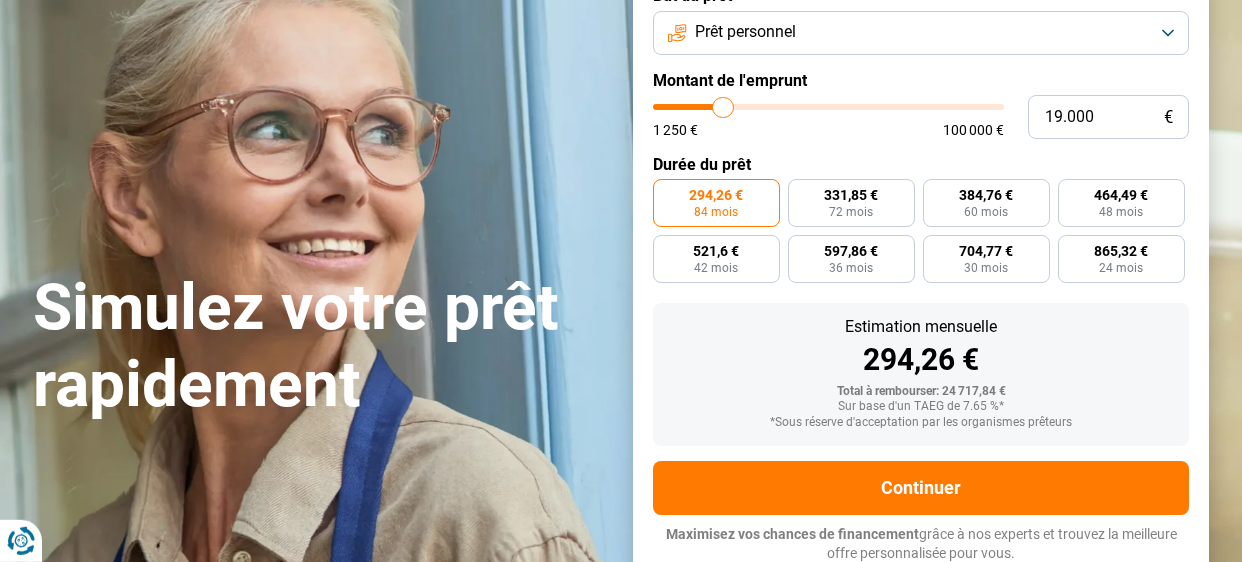 scroll, scrollTop: 174, scrollLeft: 0, axis: vertical 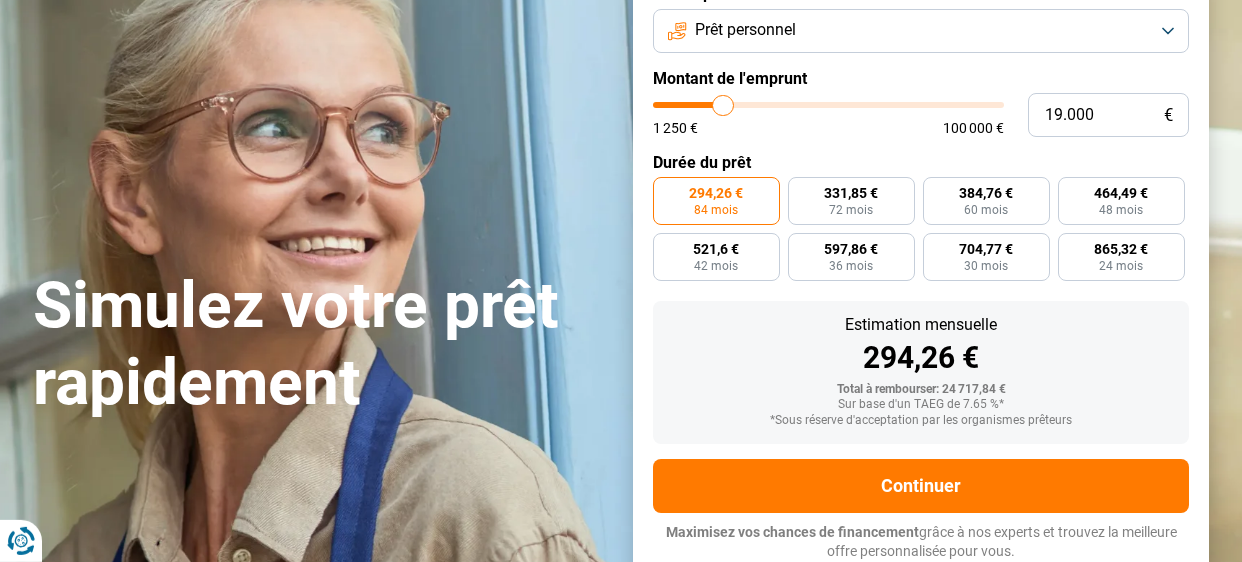 type on "34.500" 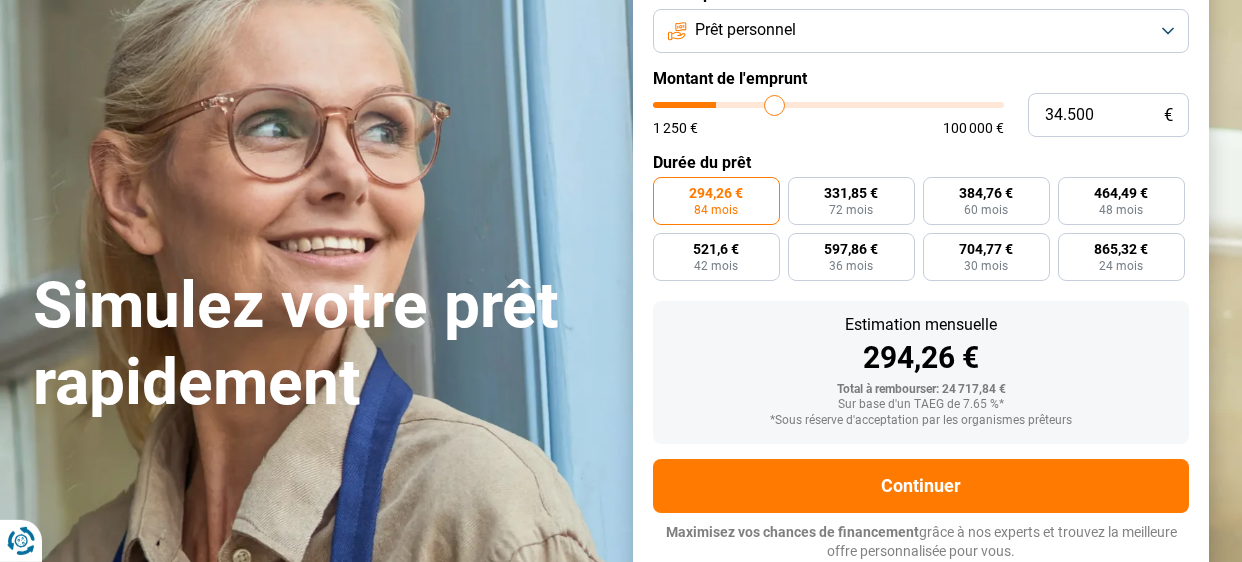 type on "34500" 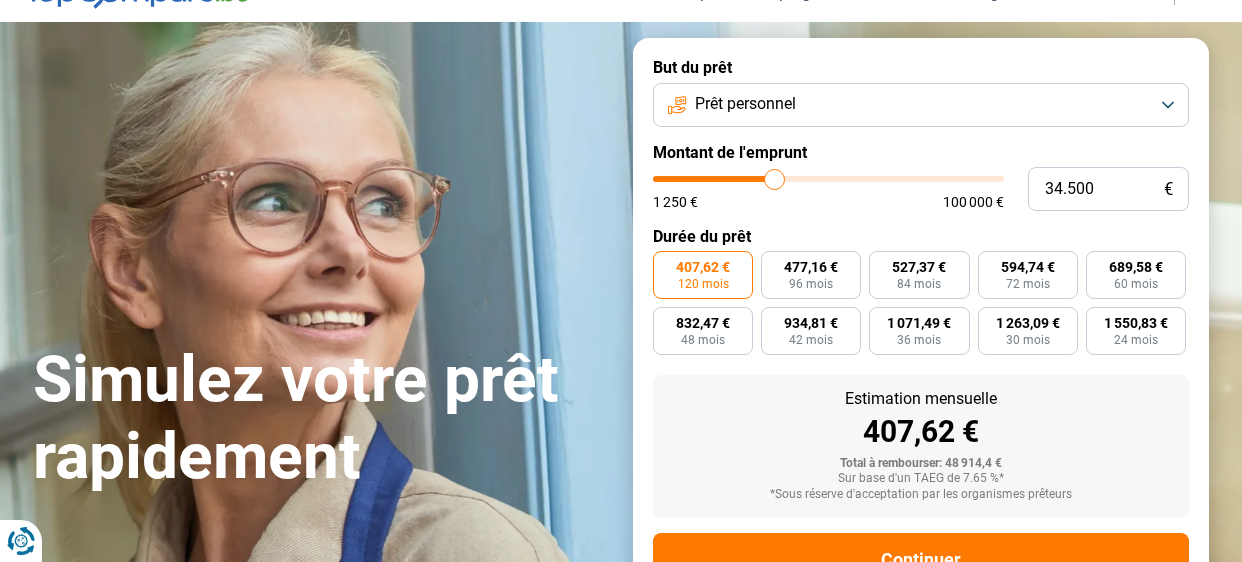 scroll, scrollTop: 98, scrollLeft: 0, axis: vertical 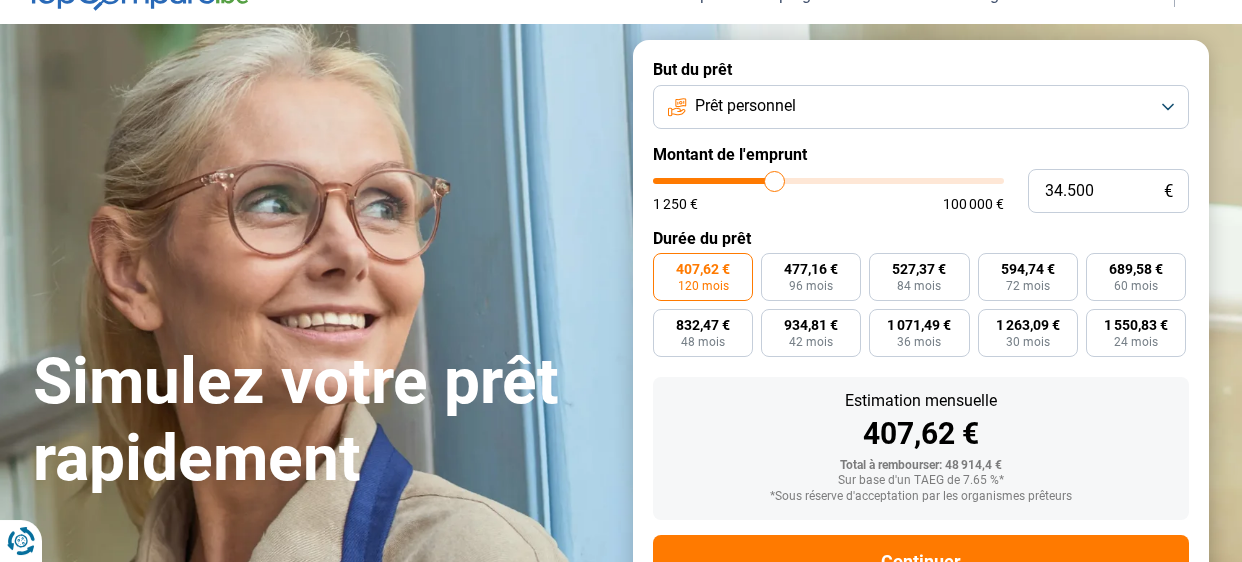 type on "34.750" 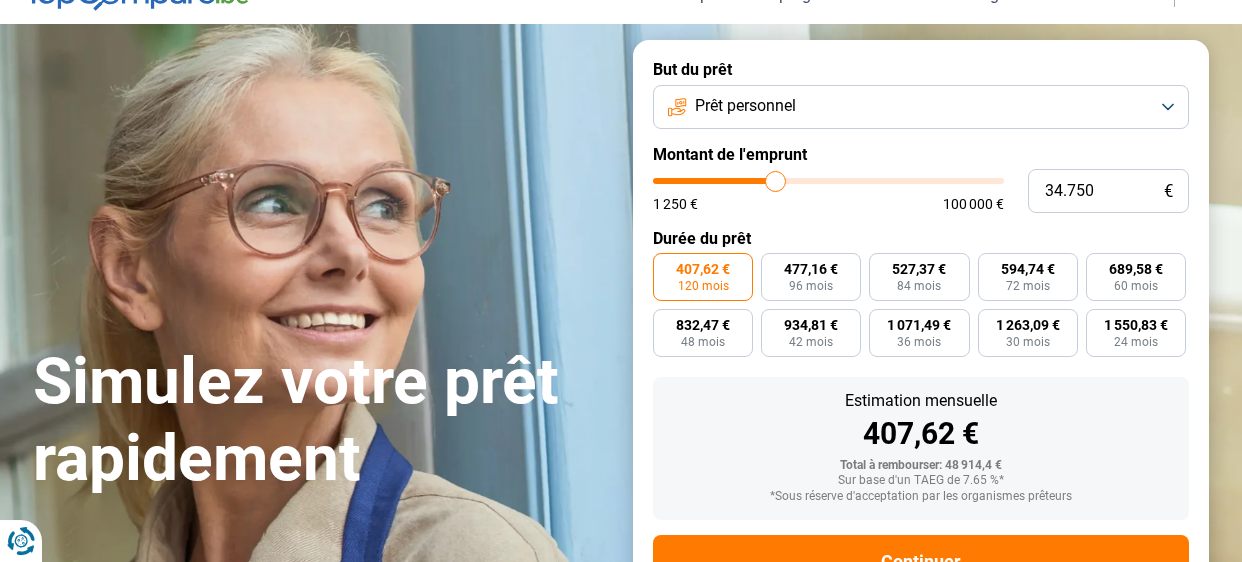 type on "34750" 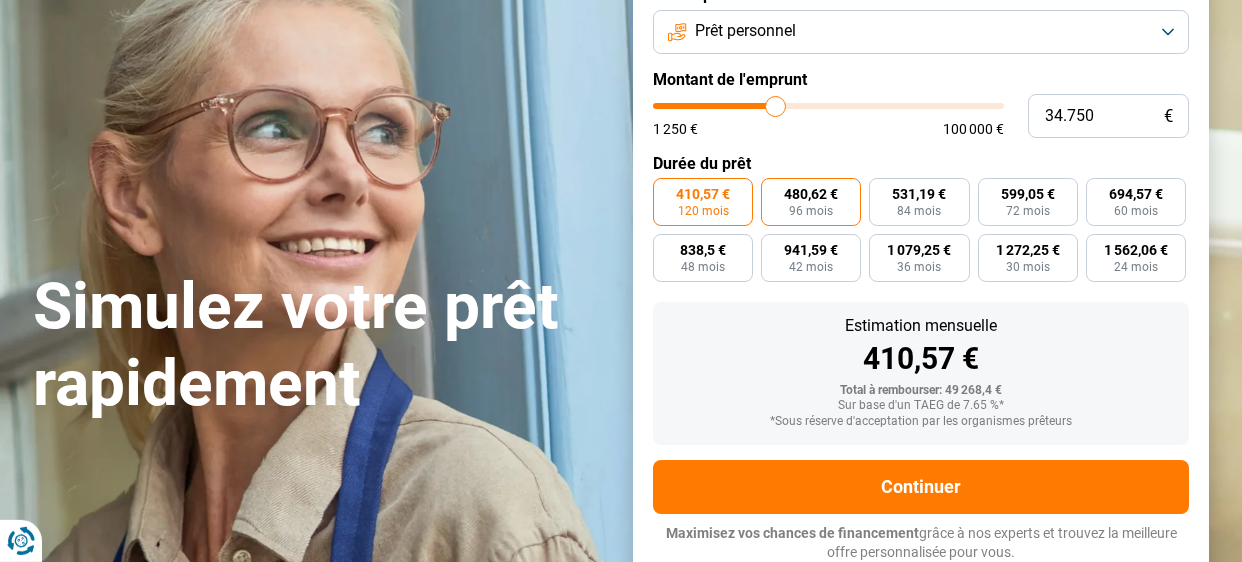 scroll, scrollTop: 174, scrollLeft: 0, axis: vertical 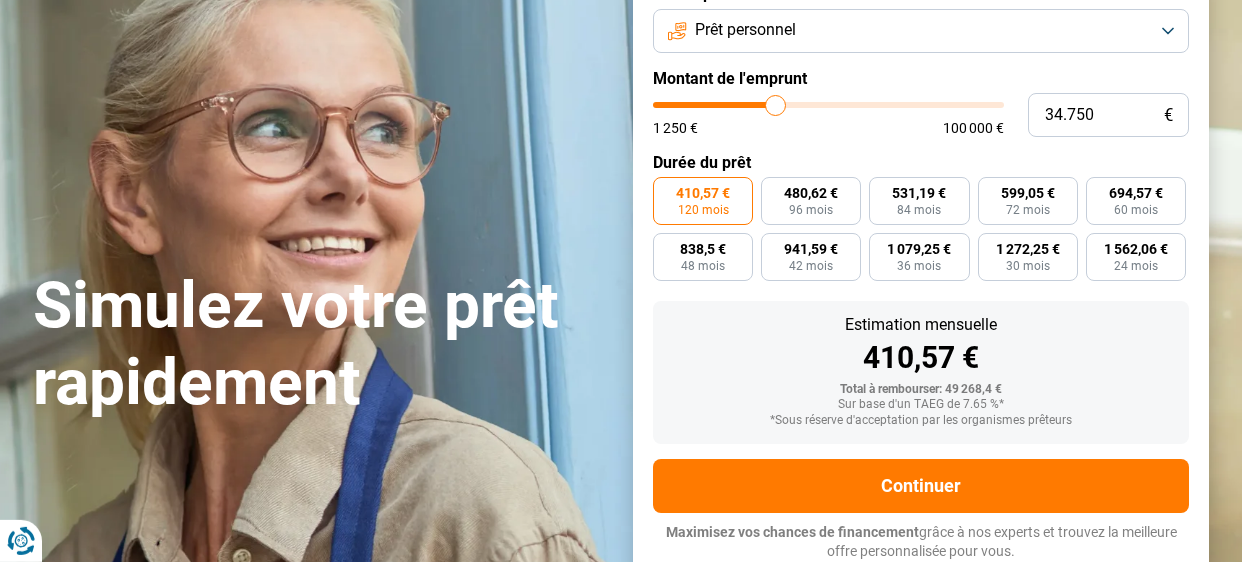 type on "26.000" 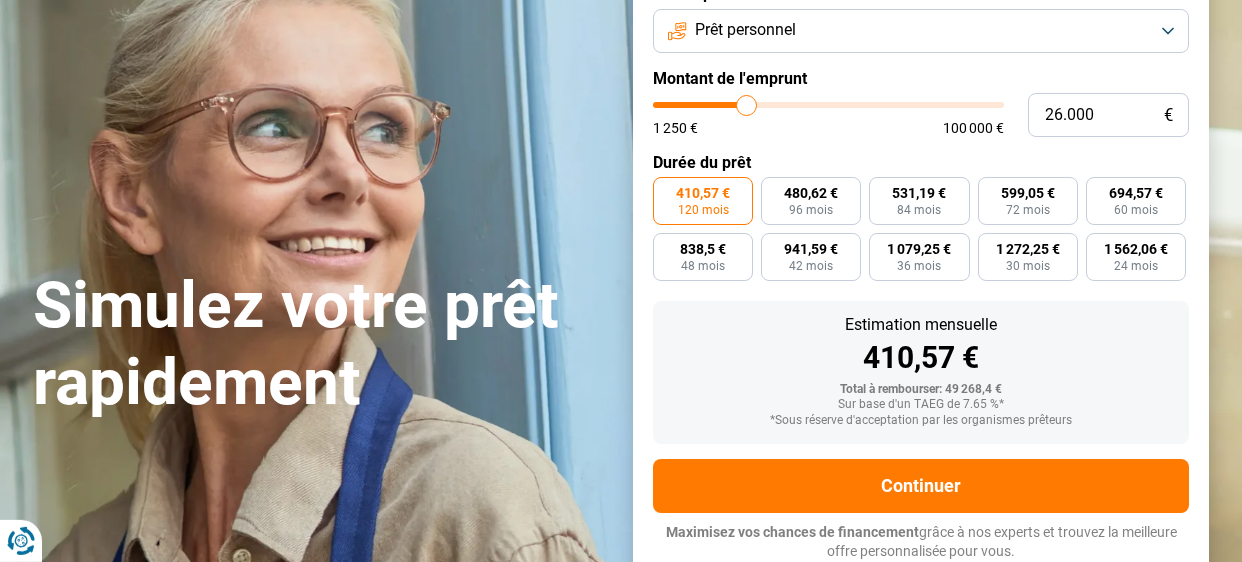type on "25750" 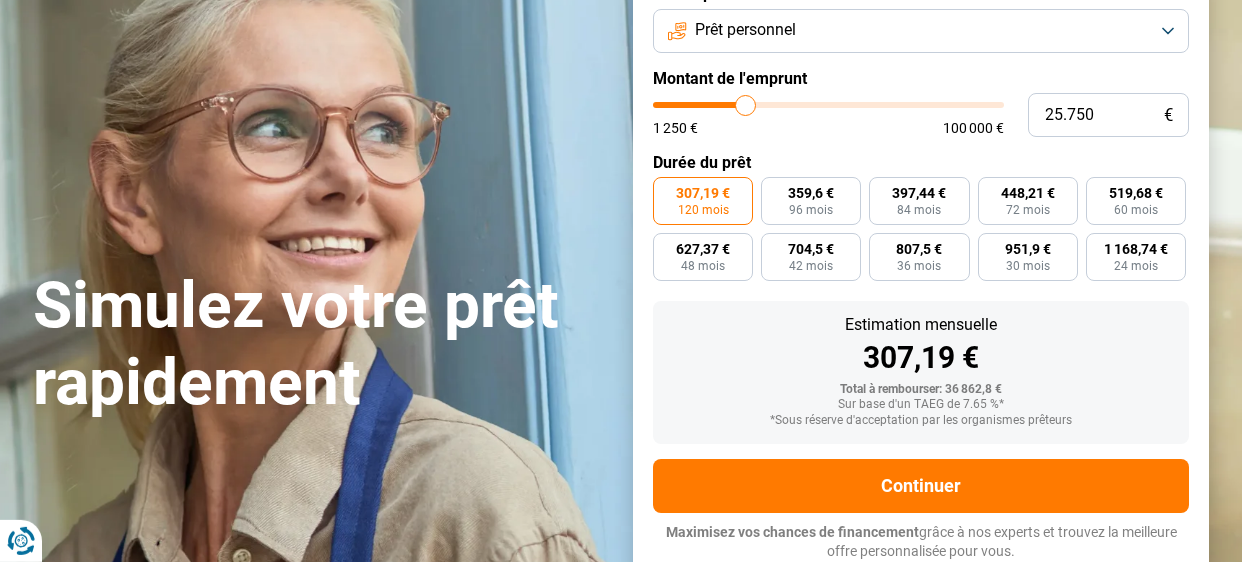 click on "1 250 € 100 000 €" at bounding box center [828, 118] 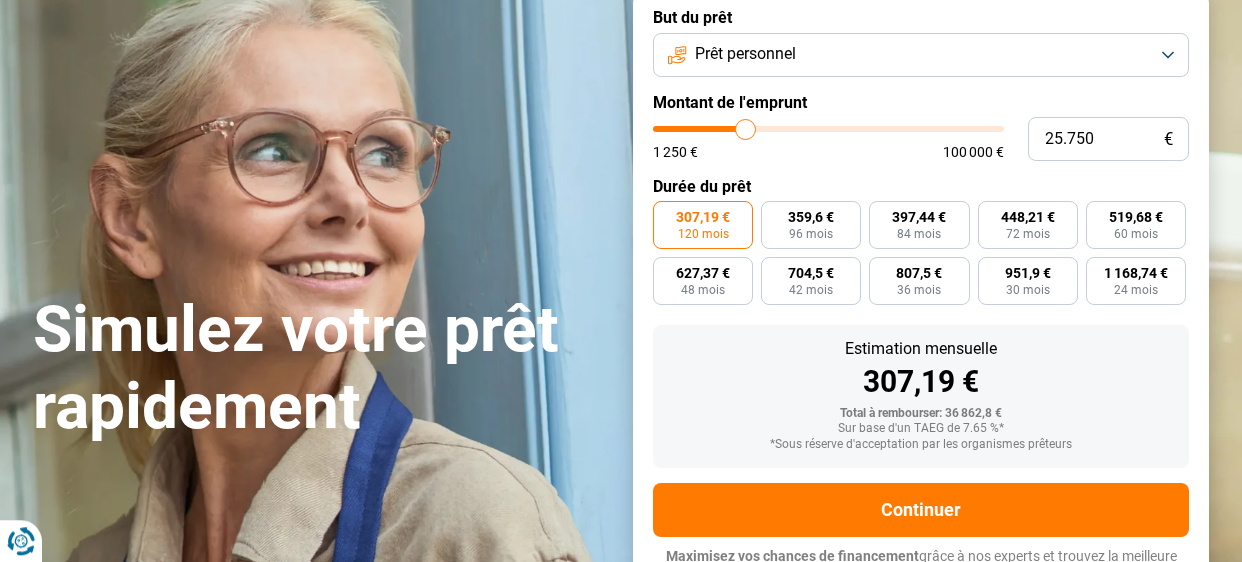 scroll, scrollTop: 149, scrollLeft: 0, axis: vertical 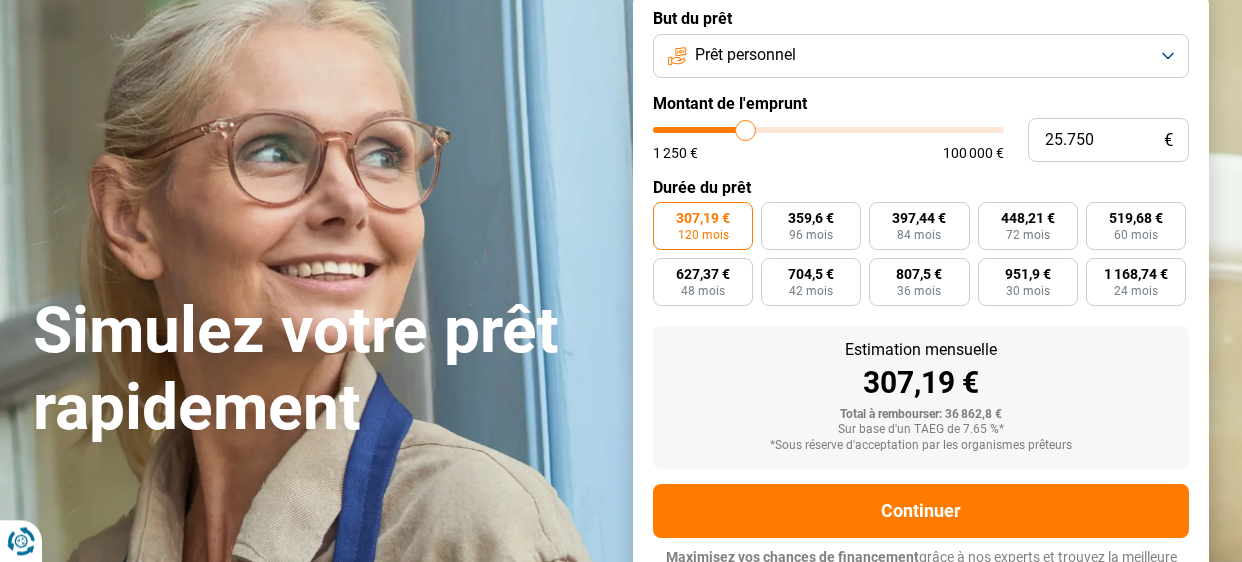 click on "Prêt personnel" at bounding box center [745, 55] 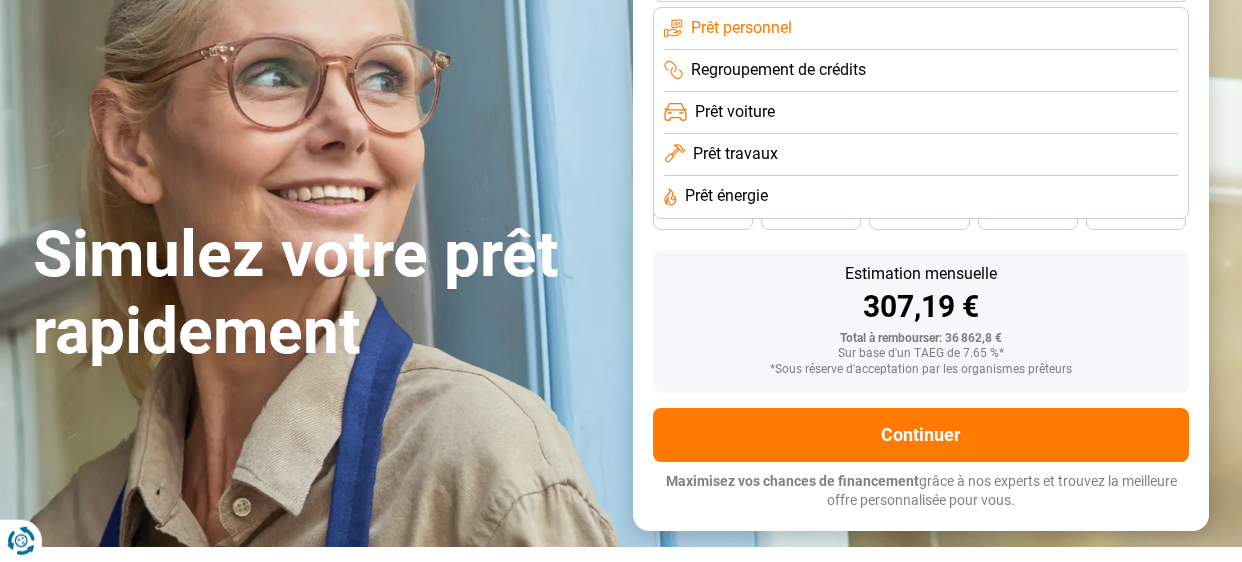 scroll, scrollTop: 226, scrollLeft: 0, axis: vertical 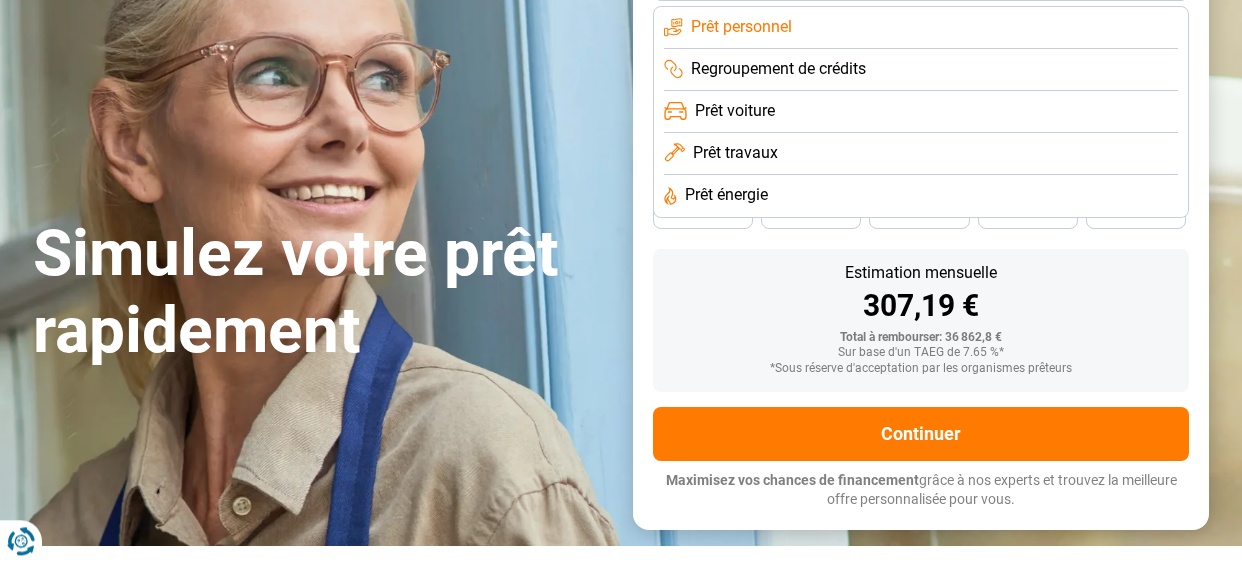 click on "But du prêt Prêt personnel Prêt personnel Regroupement de crédits Prêt voiture Prêt travaux Prêt énergie Montant de l'emprunt 25.750 € 1 250 € 100 000 € Durée du prêt 307,19 € 120 mois 359,6 € 96 mois 397,44 € 84 mois 448,21 € 72 mois 519,68 € 60 mois 627,37 € 48 mois 704,5 € 42 mois 807,5 € 36 mois 951,9 € 30 mois 1 168,74 € 24 mois Estimation mensuelle 307,19 € Total à rembourser: 36 862,8 € Sur base d'un TAEG de 7.65 %* *Sous réserve d'acceptation par les organismes prêteurs Continuer Maximisez vos chances de financement  grâce à nos experts et trouvez la meilleure offre personnalisée pour vous. 100.000+ simulations mensuelles réussies Maximisez vos chances de financement grâce à nos experts  Trouvez la meilleure offre personnalisée" at bounding box center (921, 220) 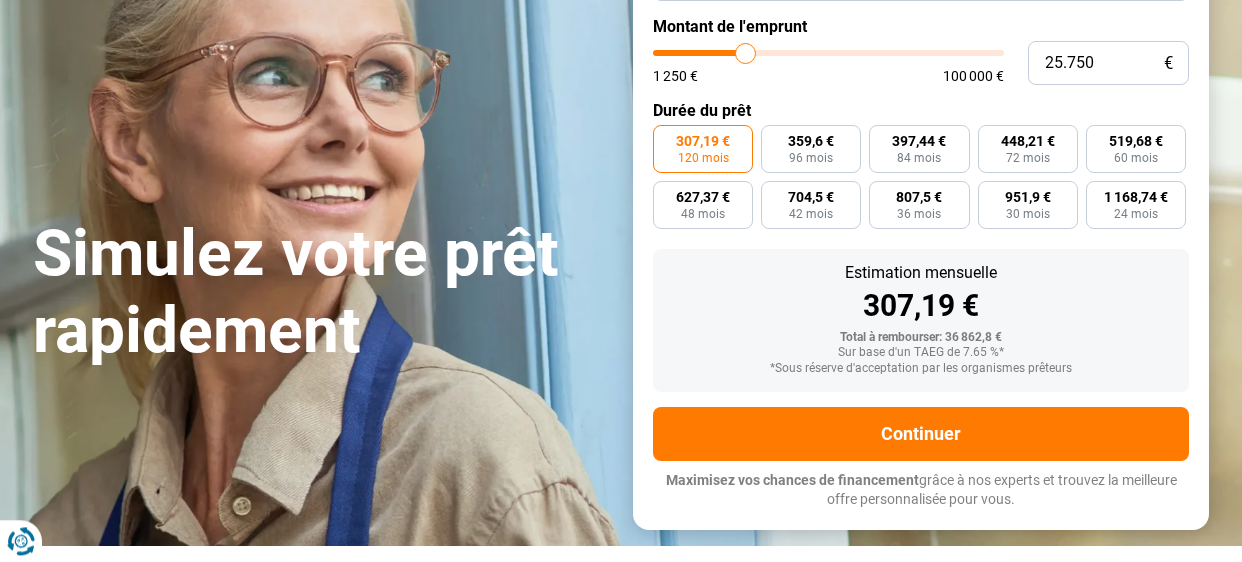 click on "1 250 € 100 000 €" at bounding box center [828, 66] 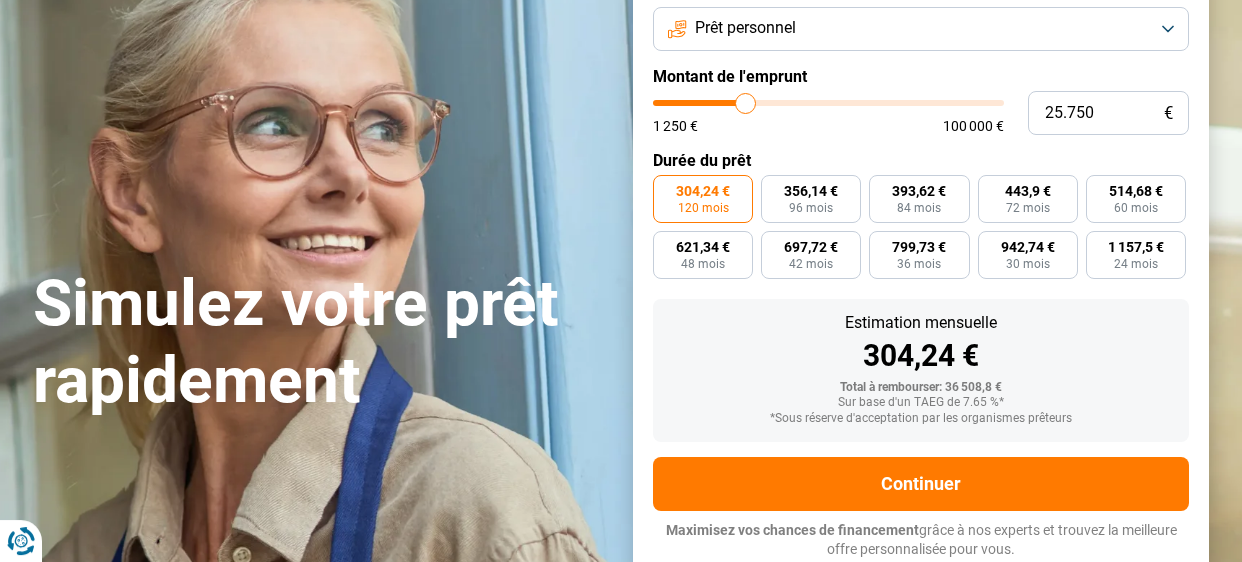 scroll, scrollTop: 174, scrollLeft: 0, axis: vertical 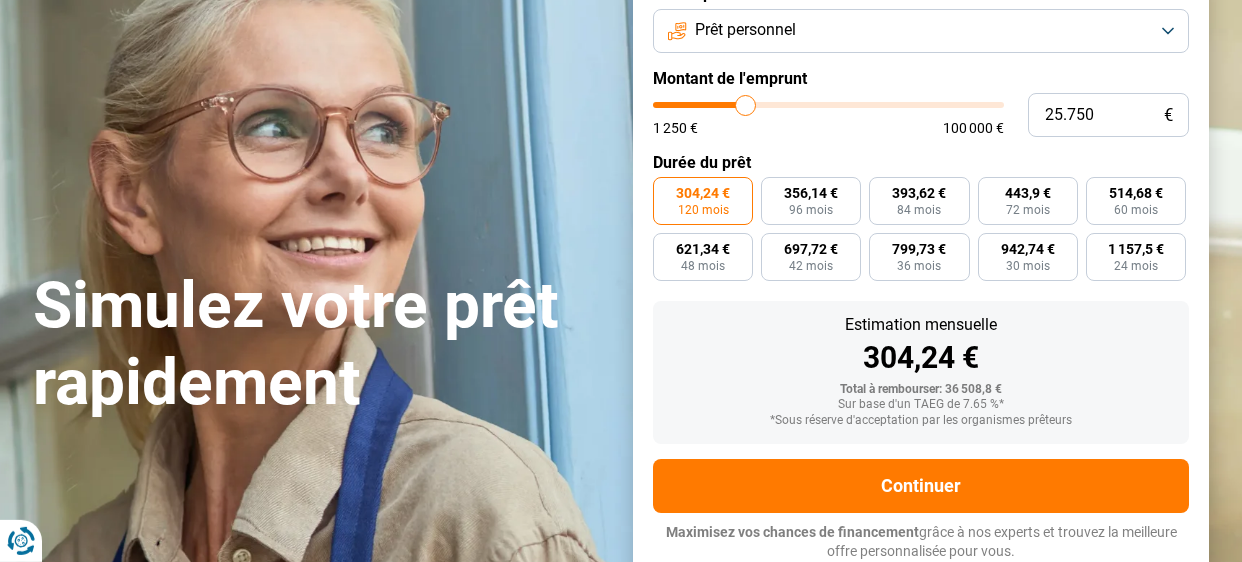 type on "18.250" 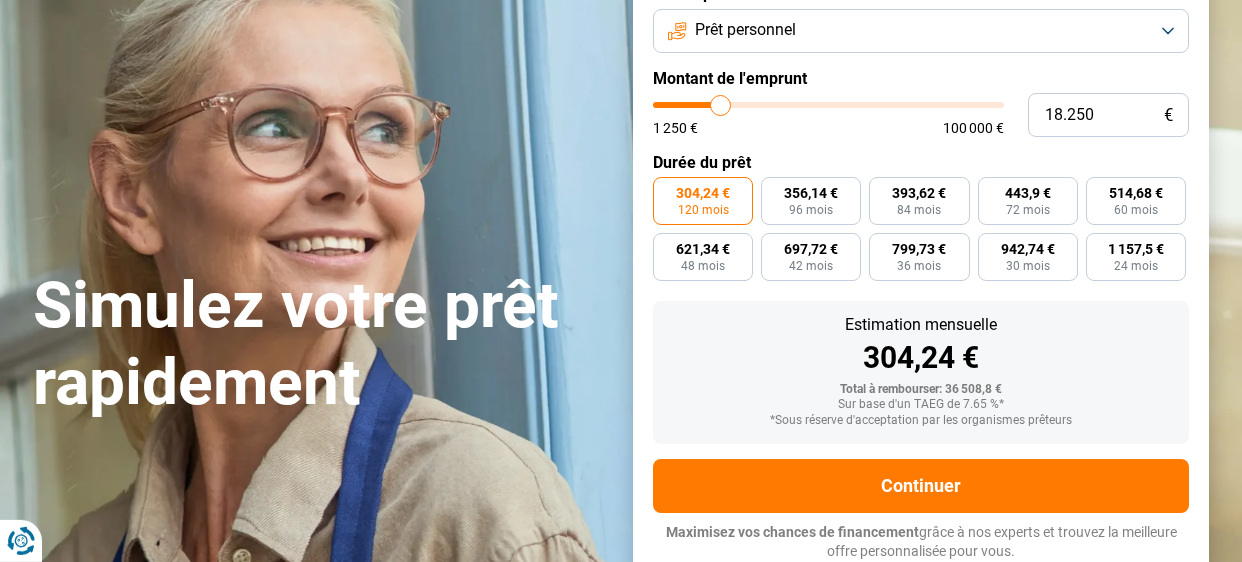 type on "18000" 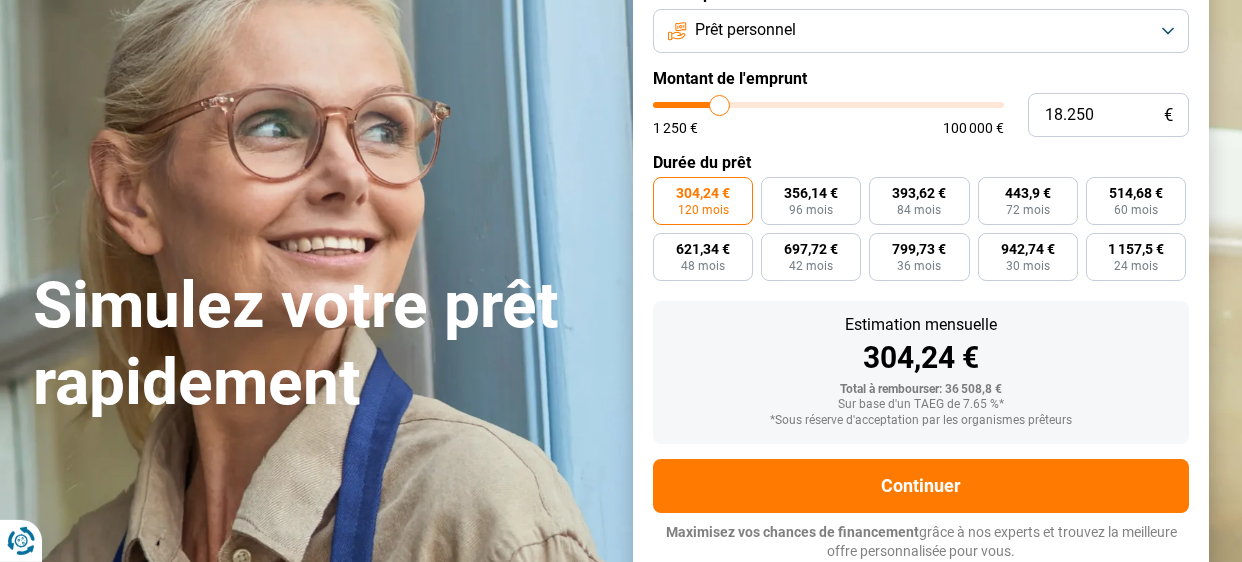 type on "18.000" 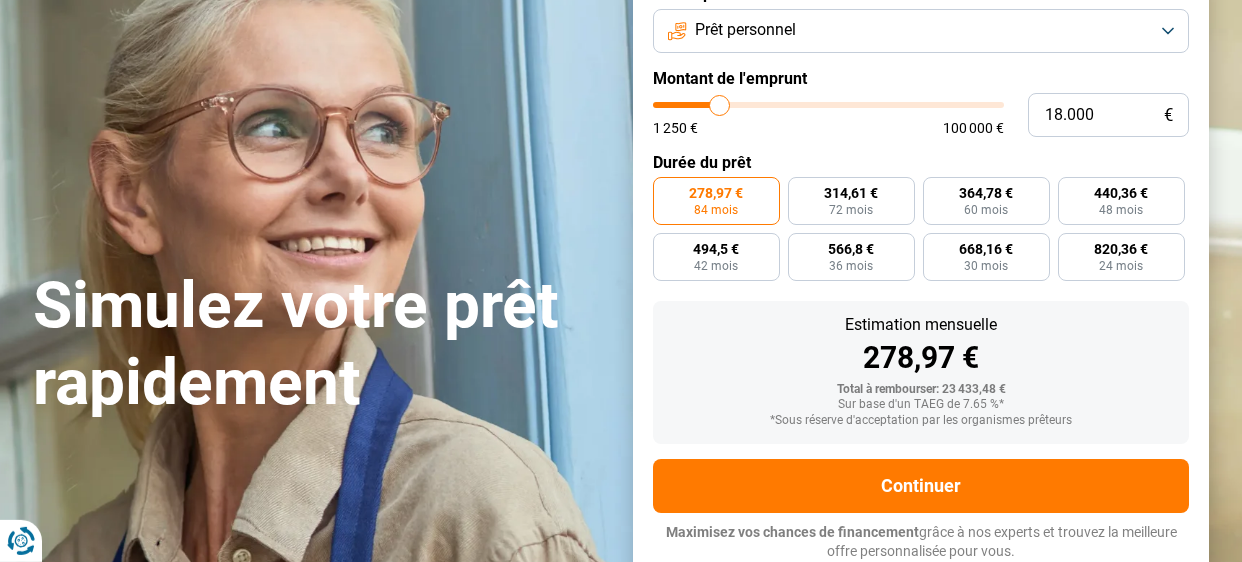 type on "12.750" 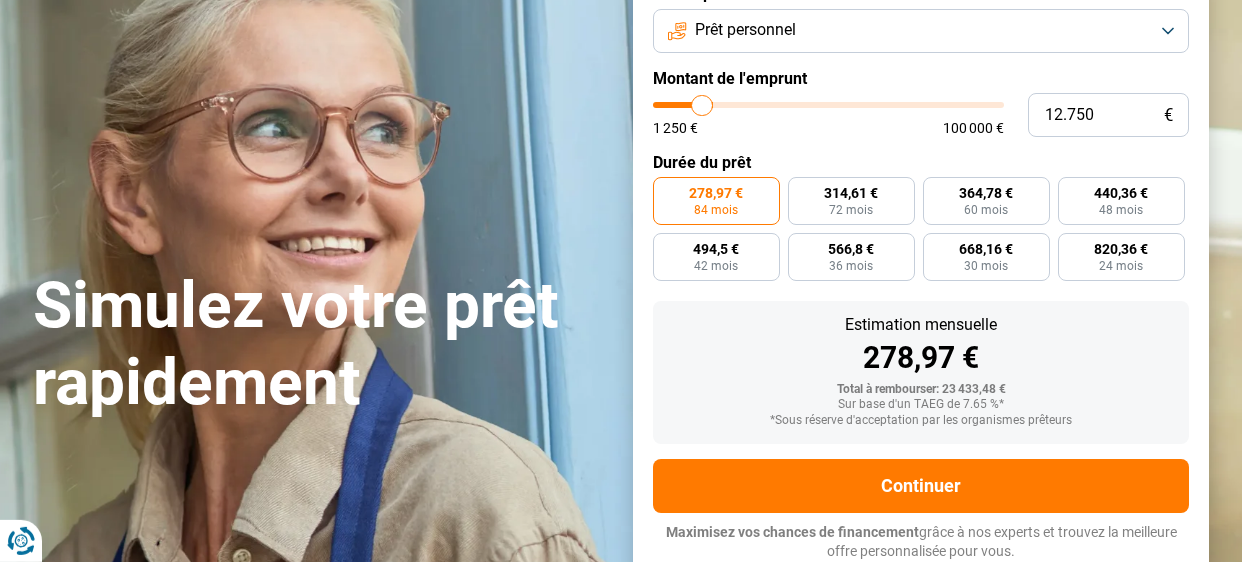 type on "12750" 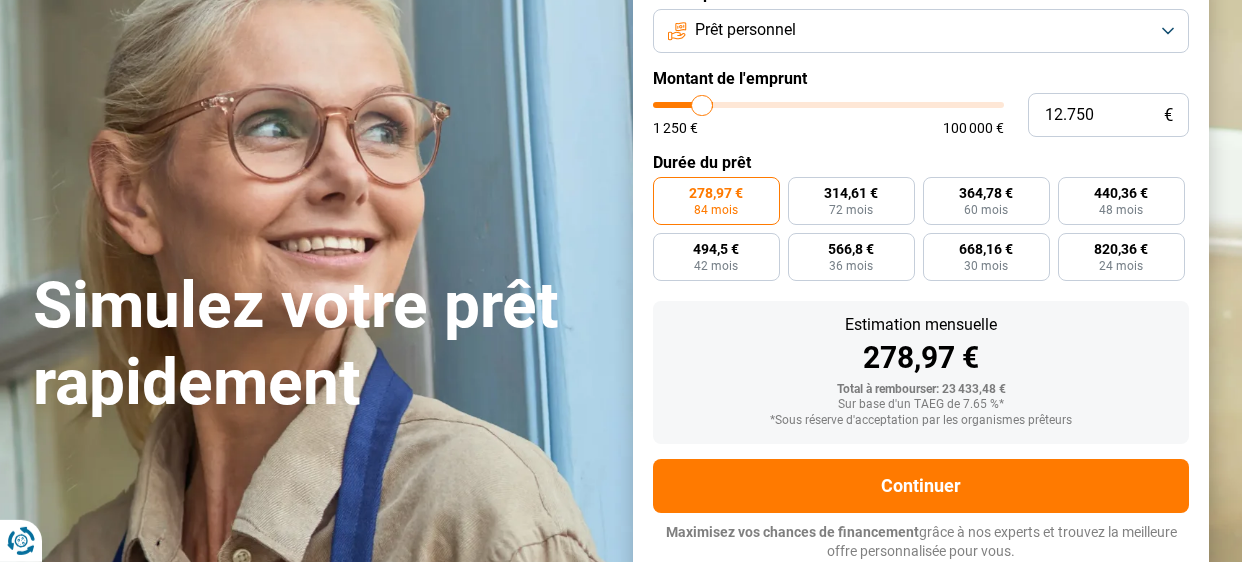 click at bounding box center [828, 105] 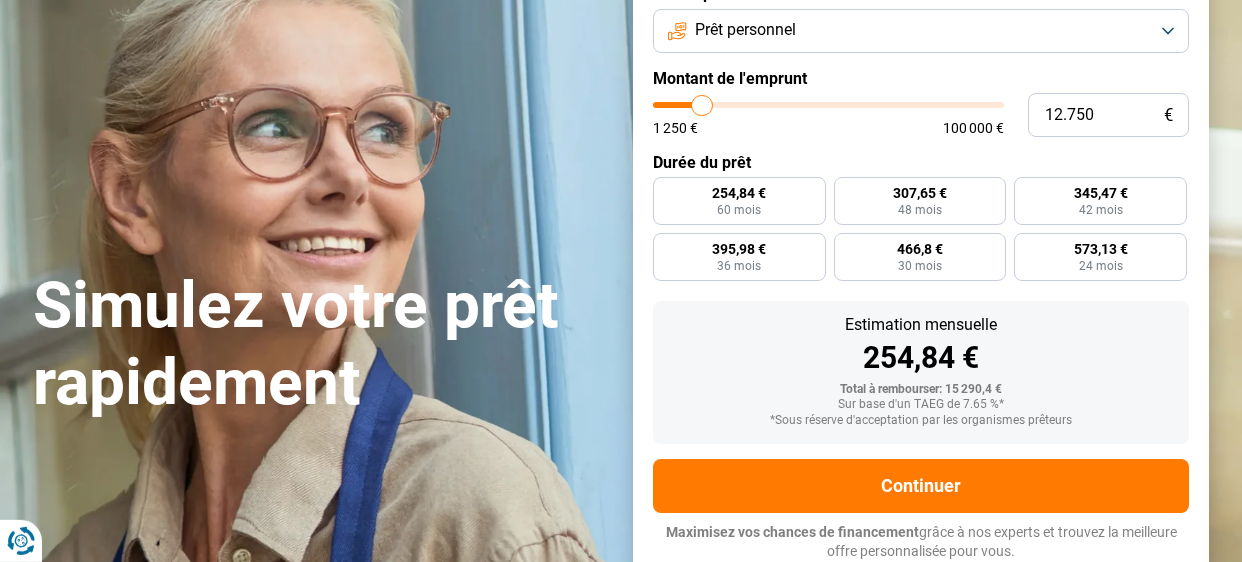 radio on "true" 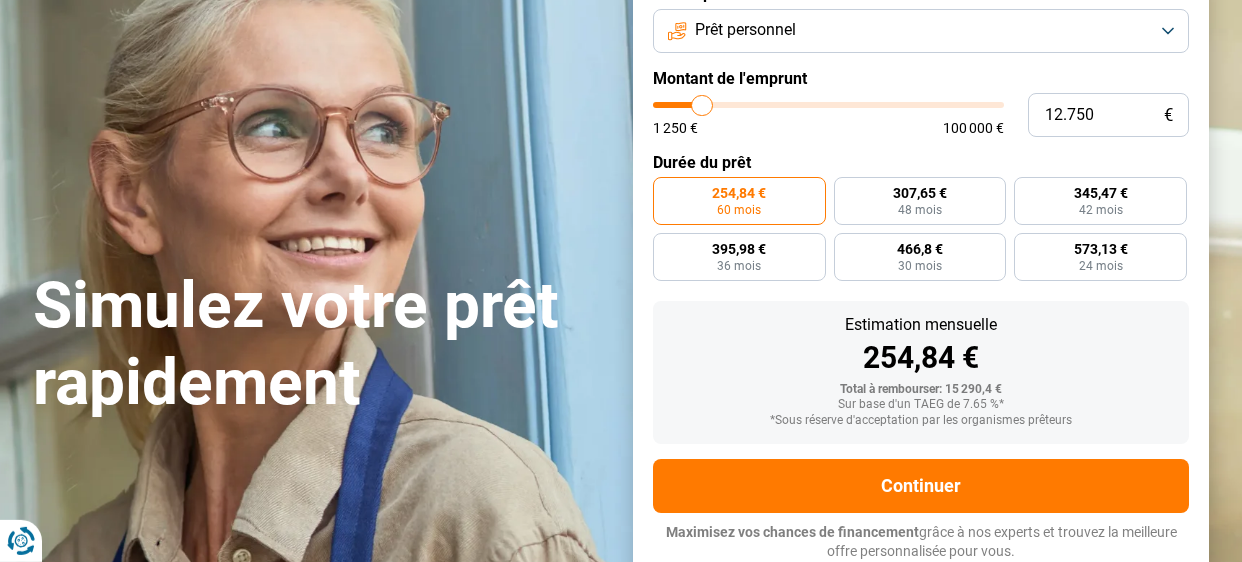 type on "8.250" 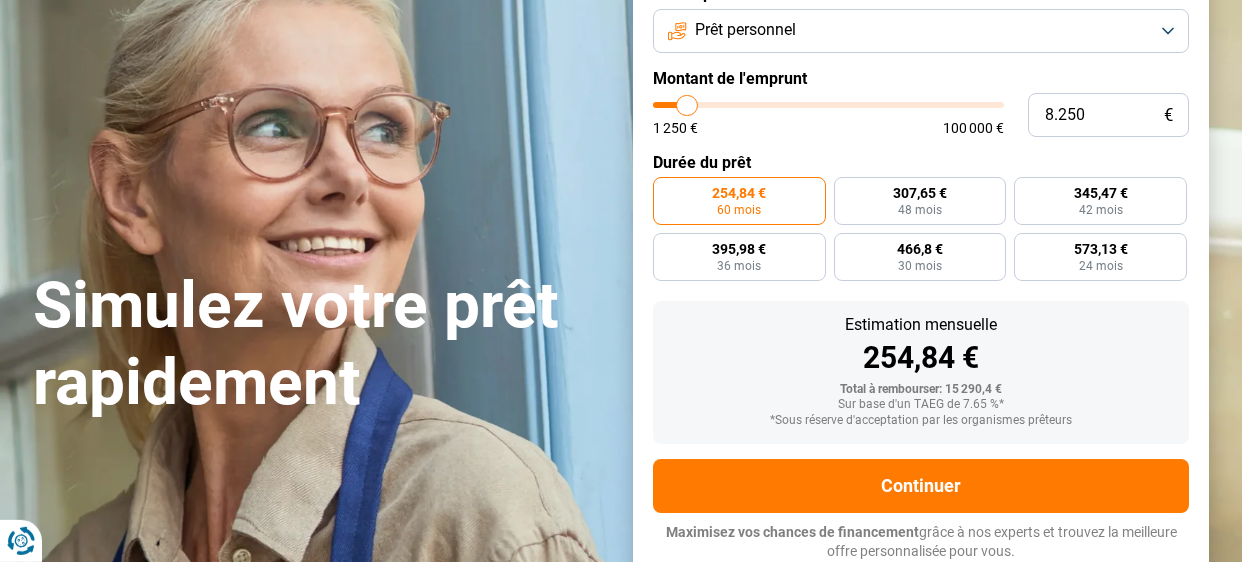 type on "8000" 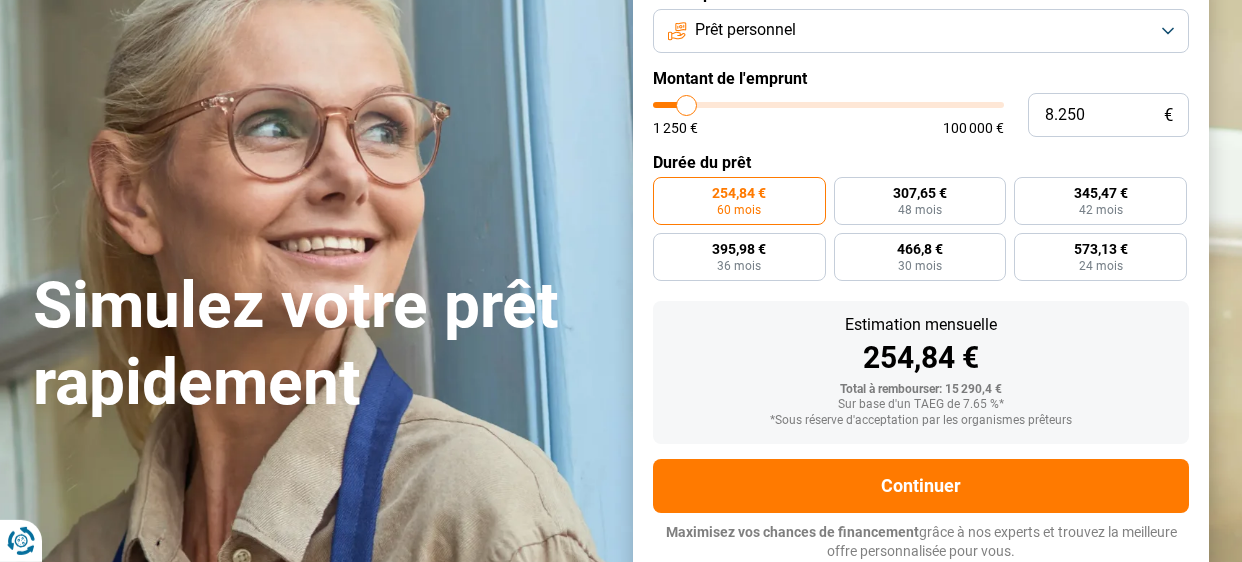 type on "8.000" 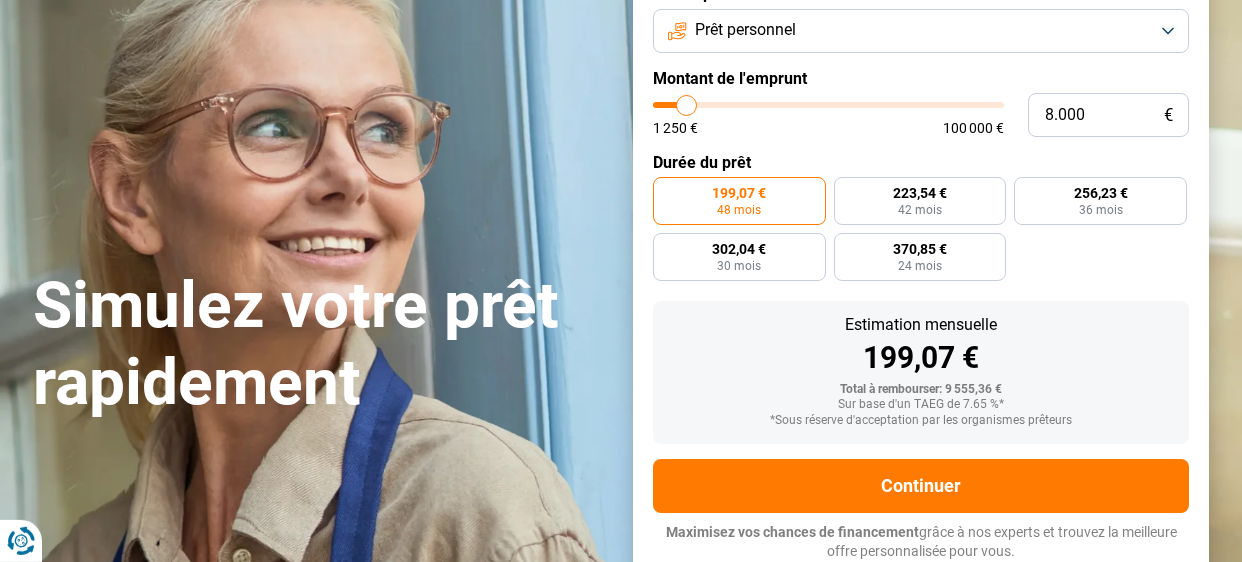 type on "48.750" 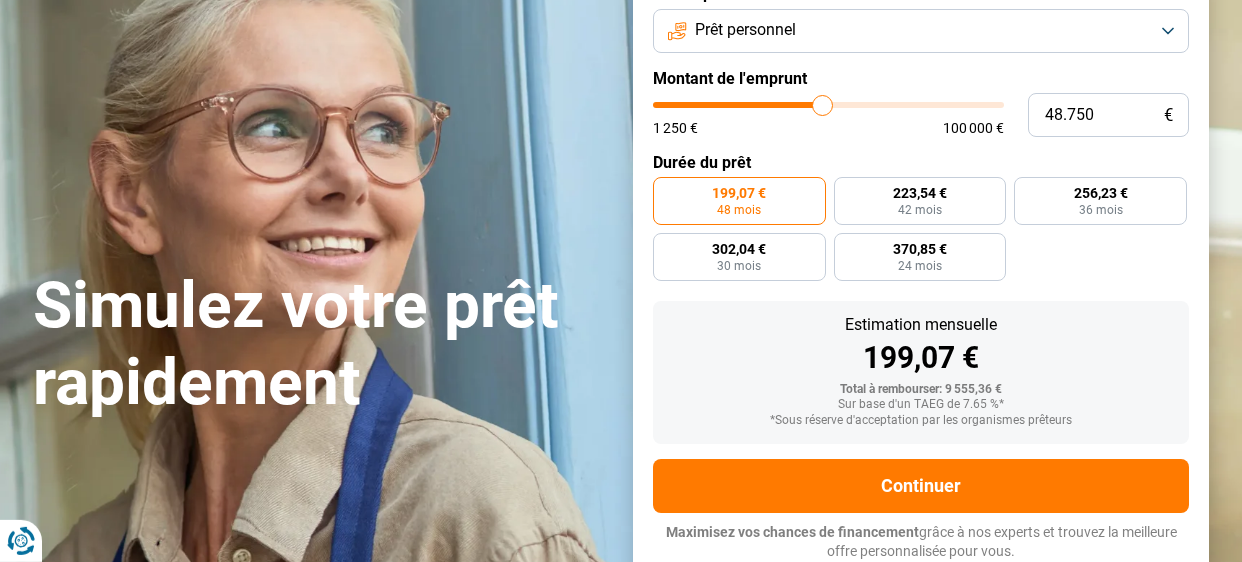 type on "48750" 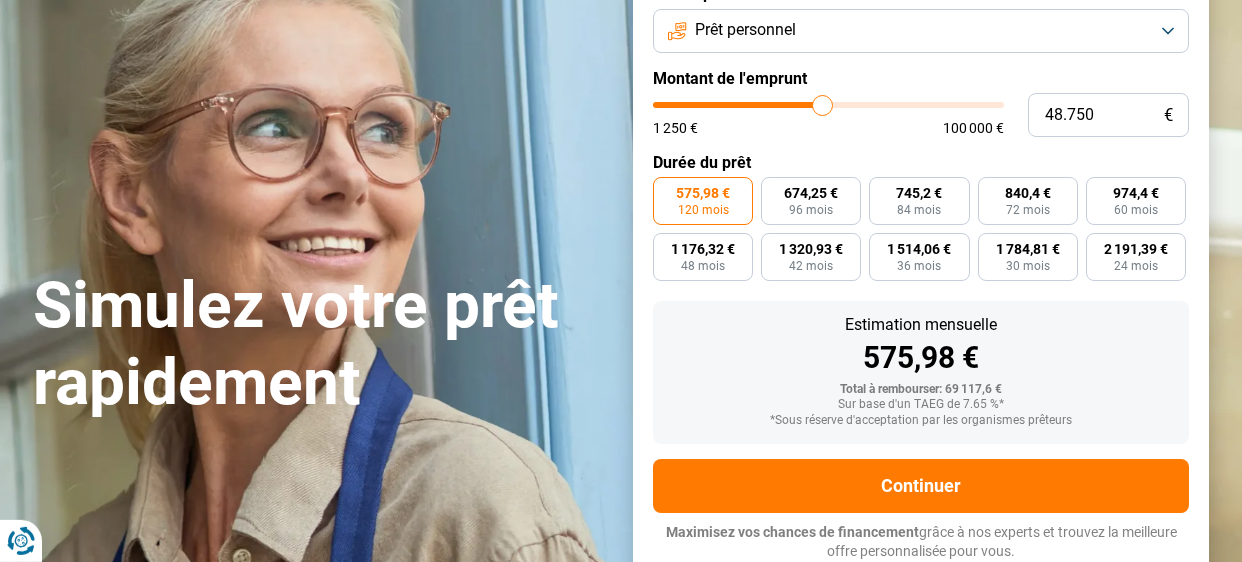 type on "22.250" 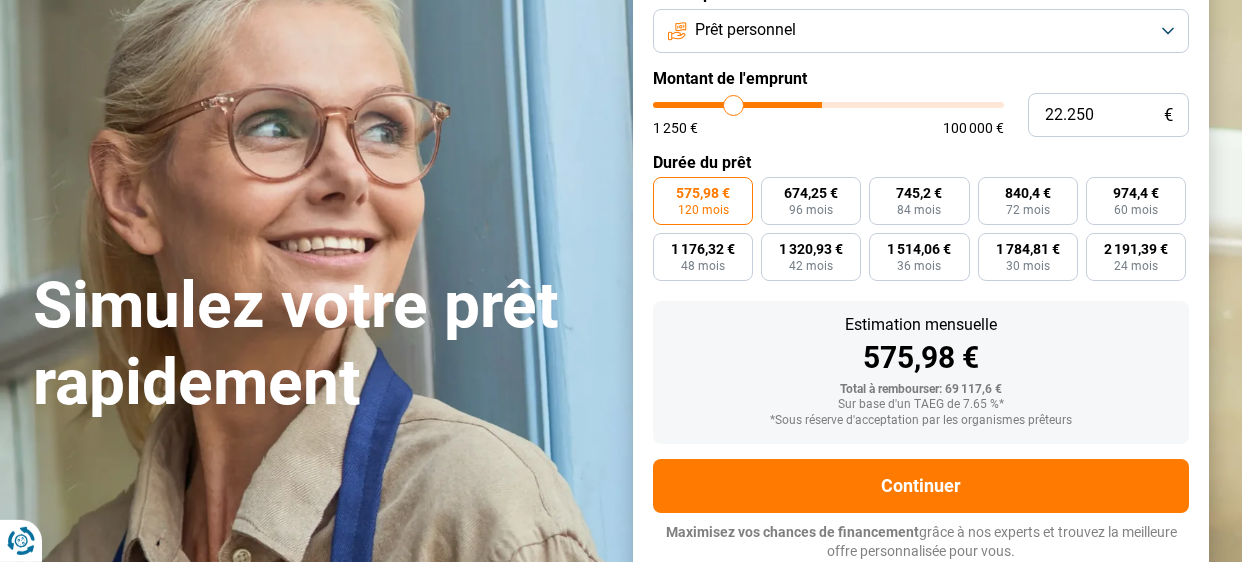 type on "22000" 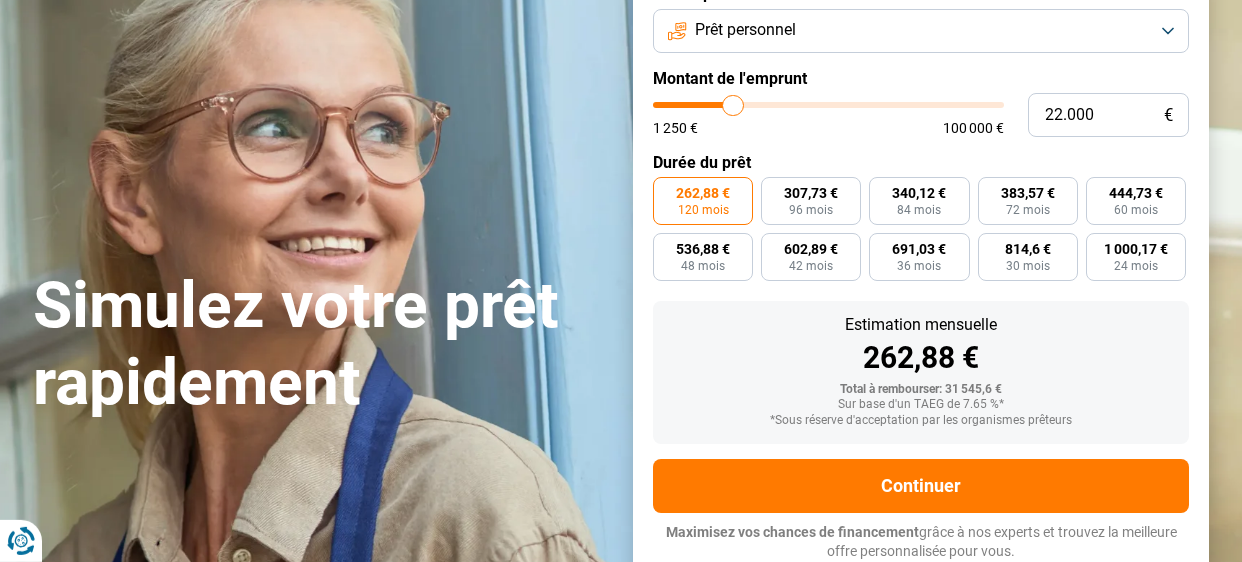 click on "Prêt personnel" at bounding box center (921, 31) 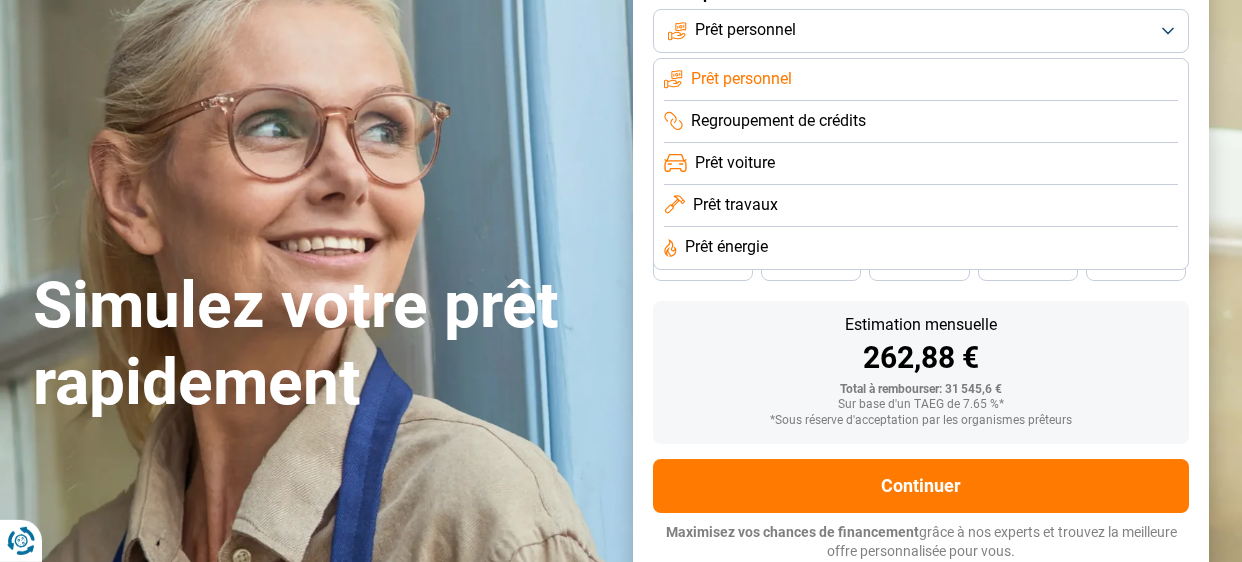 click on "Prêt personnel" at bounding box center (921, 31) 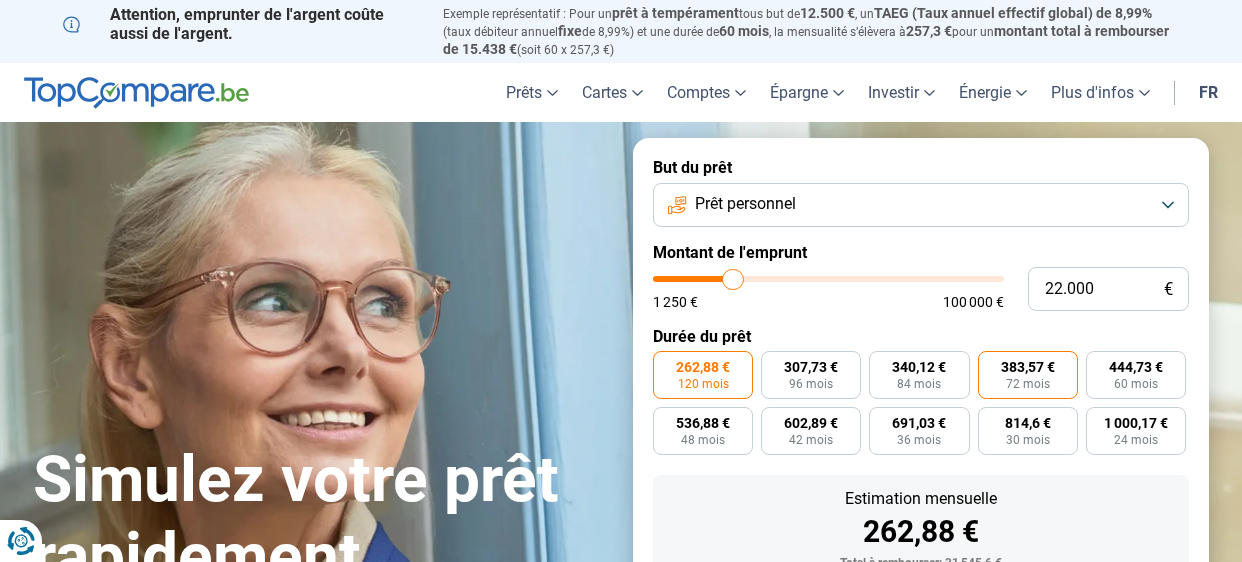 scroll, scrollTop: 81, scrollLeft: 0, axis: vertical 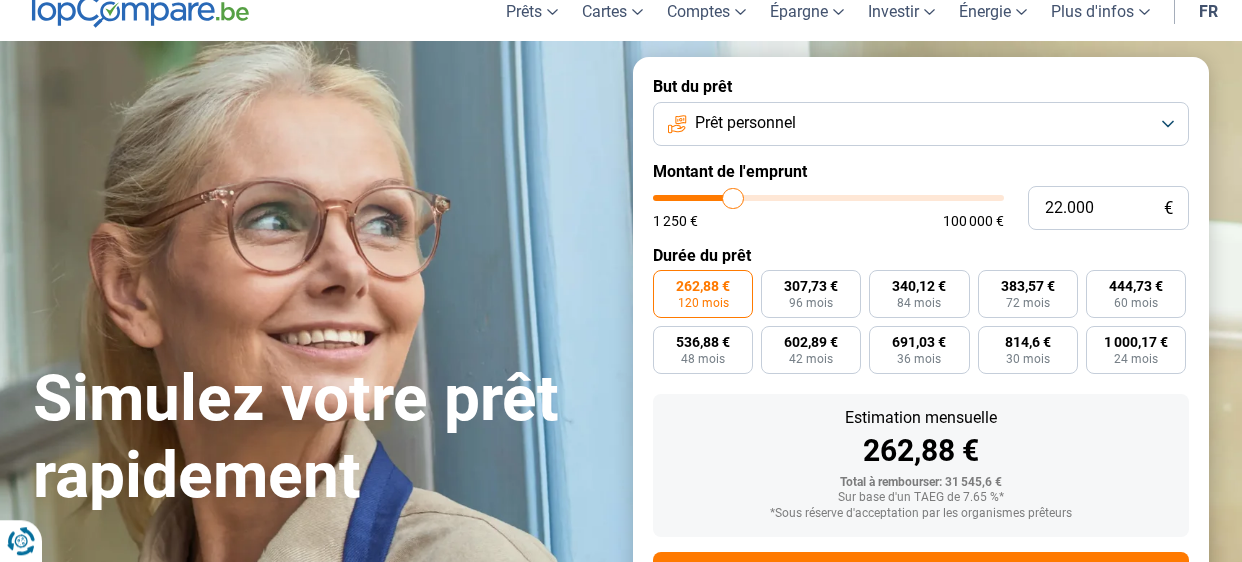 type on "21.250" 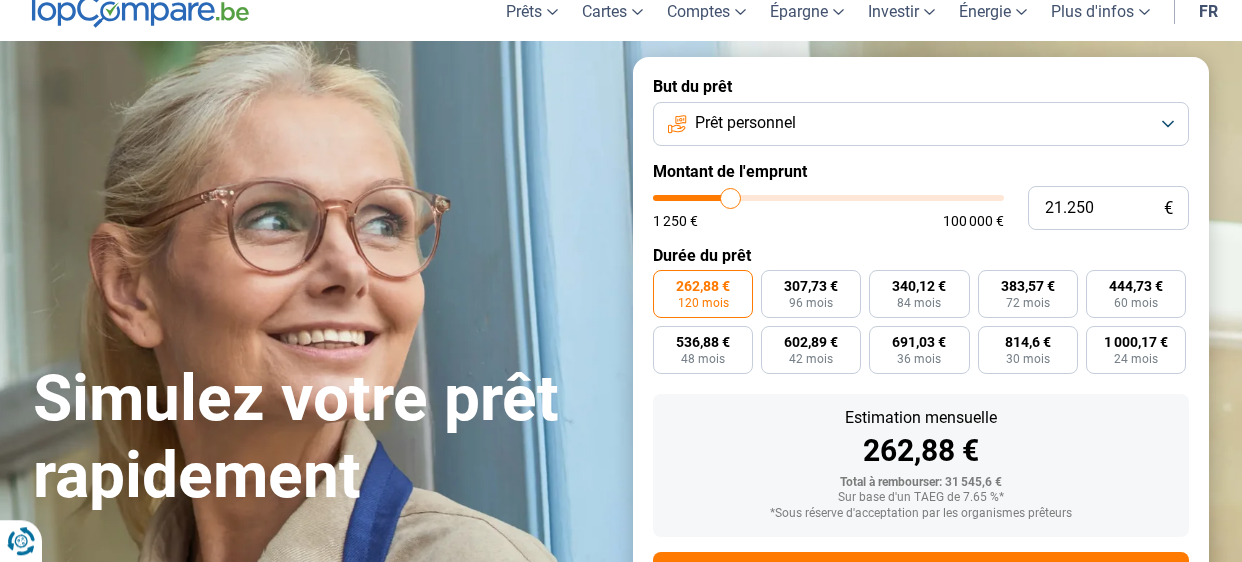 type on "21250" 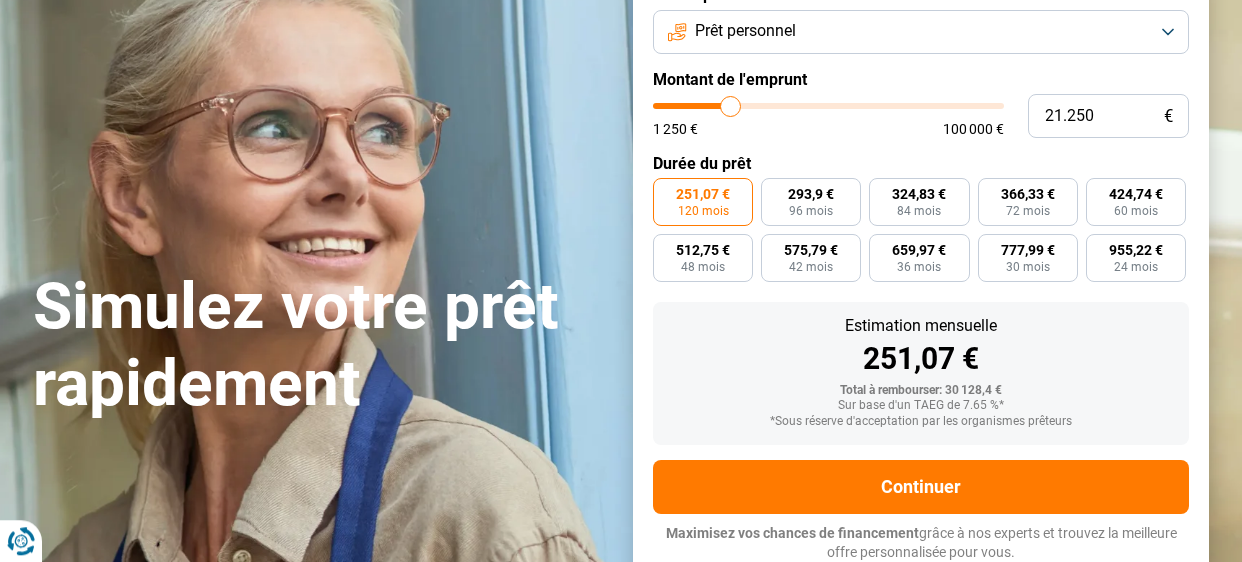 scroll, scrollTop: 174, scrollLeft: 0, axis: vertical 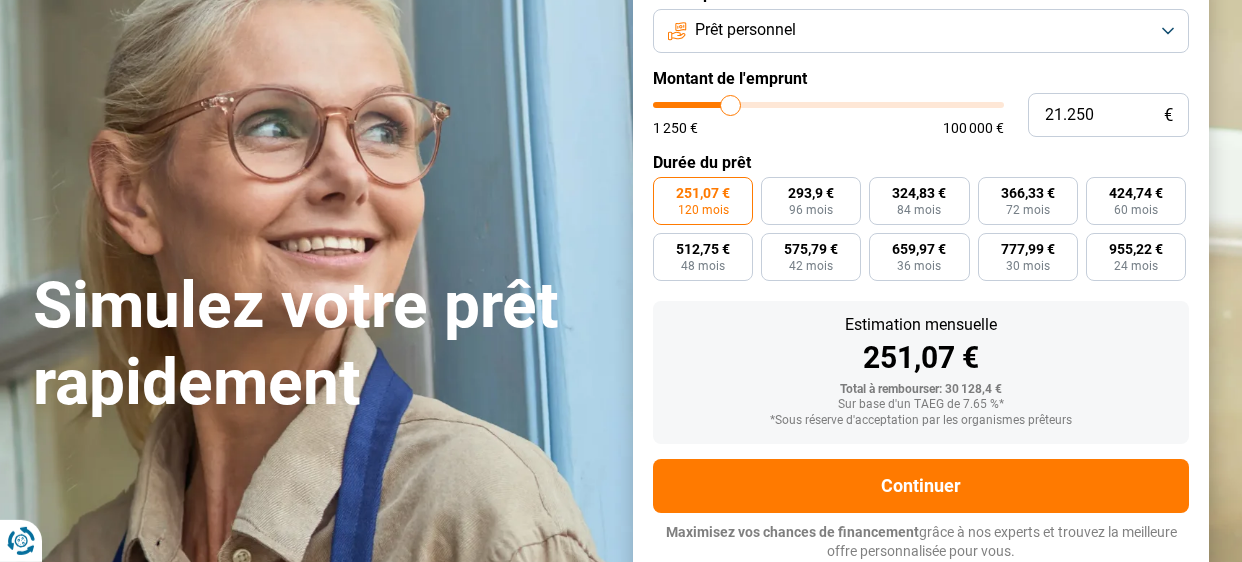 click on "21.250 € 1 250 € 100 000 €" at bounding box center (921, 115) 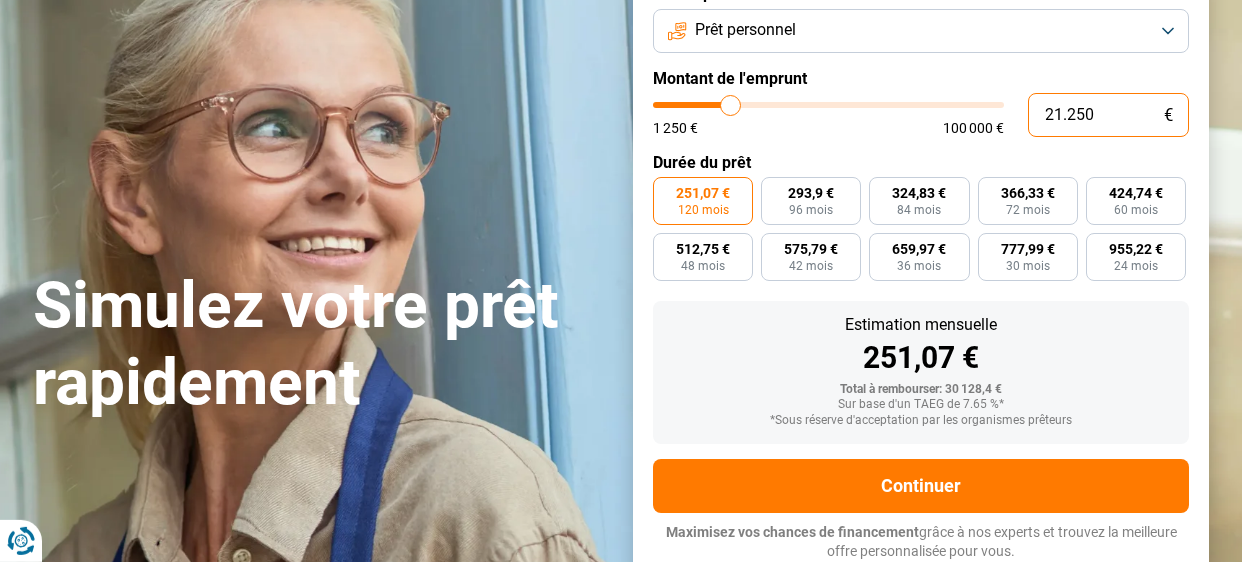 click on "21.250" at bounding box center [1108, 115] 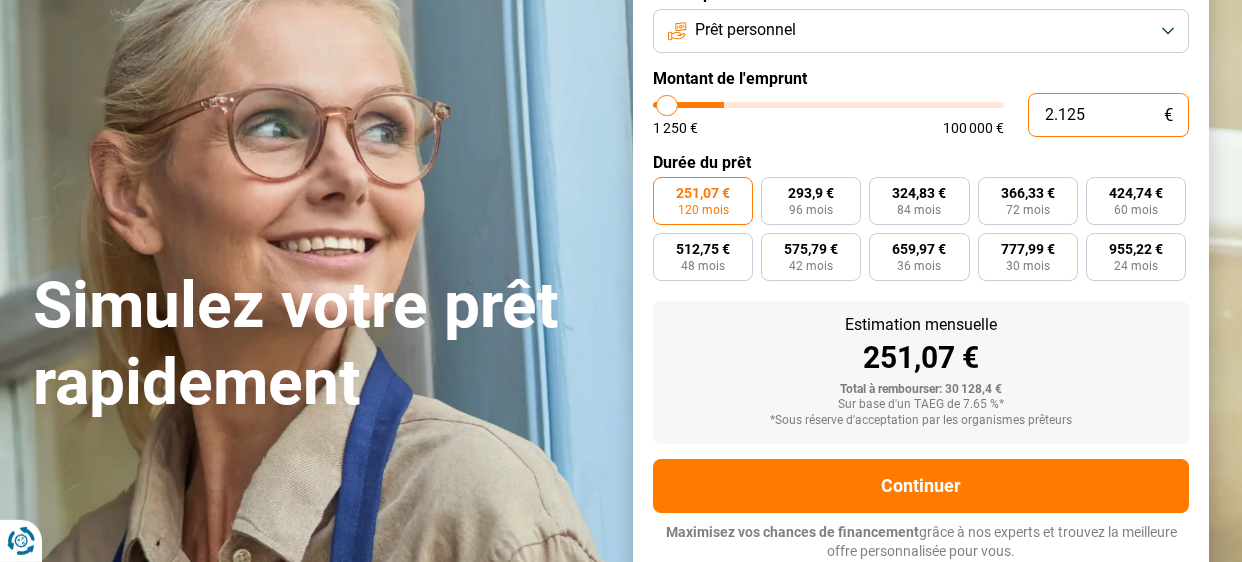 type on "212" 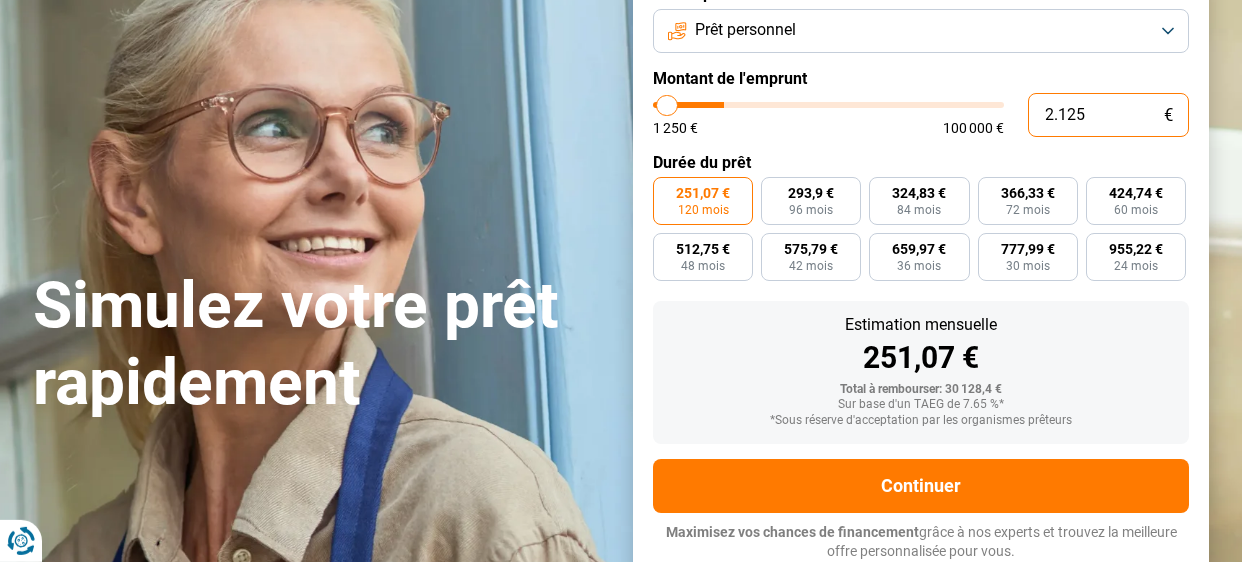 type on "1250" 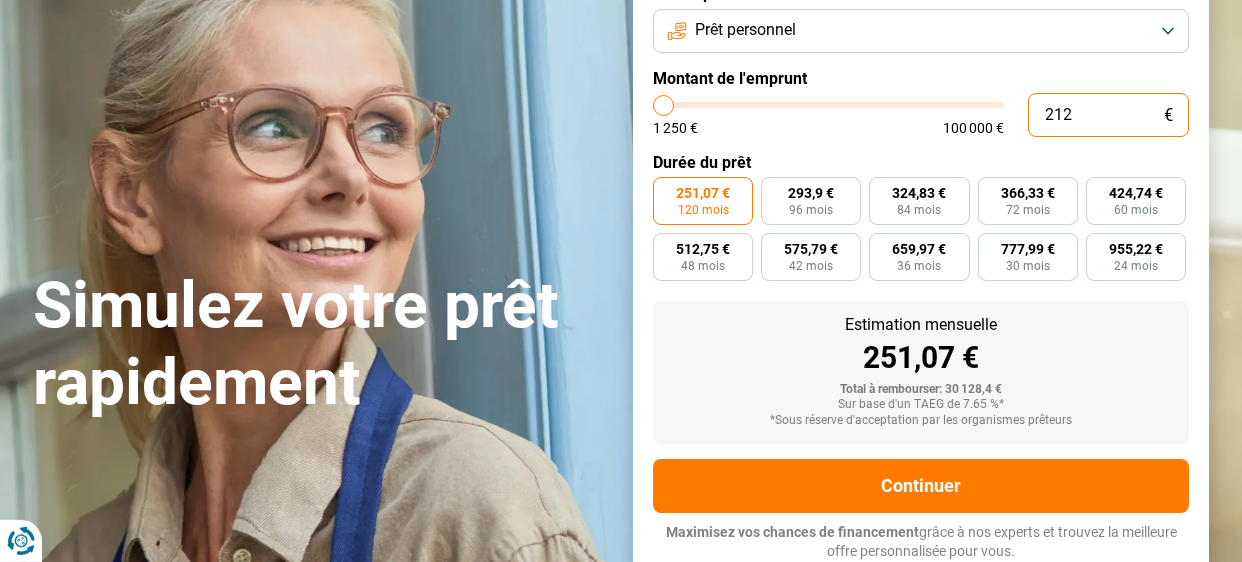 type on "21" 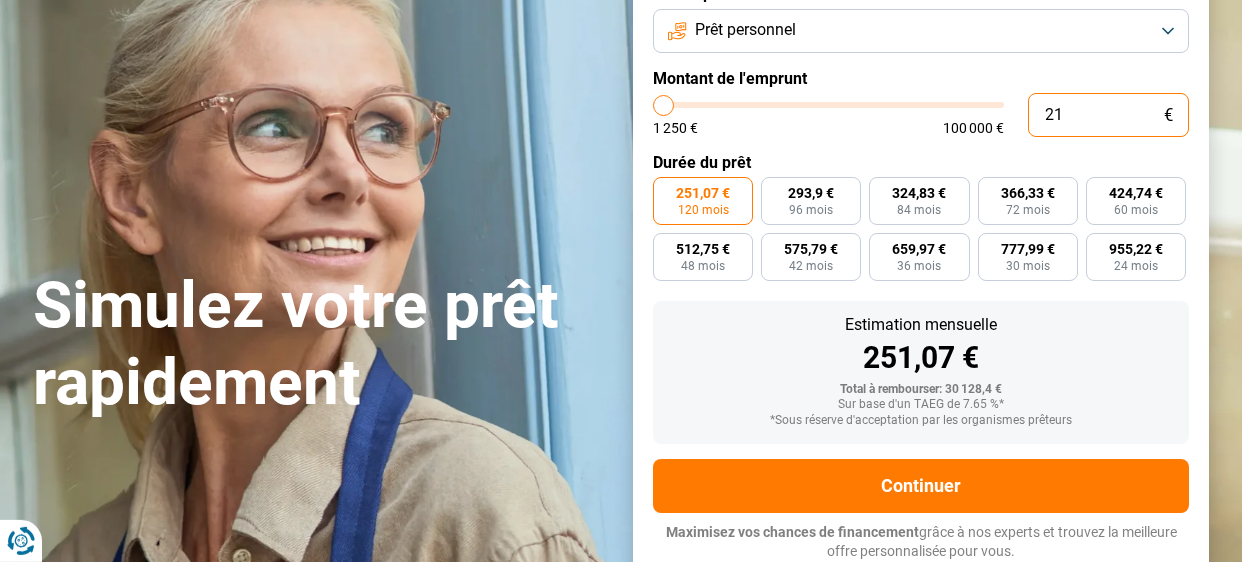 type on "2" 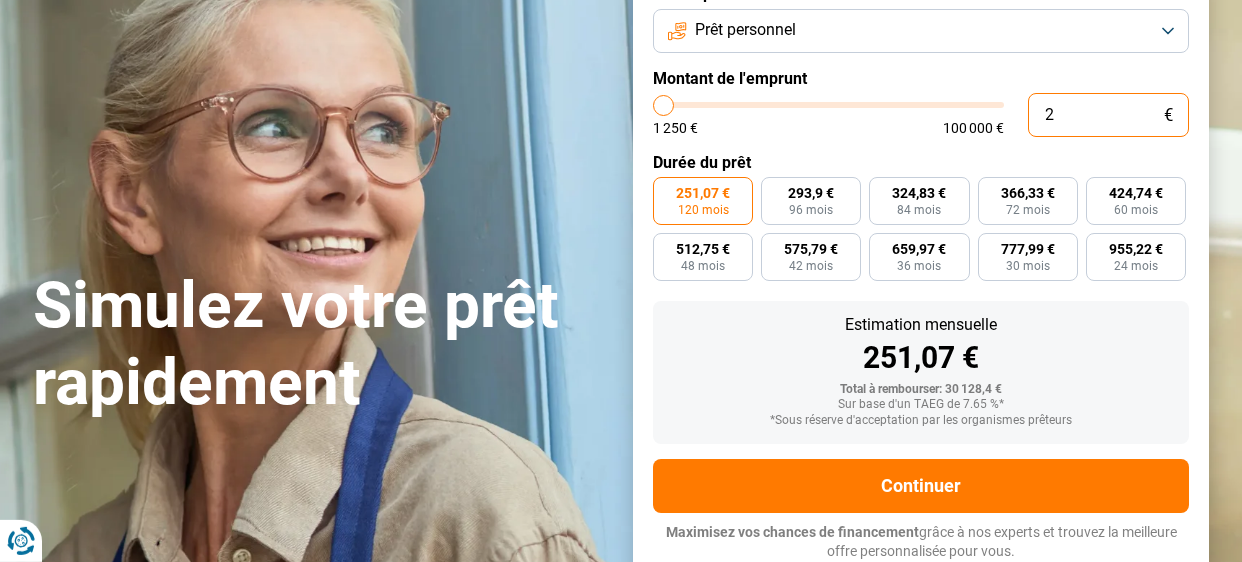 type on "0" 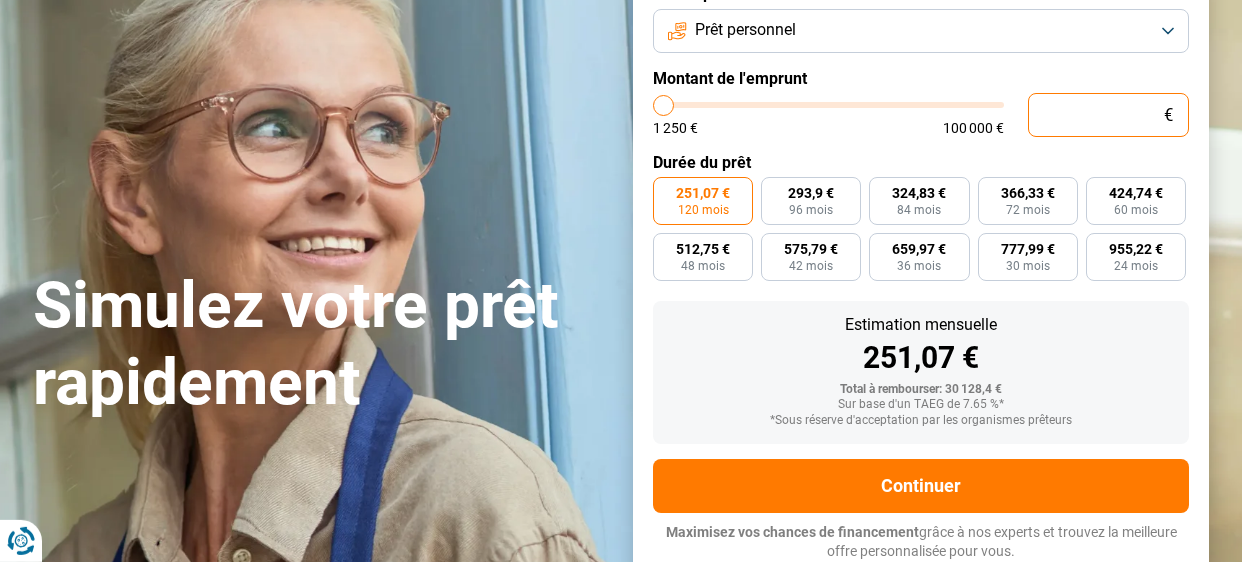 type on "1" 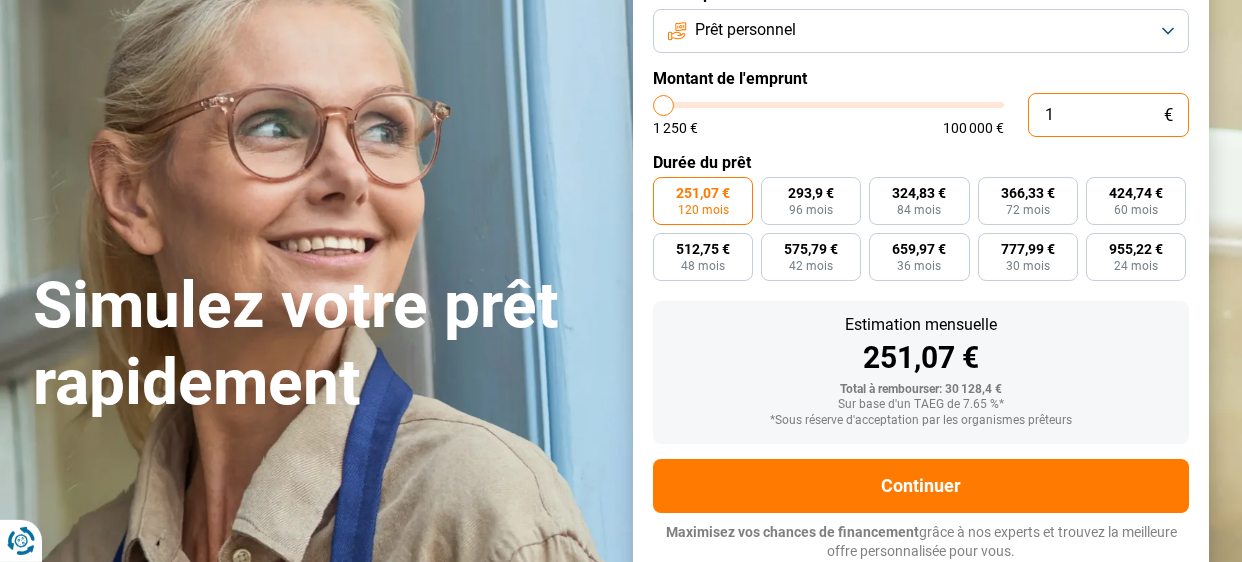 type on "15" 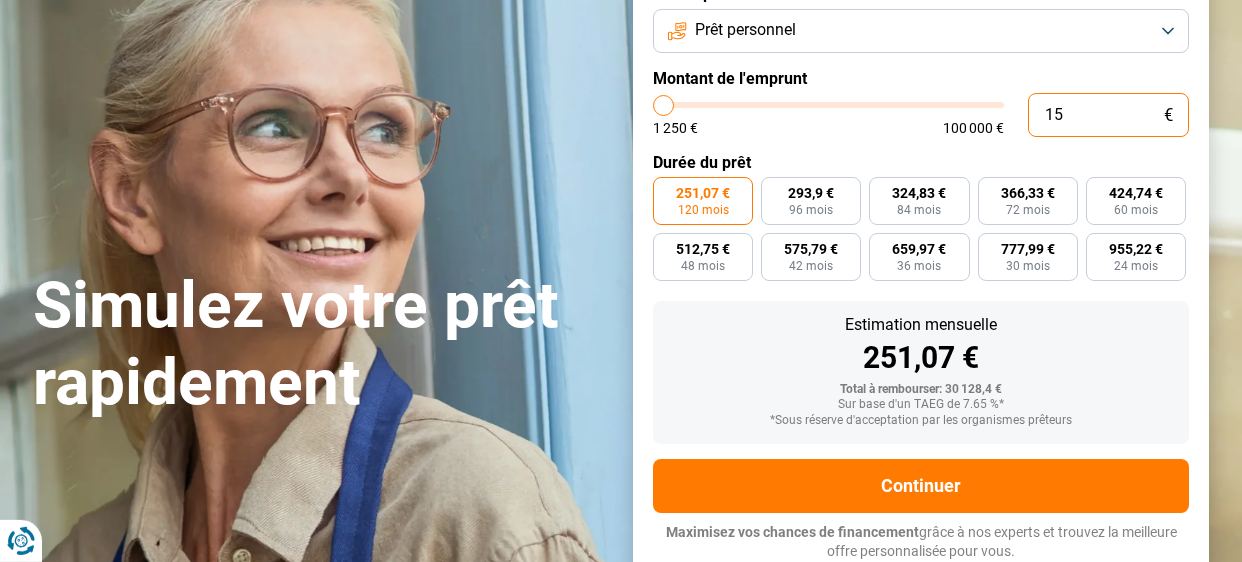 type on "1250" 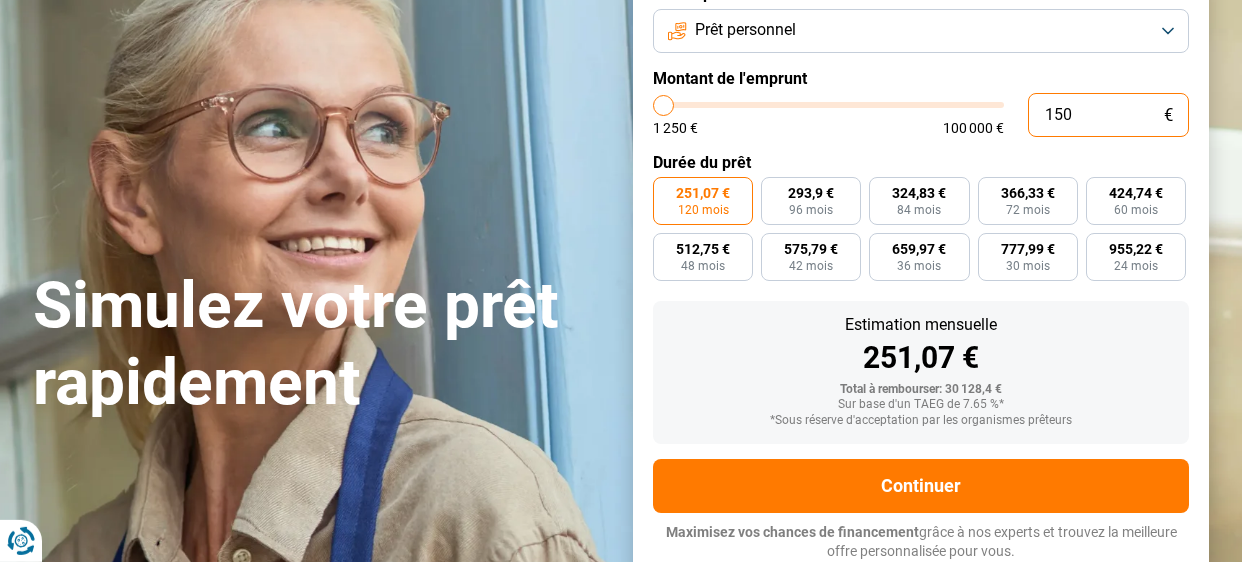 type on "1.500" 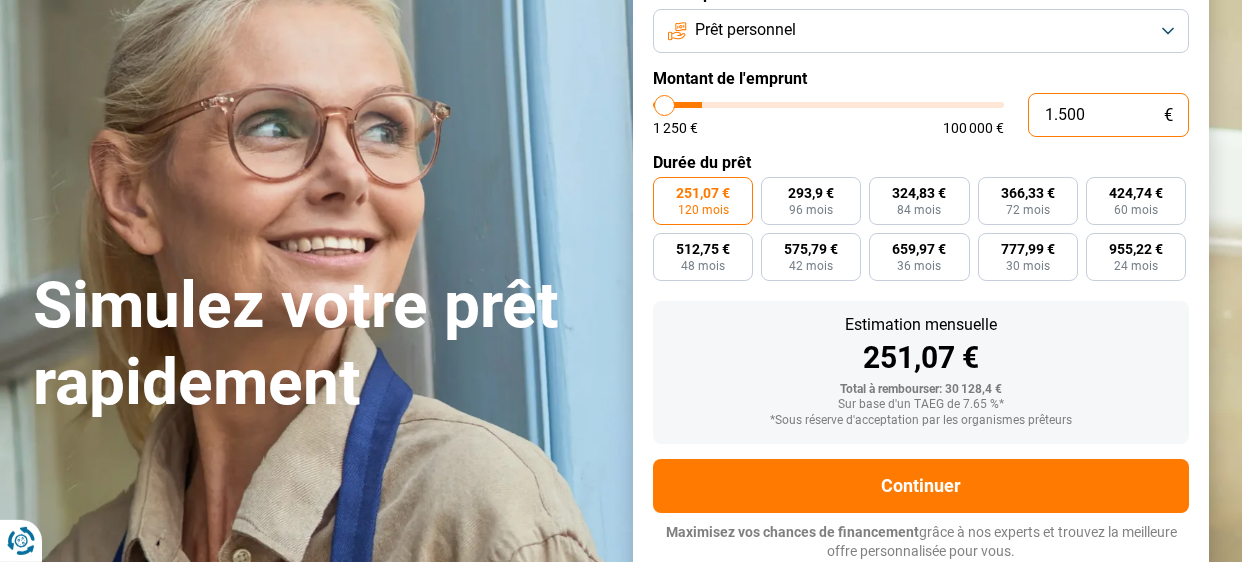 type on "15.000" 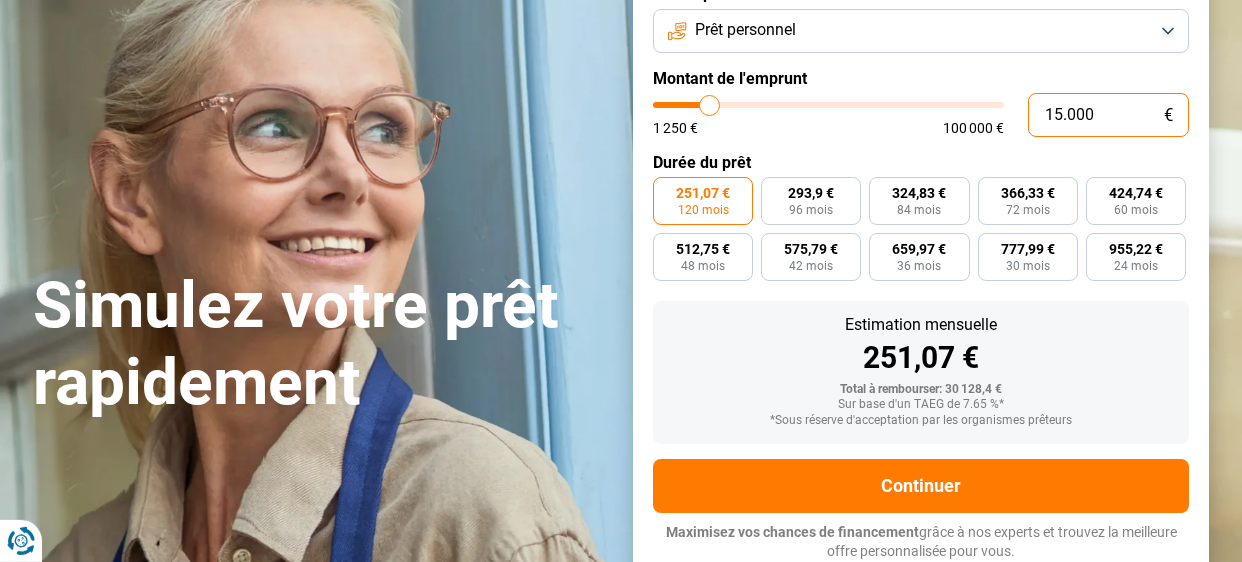 radio on "true" 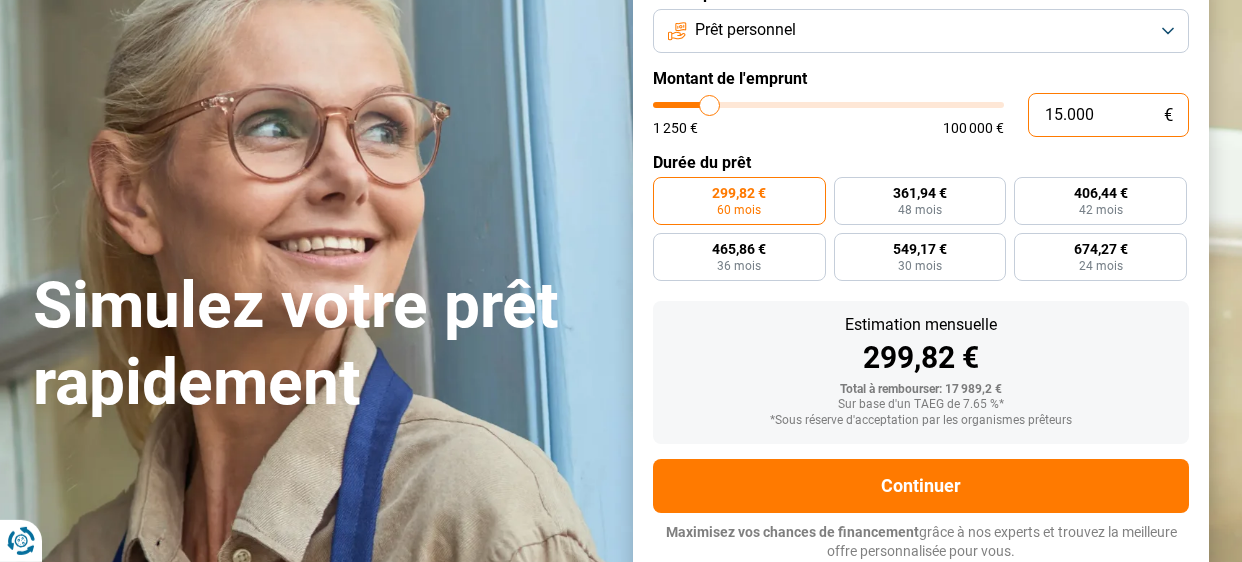 type on "1.500" 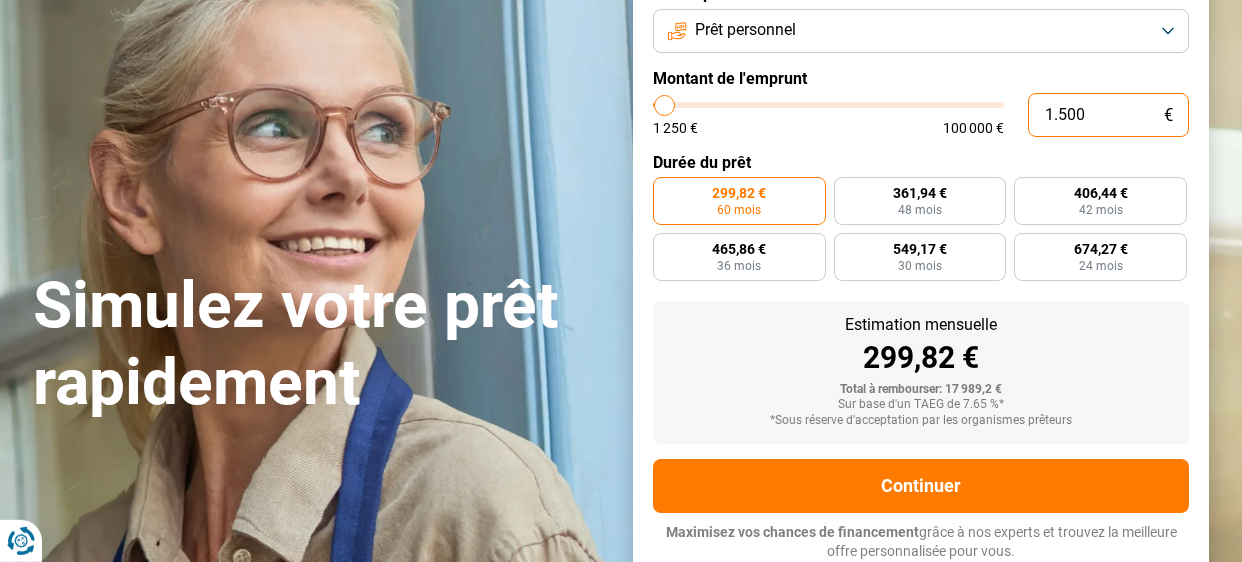 type on "150" 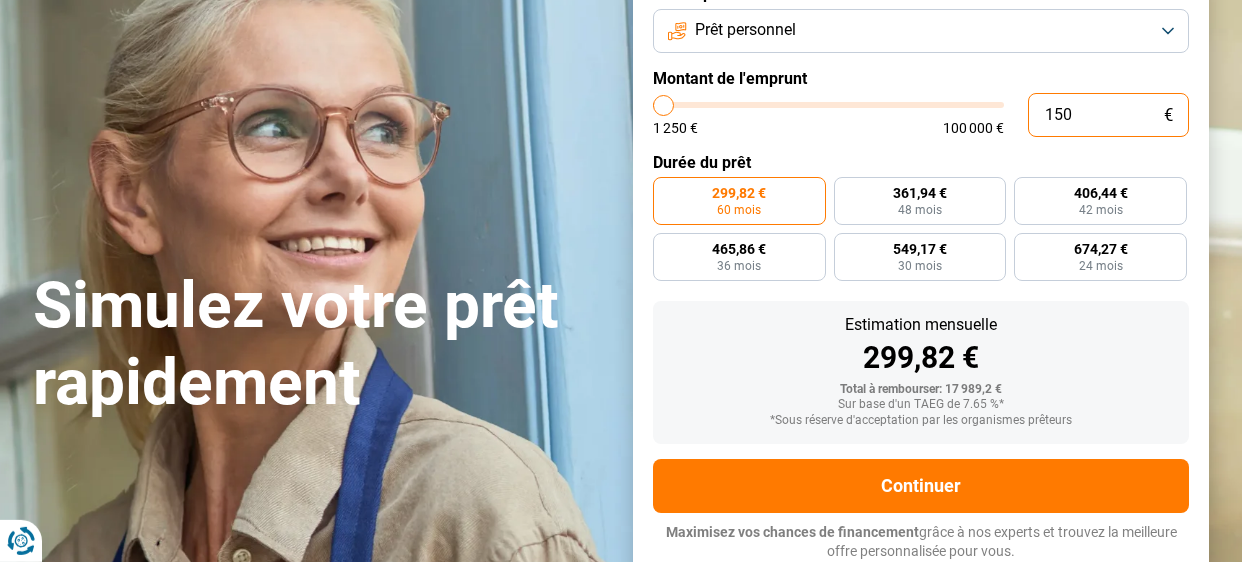 type on "15" 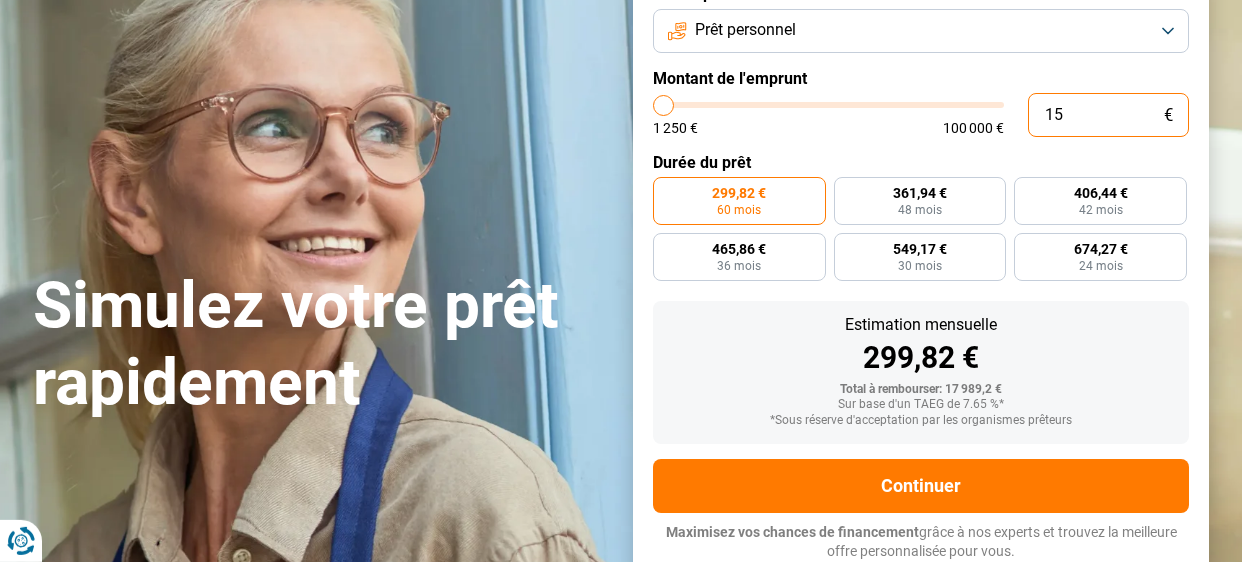 type on "1" 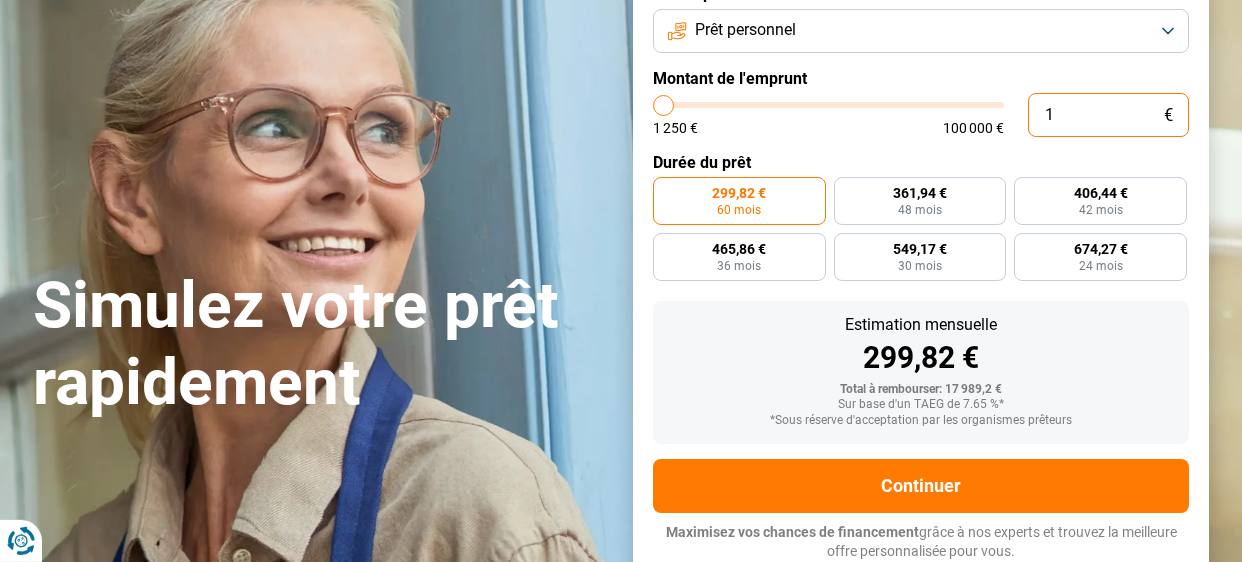 type on "12" 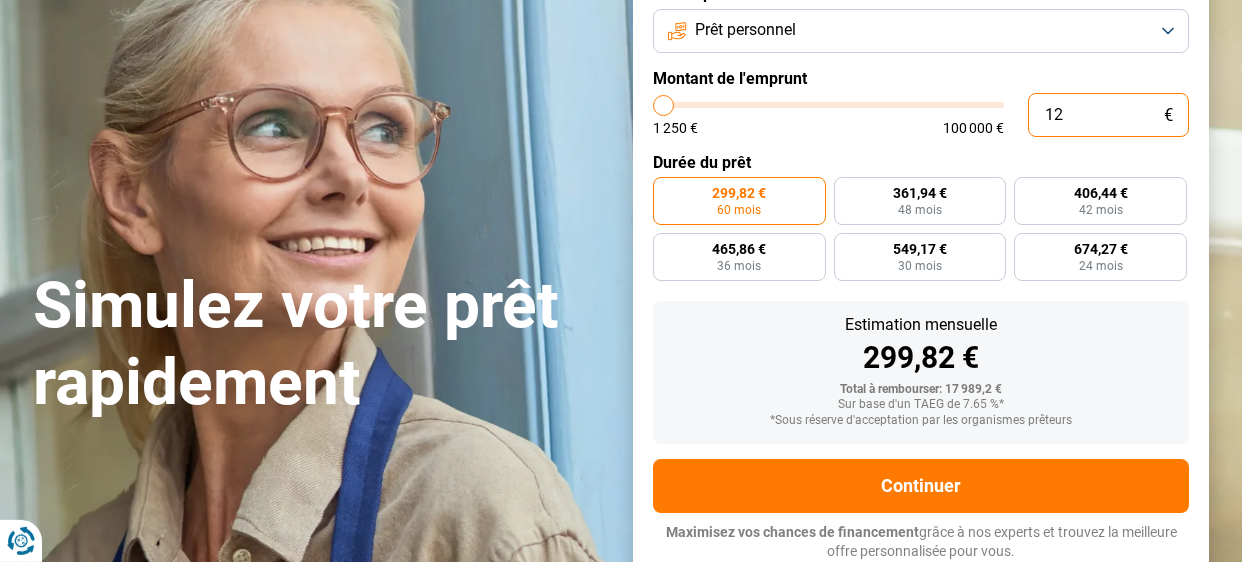 type on "1250" 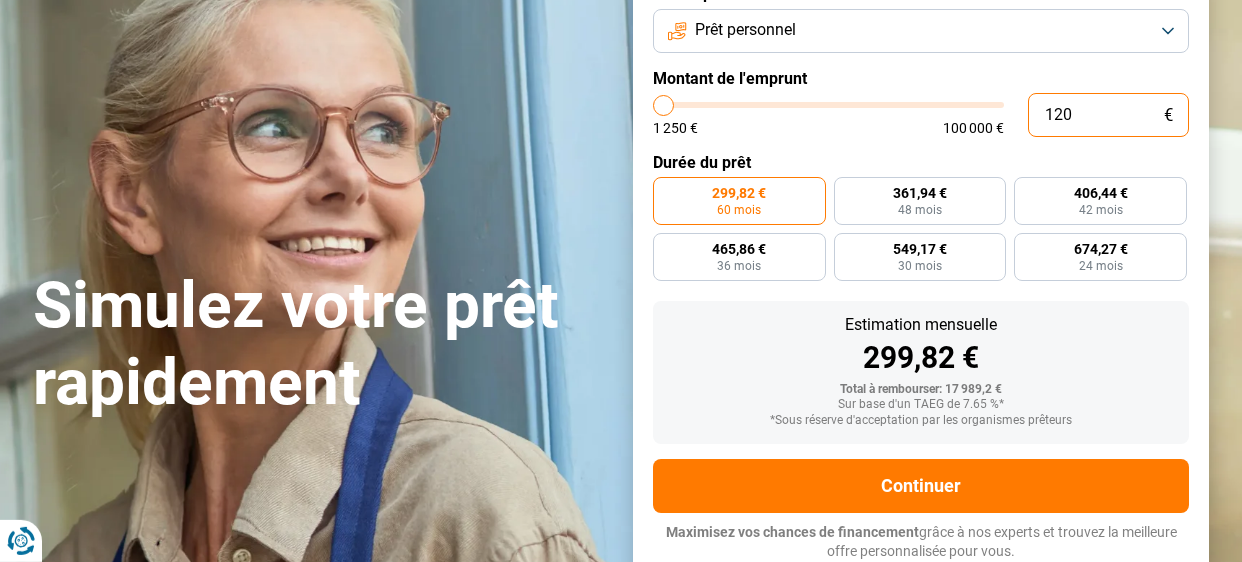 type on "1.200" 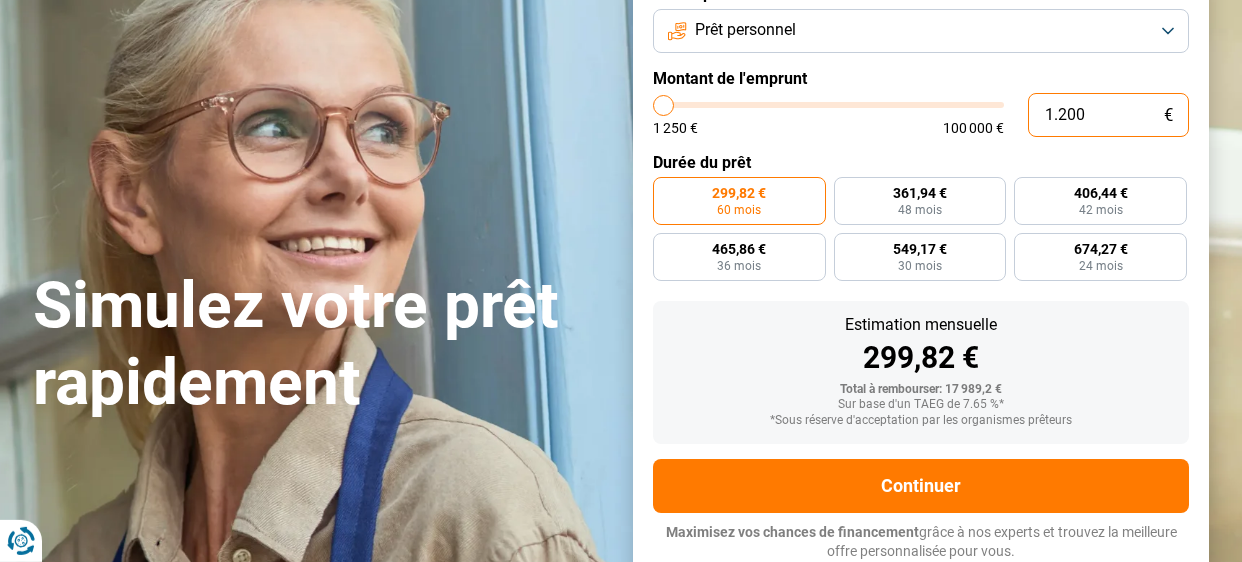 type on "12.000" 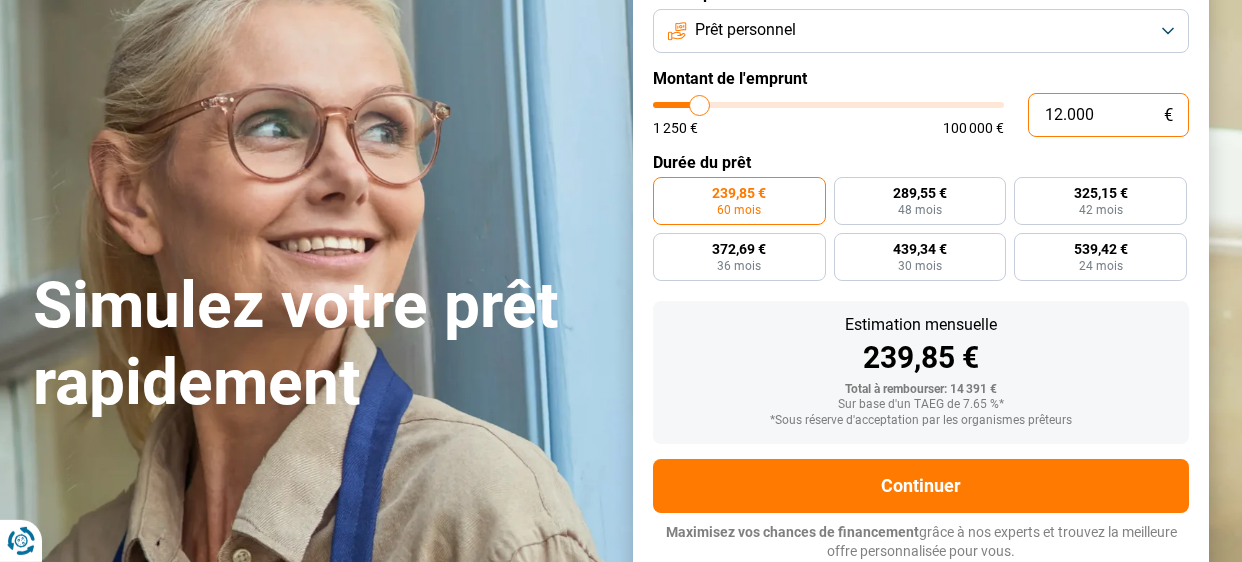 click on "12.000" at bounding box center (1108, 115) 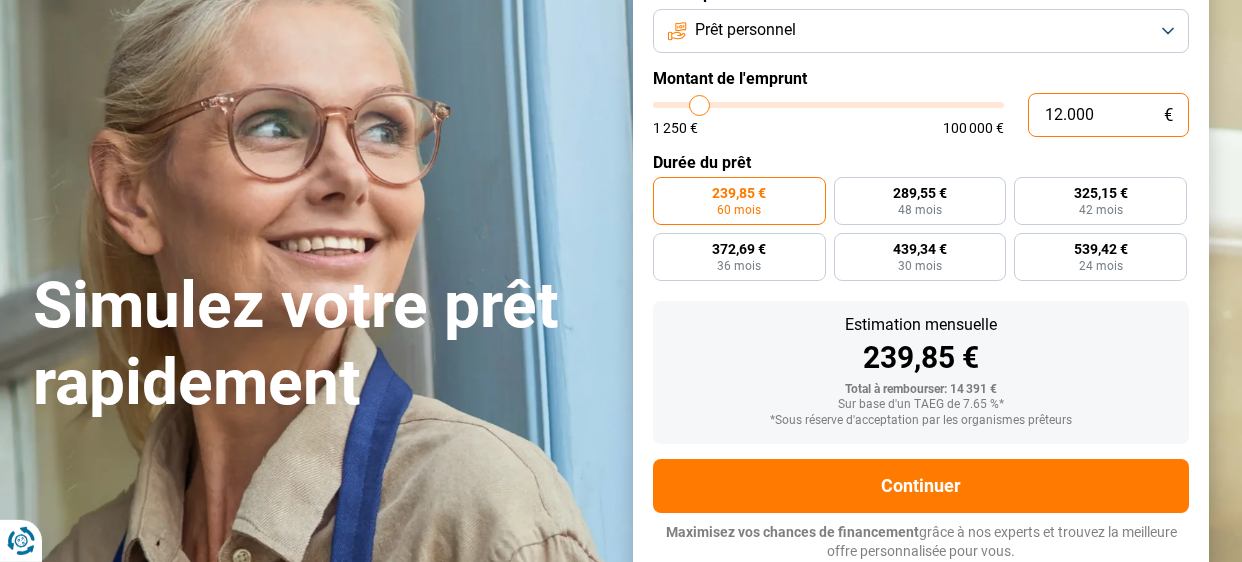 type on "1.000" 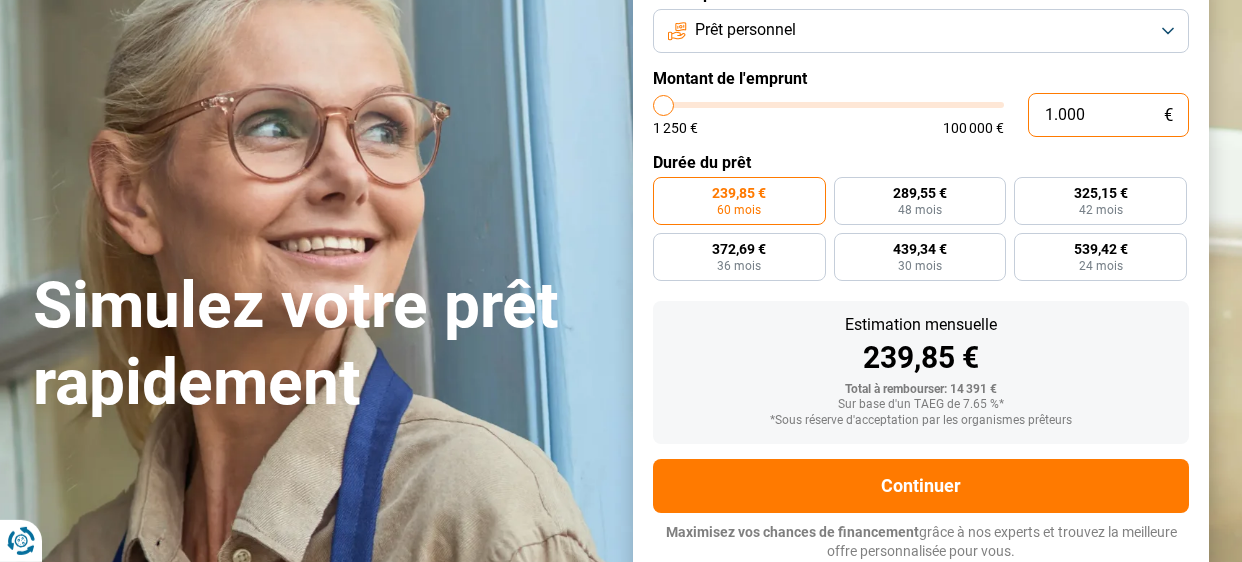 type on "15.000" 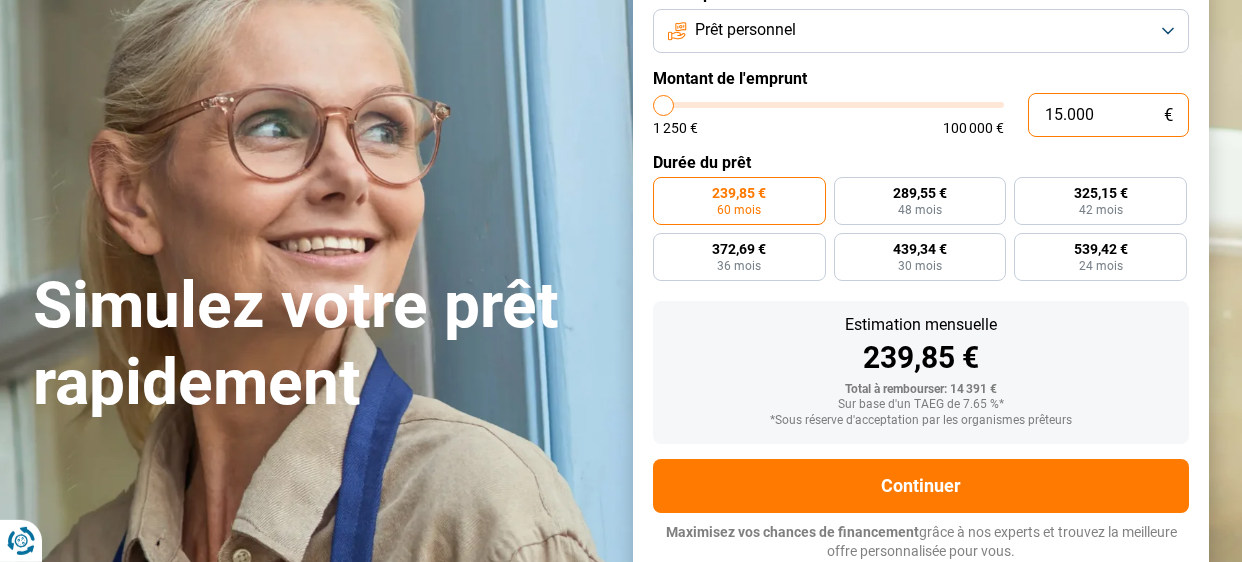 type on "15000" 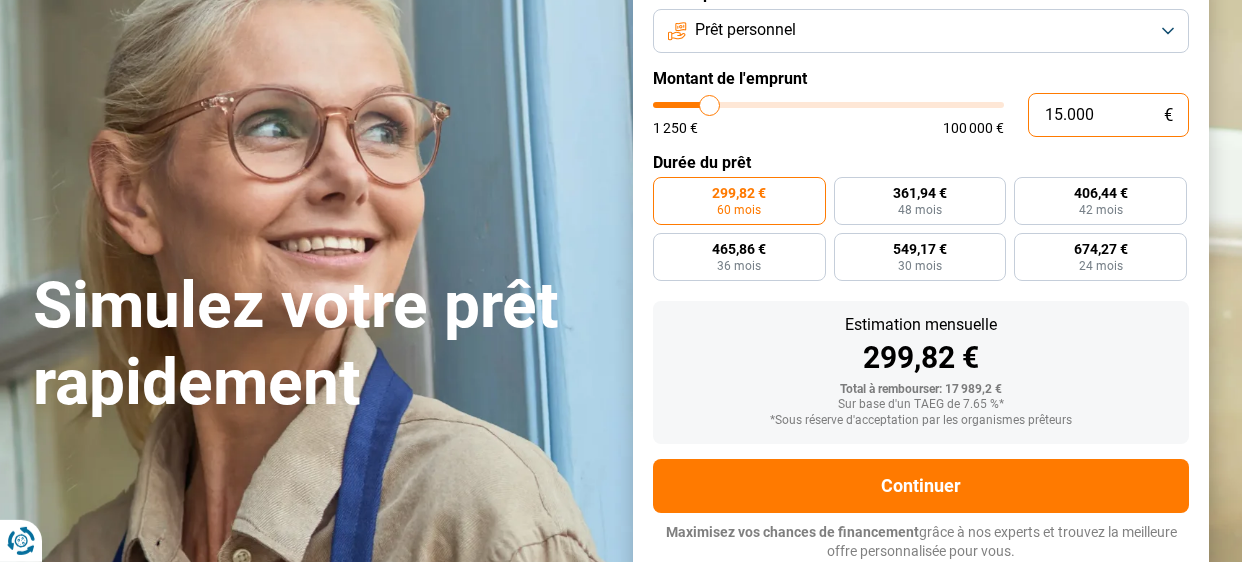 click on "15.000" at bounding box center (1108, 115) 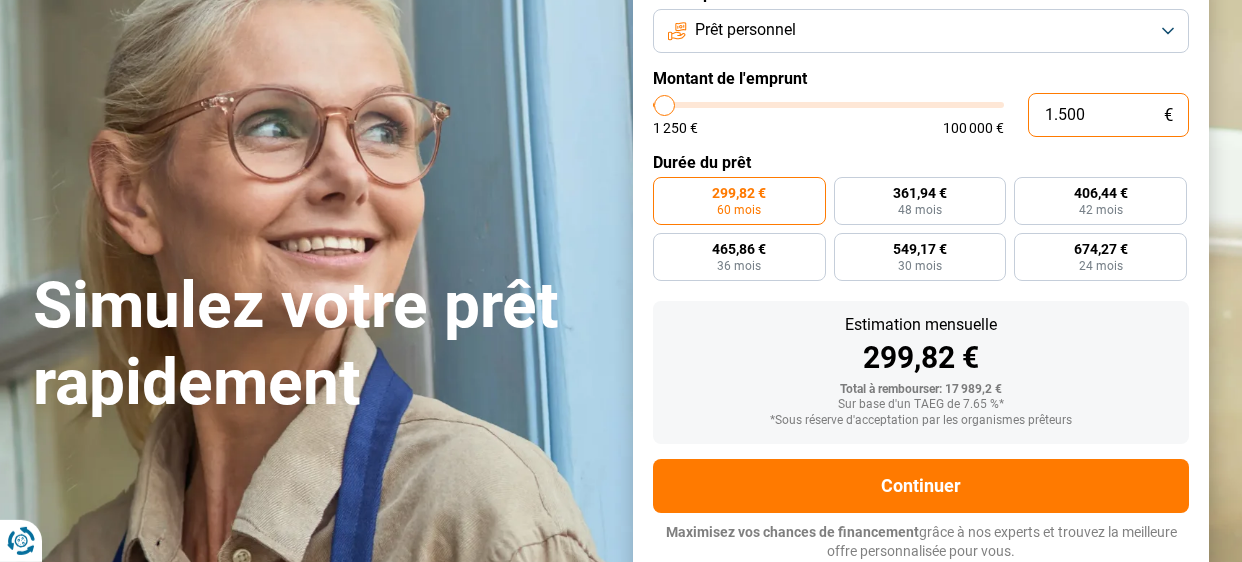 type on "15.005" 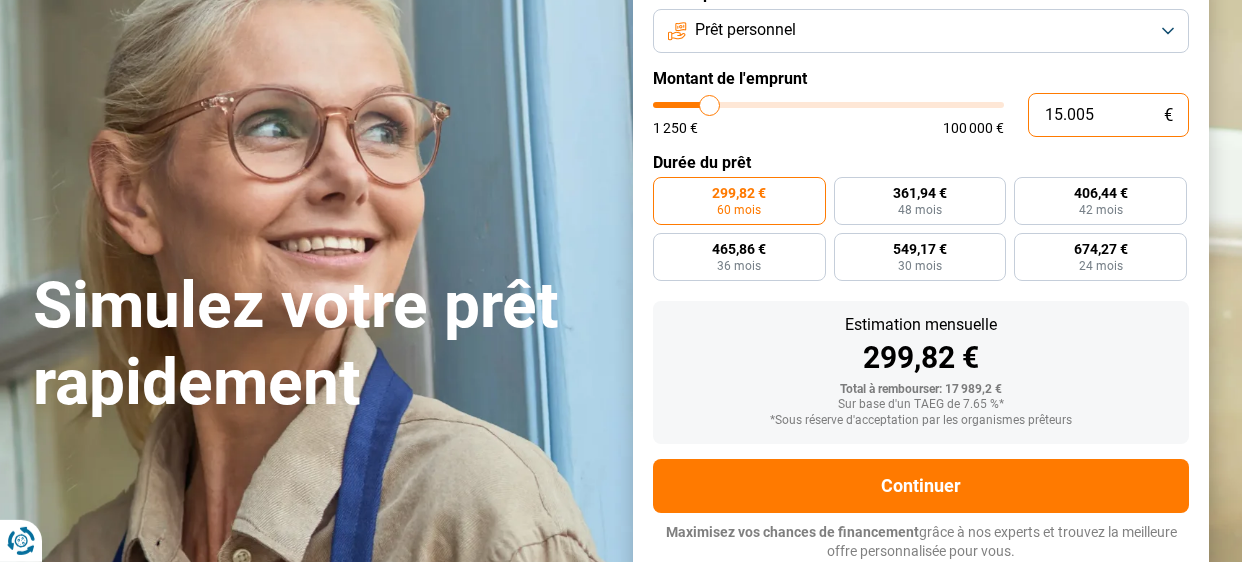 type on "15000" 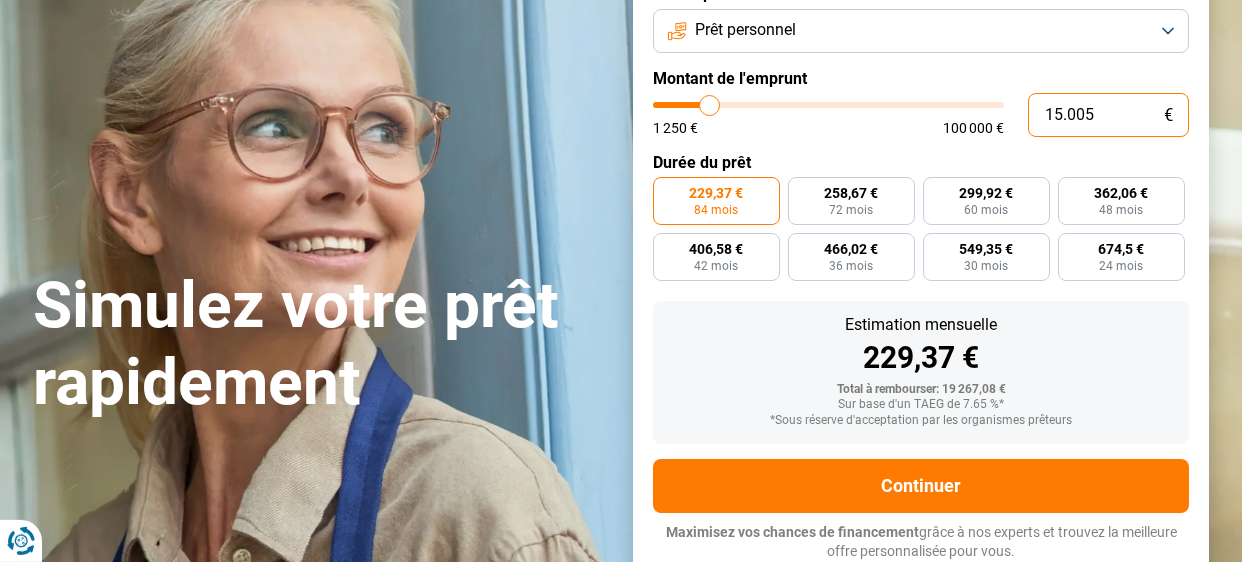 type on "1.500" 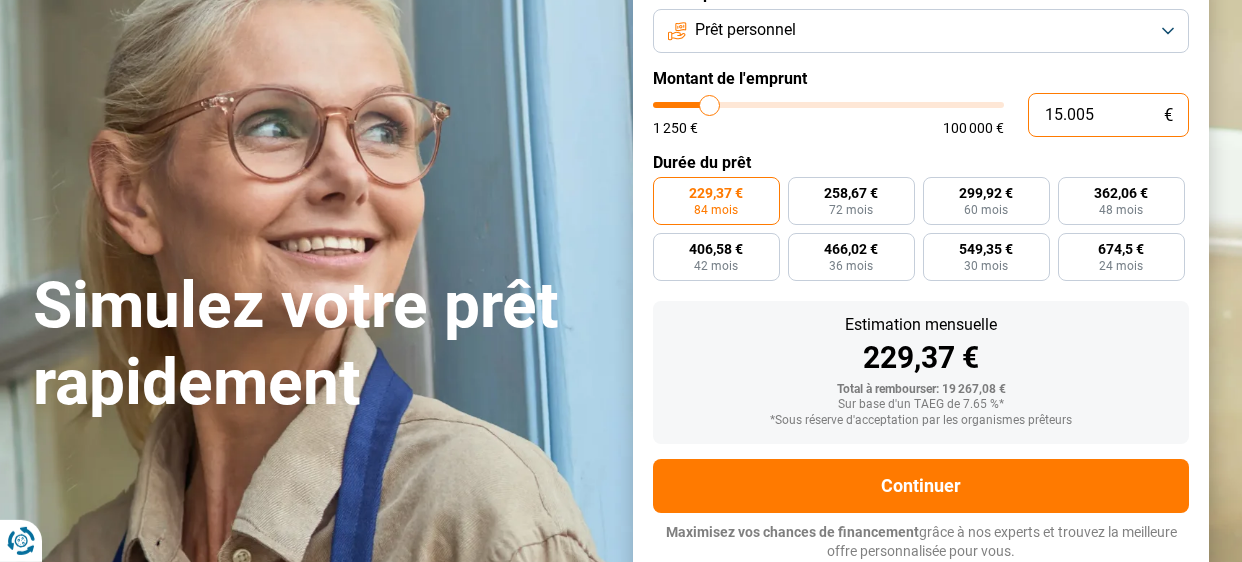 type on "1500" 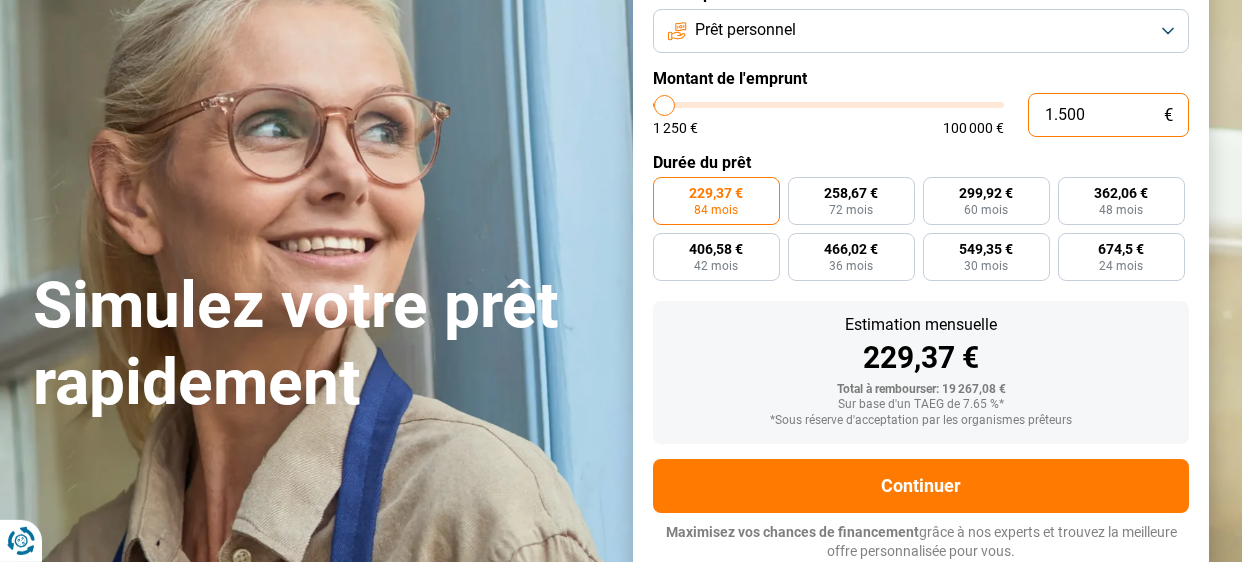 radio on "true" 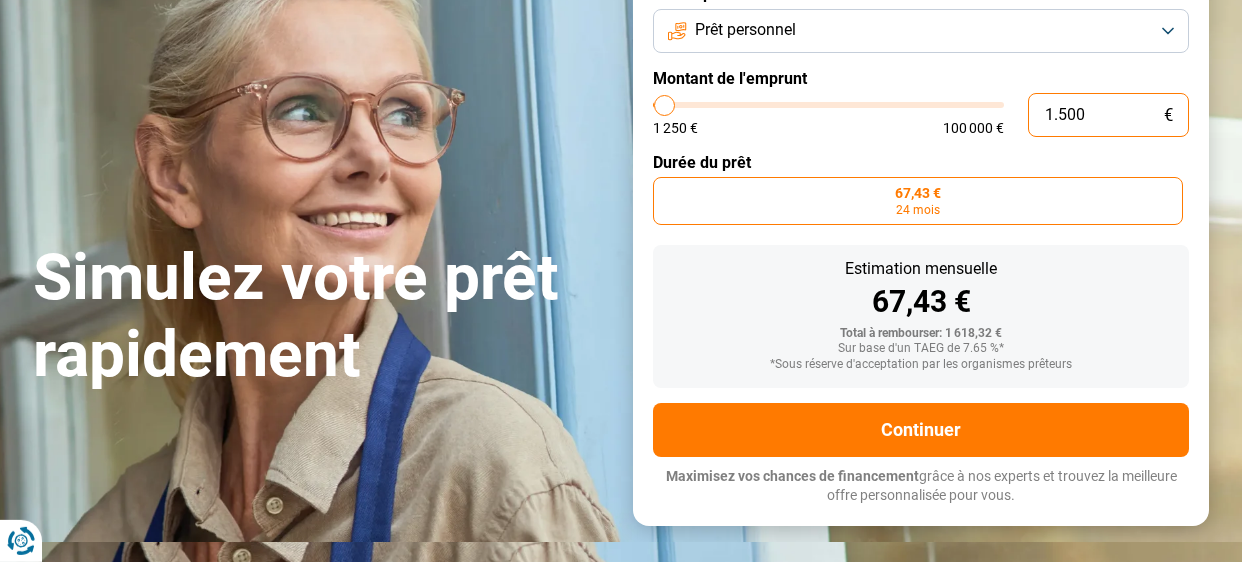 type on "15.000" 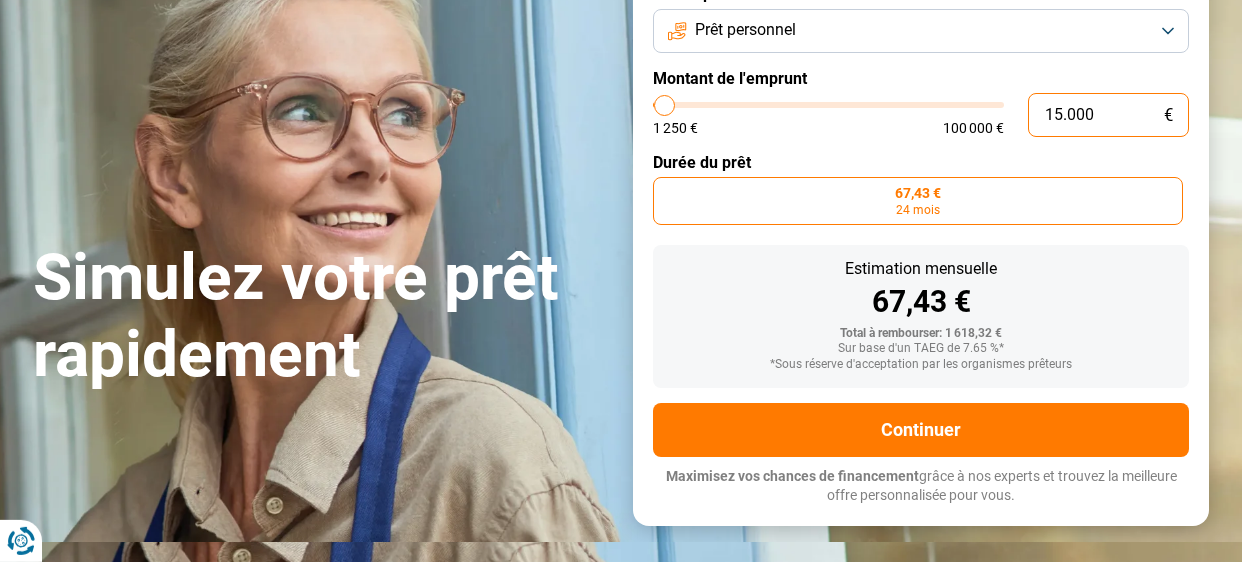 type on "15000" 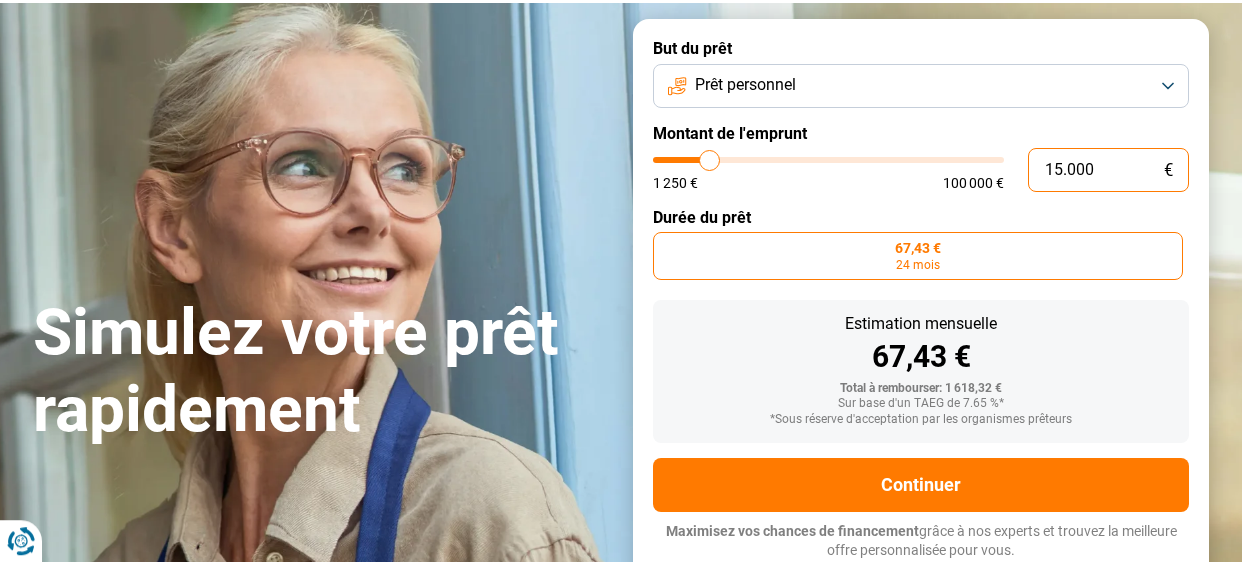 scroll, scrollTop: 118, scrollLeft: 0, axis: vertical 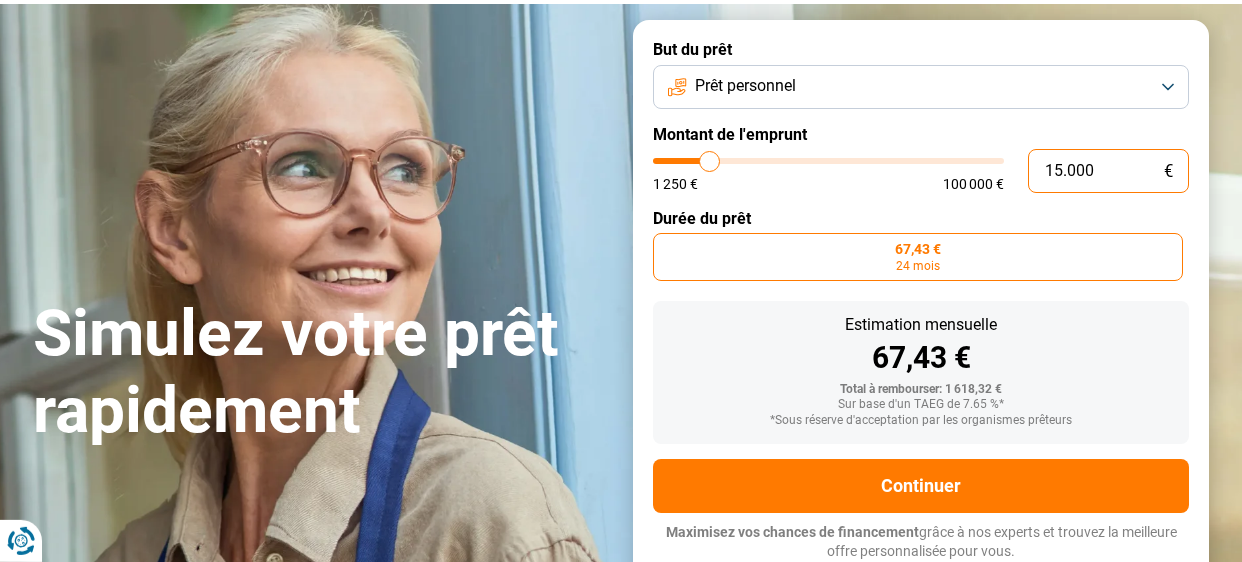 radio on "false" 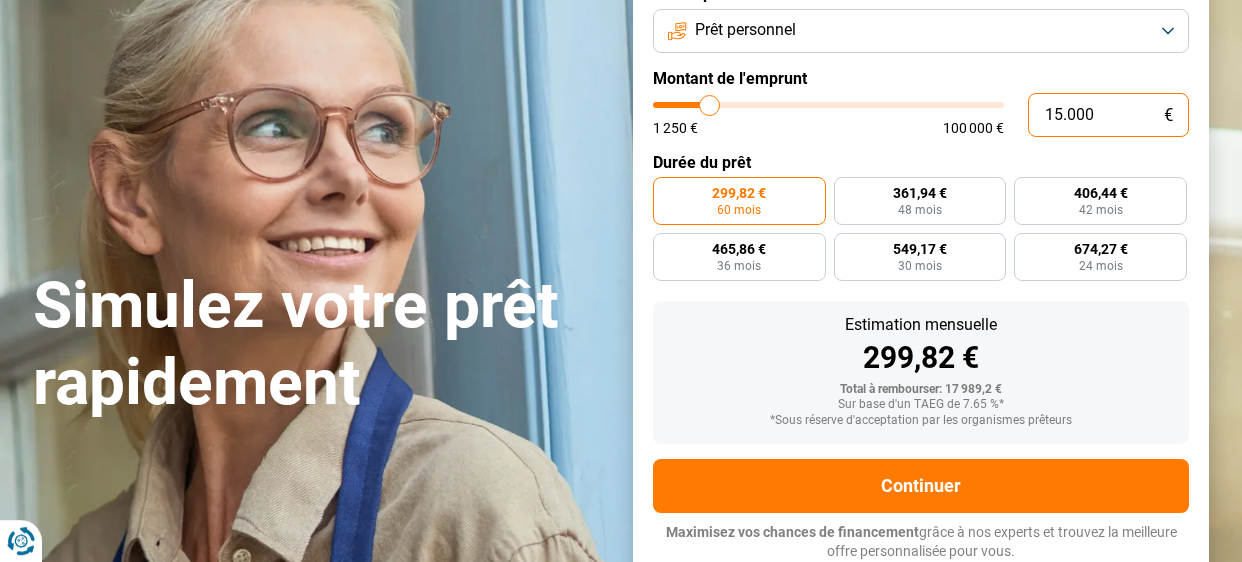 scroll, scrollTop: 174, scrollLeft: 0, axis: vertical 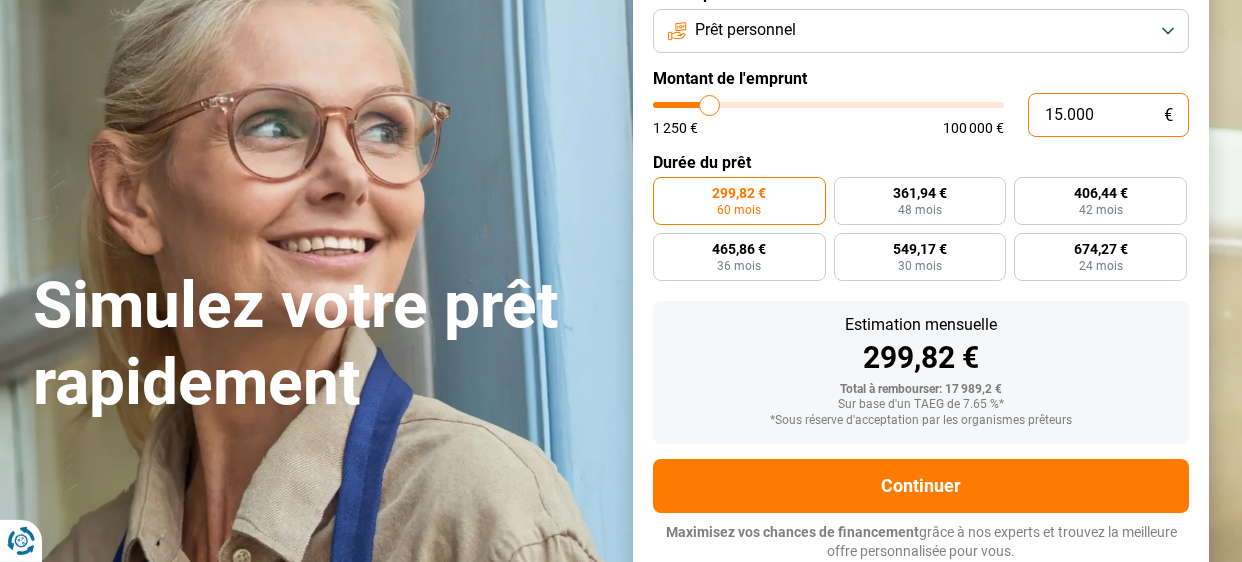 type on "1.500" 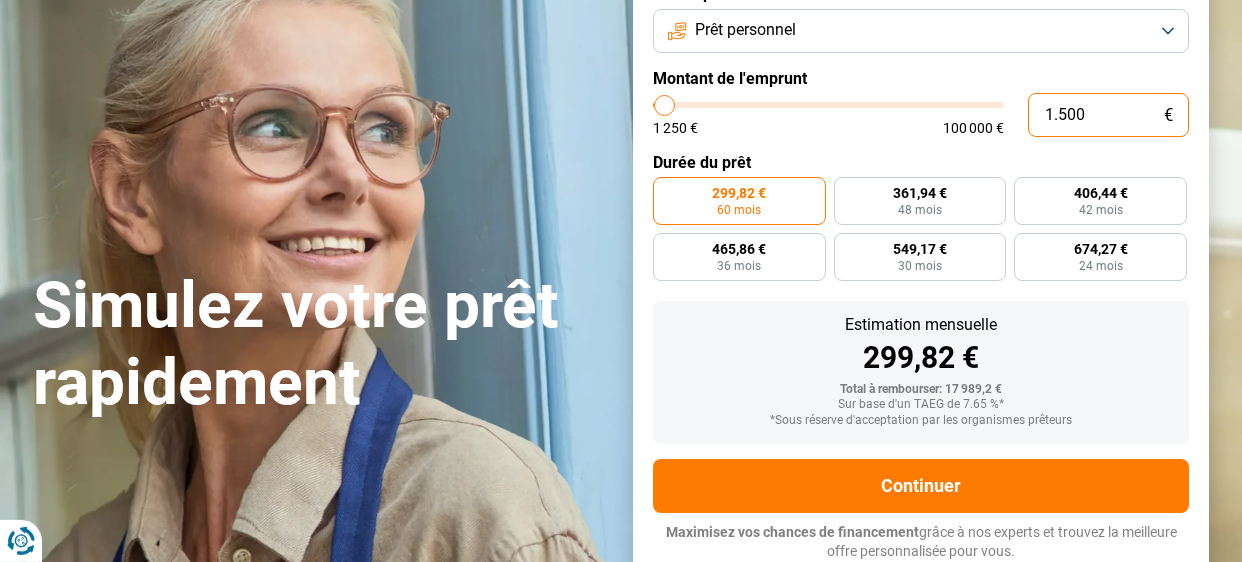 radio on "true" 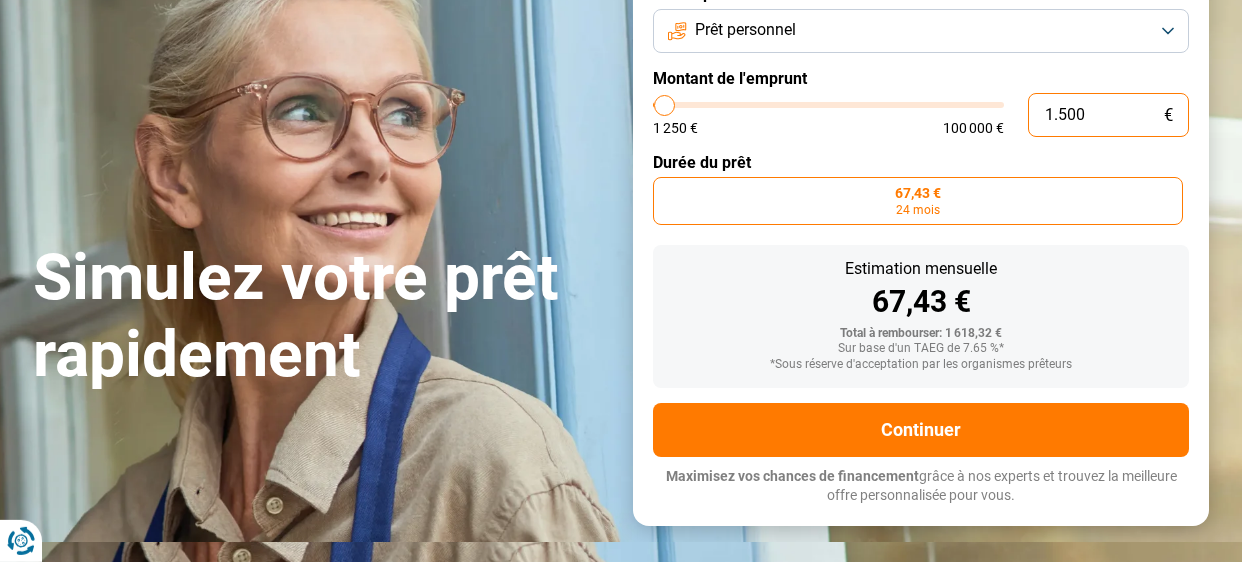 type on "15.005" 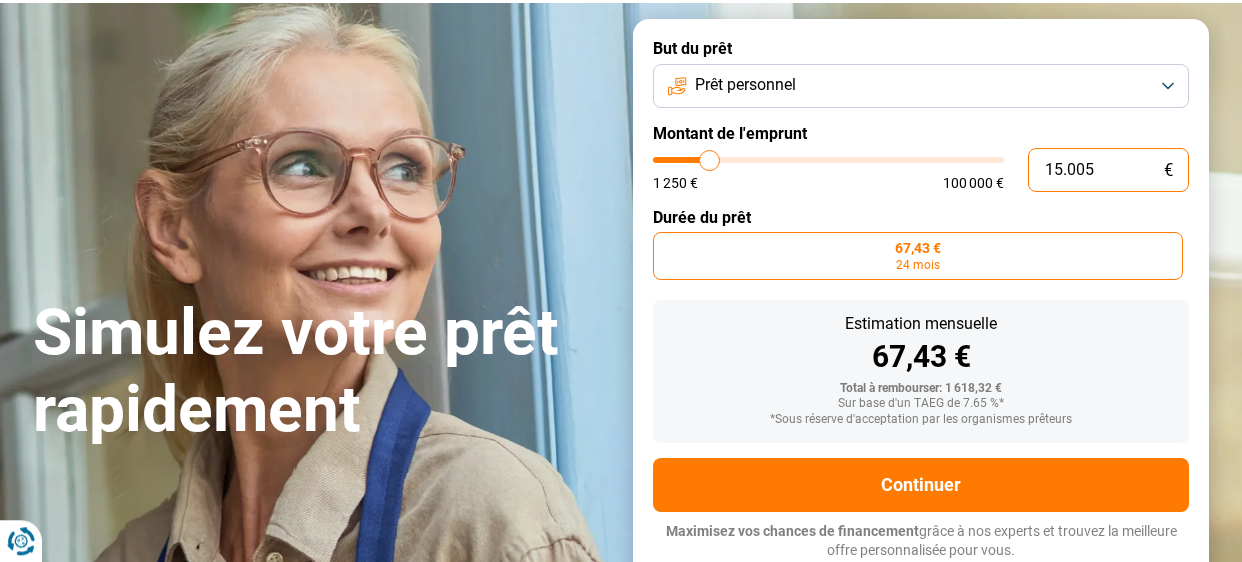 scroll, scrollTop: 118, scrollLeft: 0, axis: vertical 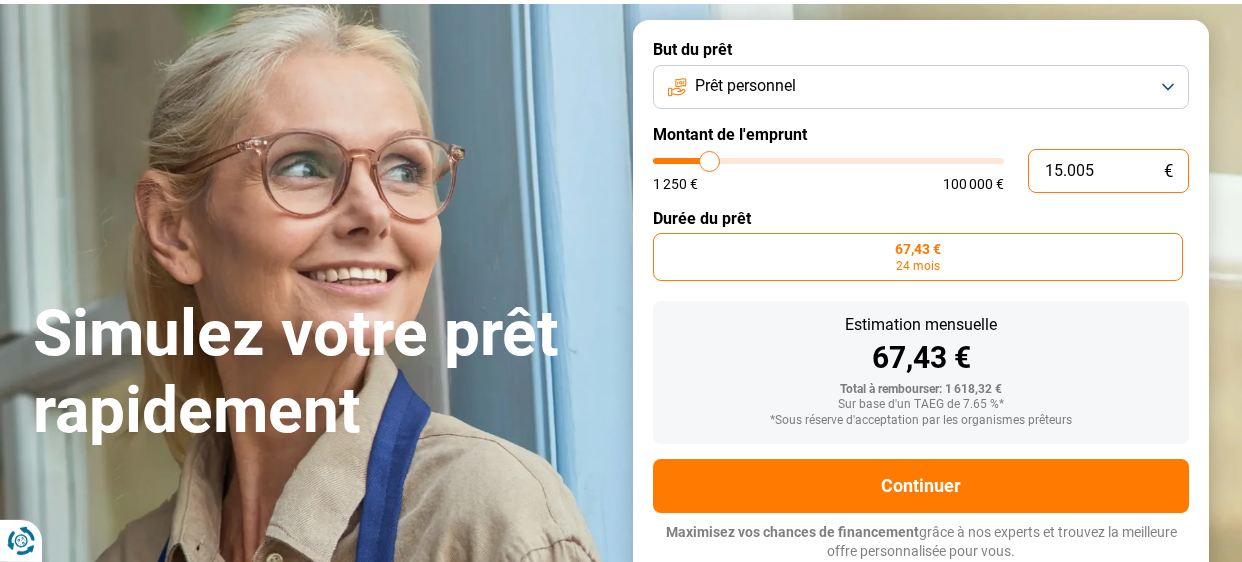 type on "15000" 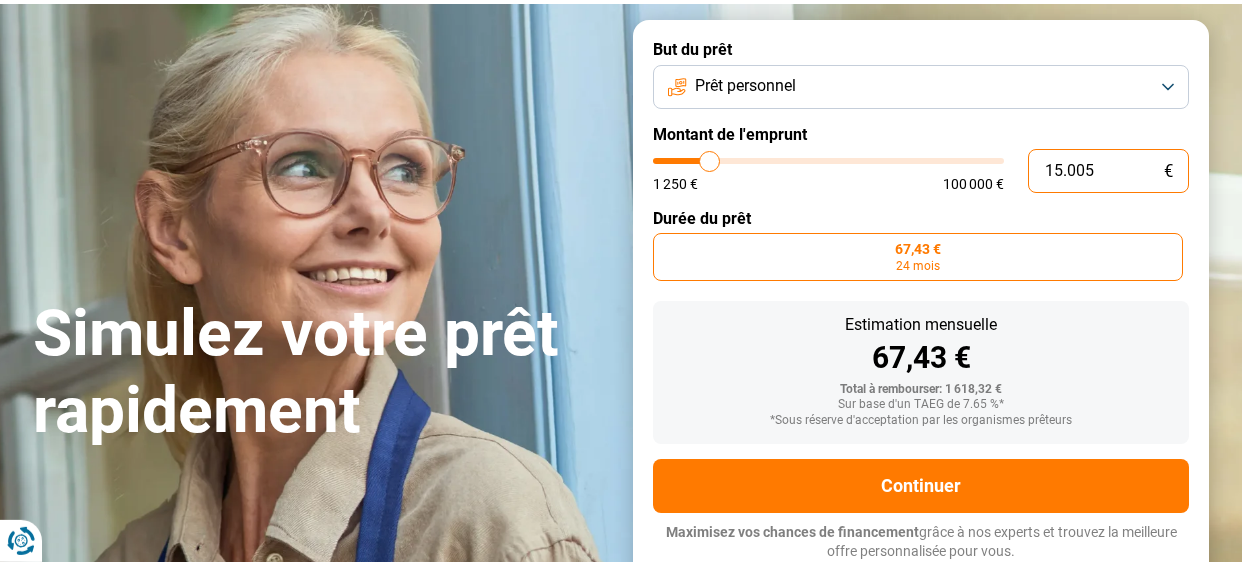 radio on "false" 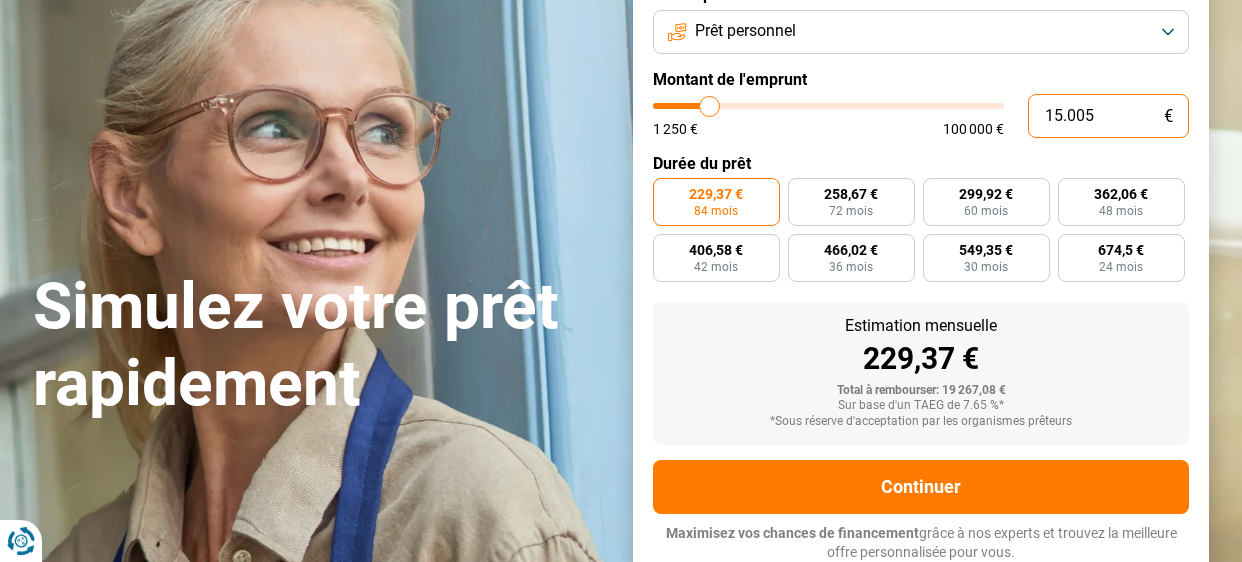 scroll, scrollTop: 174, scrollLeft: 0, axis: vertical 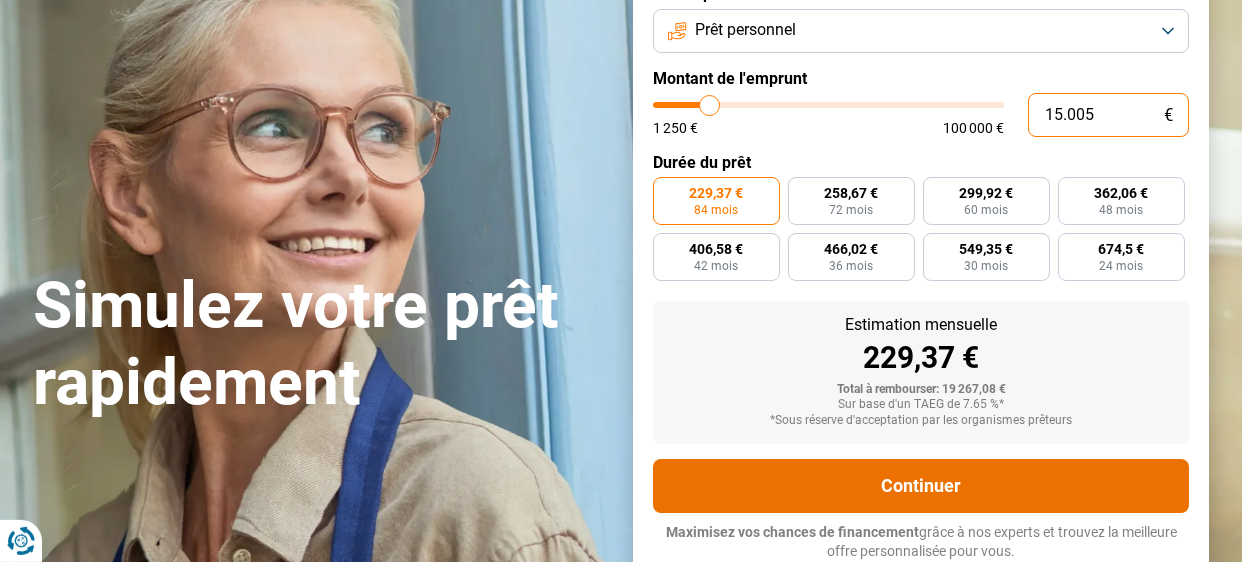 type on "15.005" 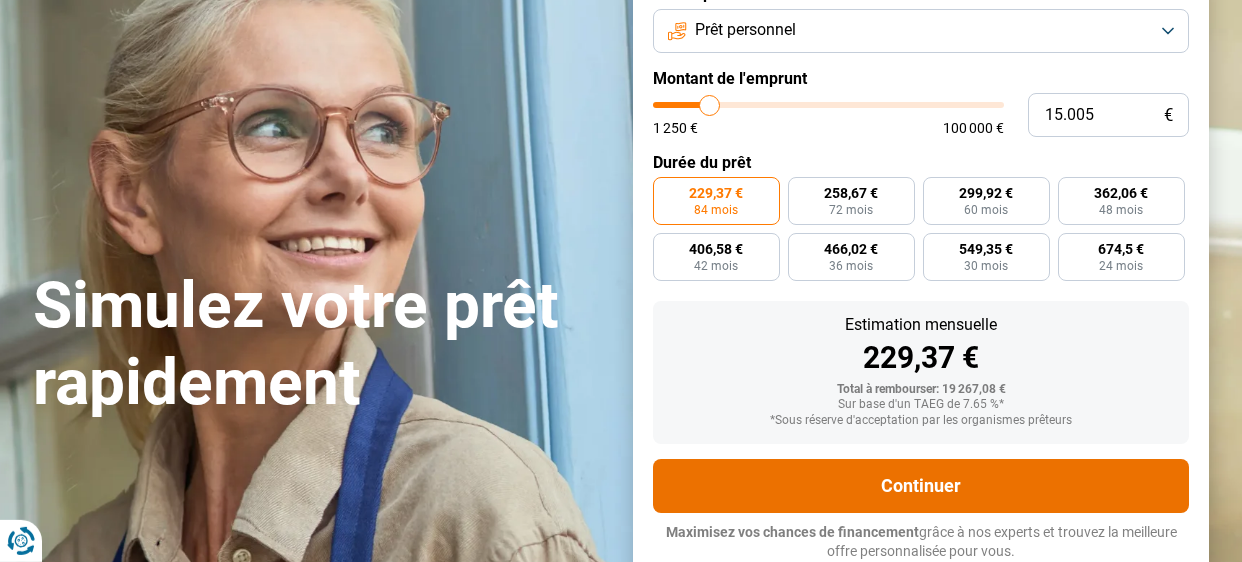 click on "Continuer" at bounding box center (921, 486) 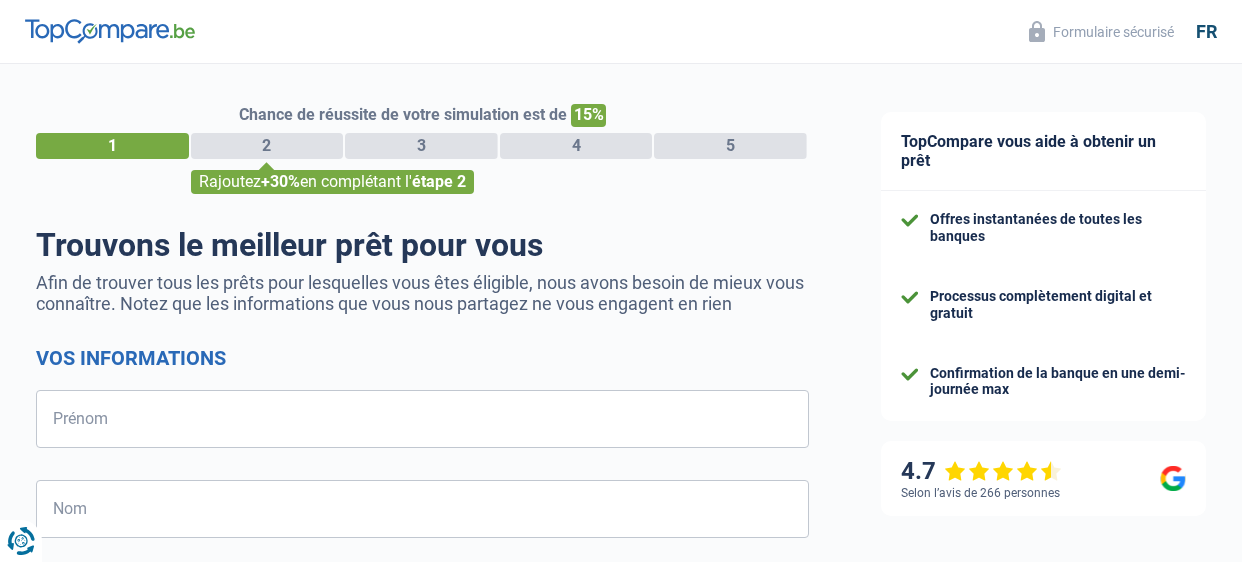 select on "32" 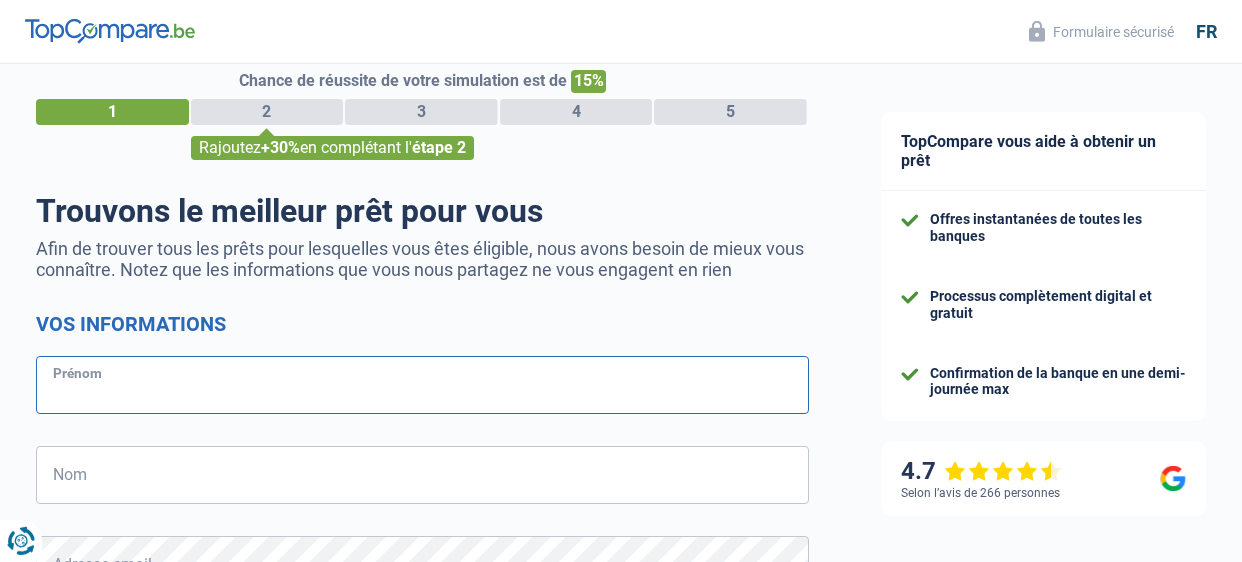 click on "Prénom" at bounding box center (422, 385) 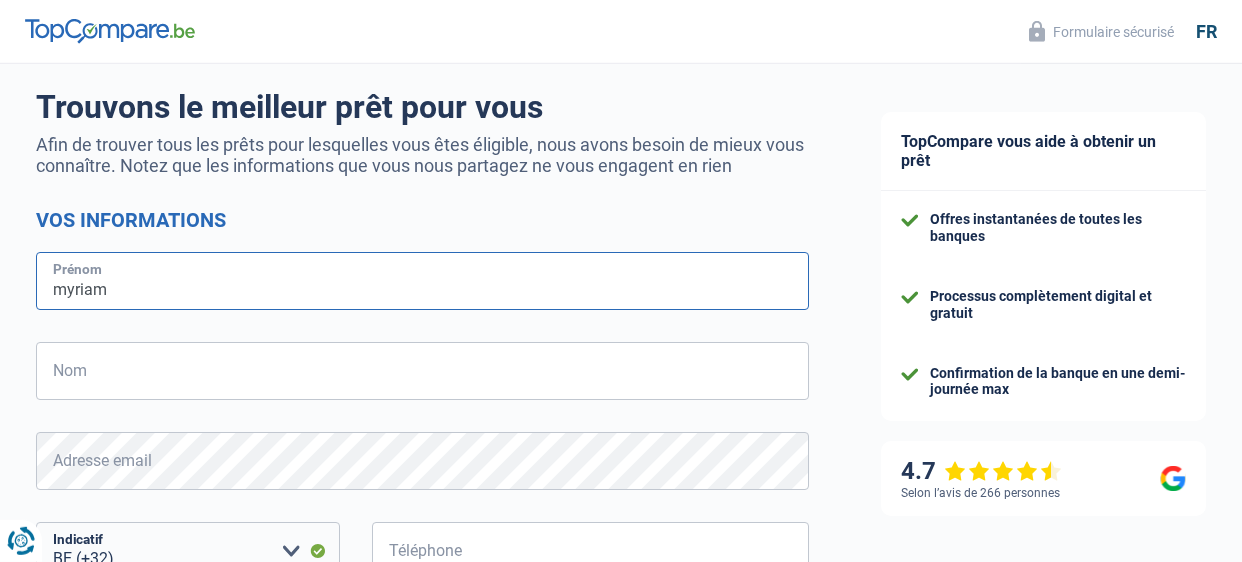 scroll, scrollTop: 140, scrollLeft: 0, axis: vertical 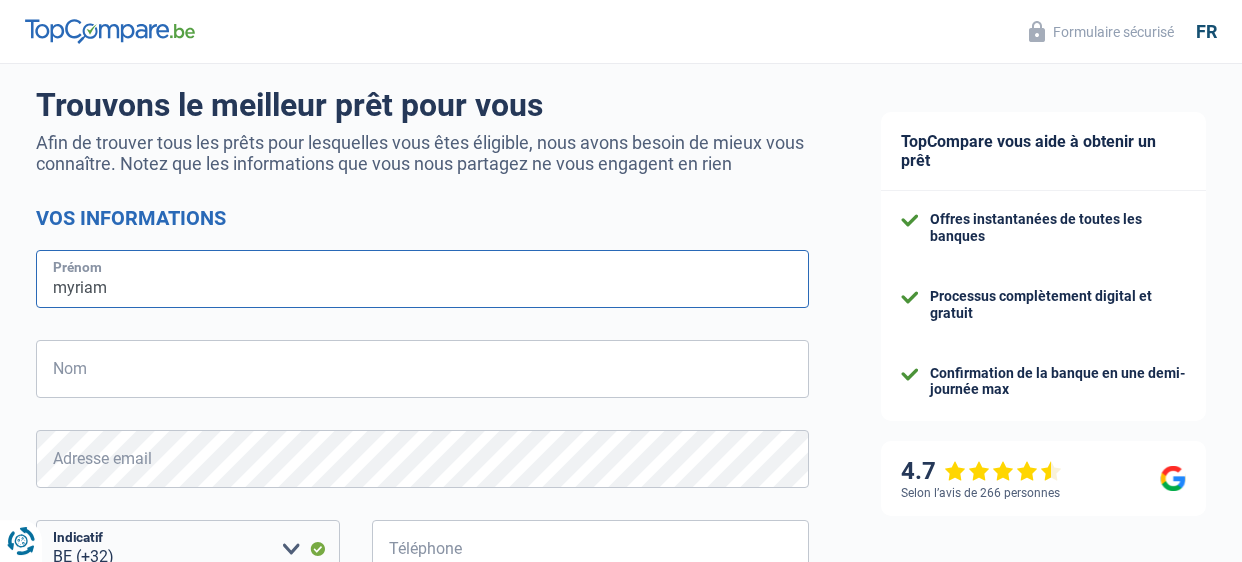 type on "myriam" 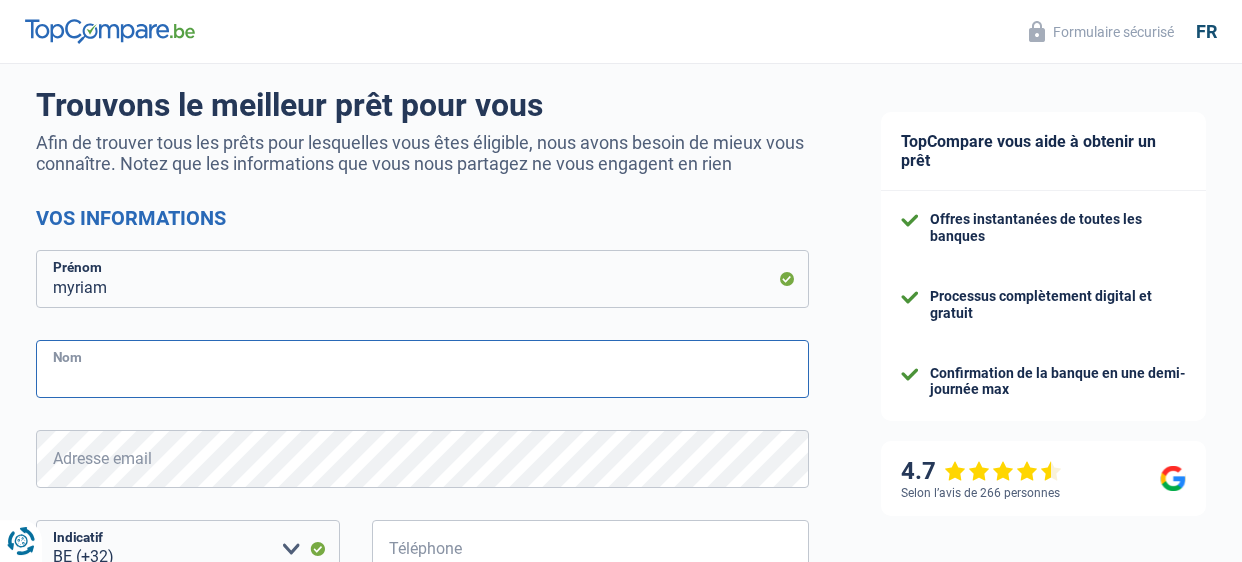 click on "Nom" at bounding box center (422, 369) 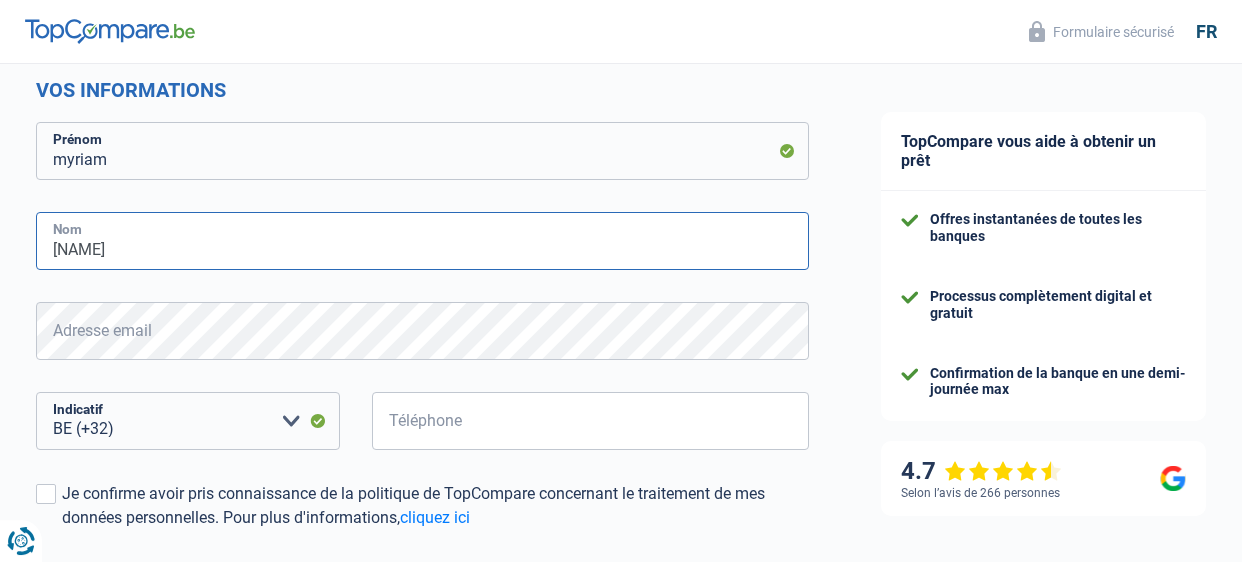 scroll, scrollTop: 268, scrollLeft: 0, axis: vertical 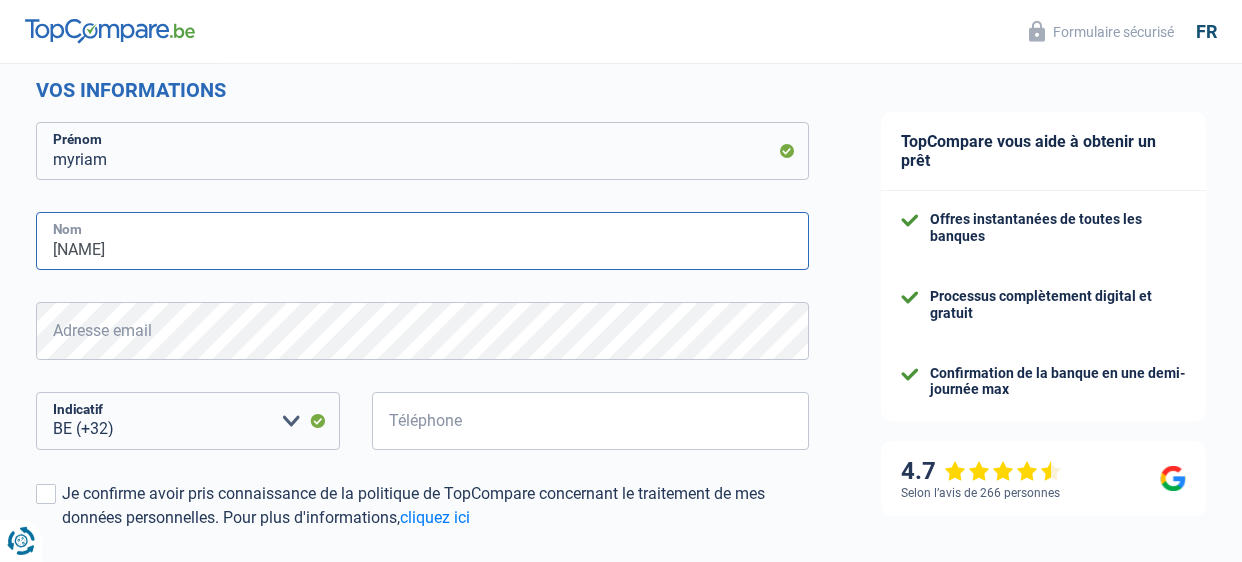 type on "[NAME]" 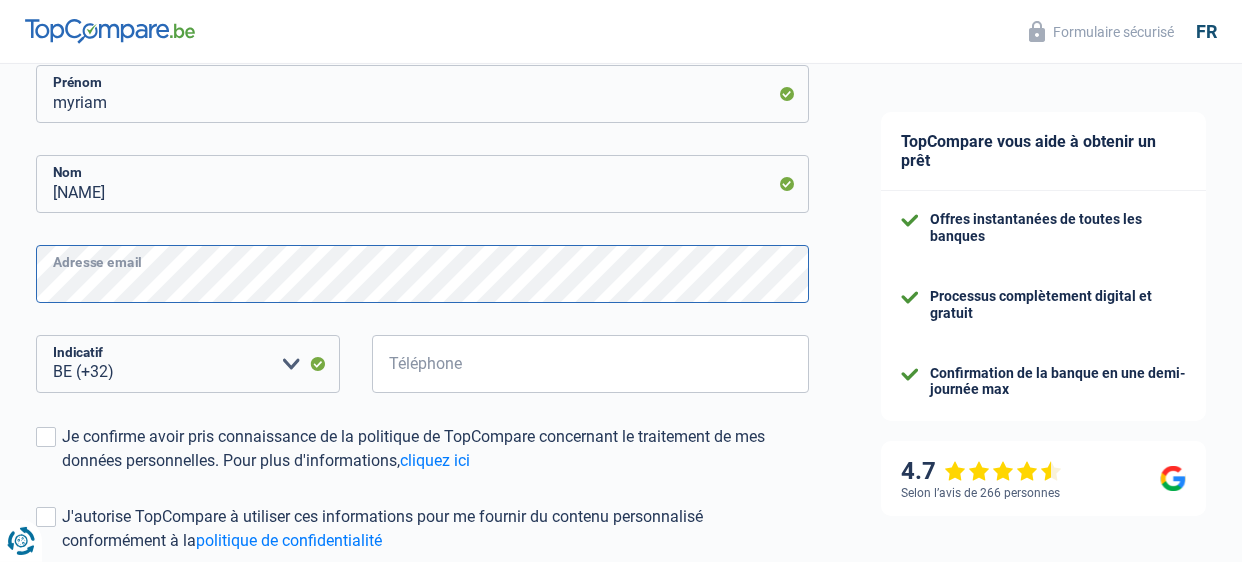 scroll, scrollTop: 331, scrollLeft: 0, axis: vertical 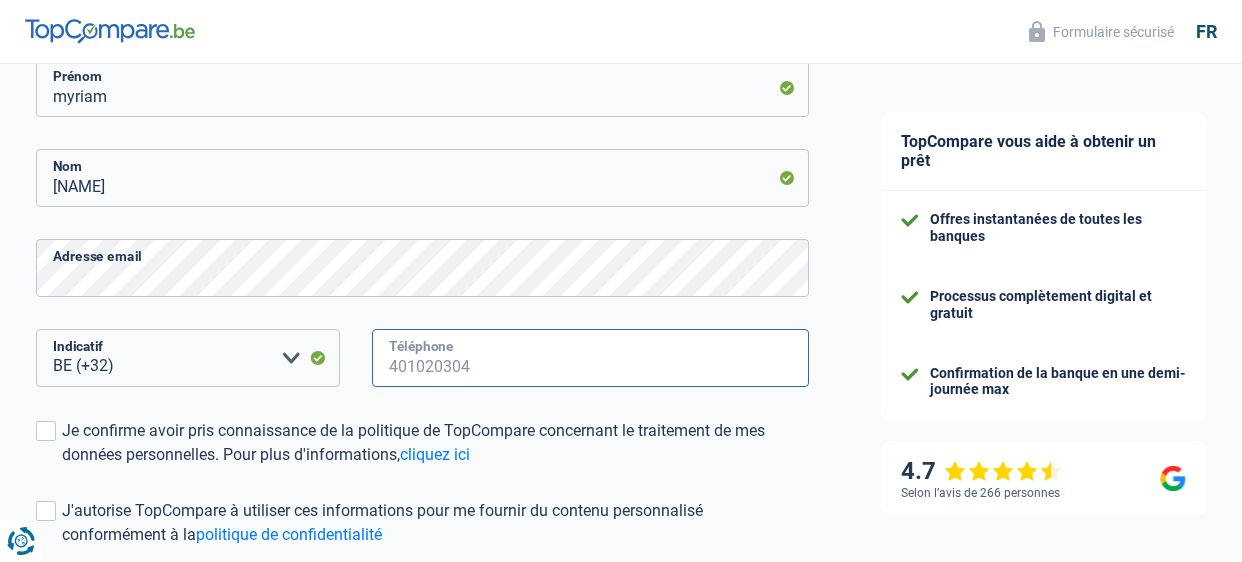 click on "Téléphone" at bounding box center (590, 358) 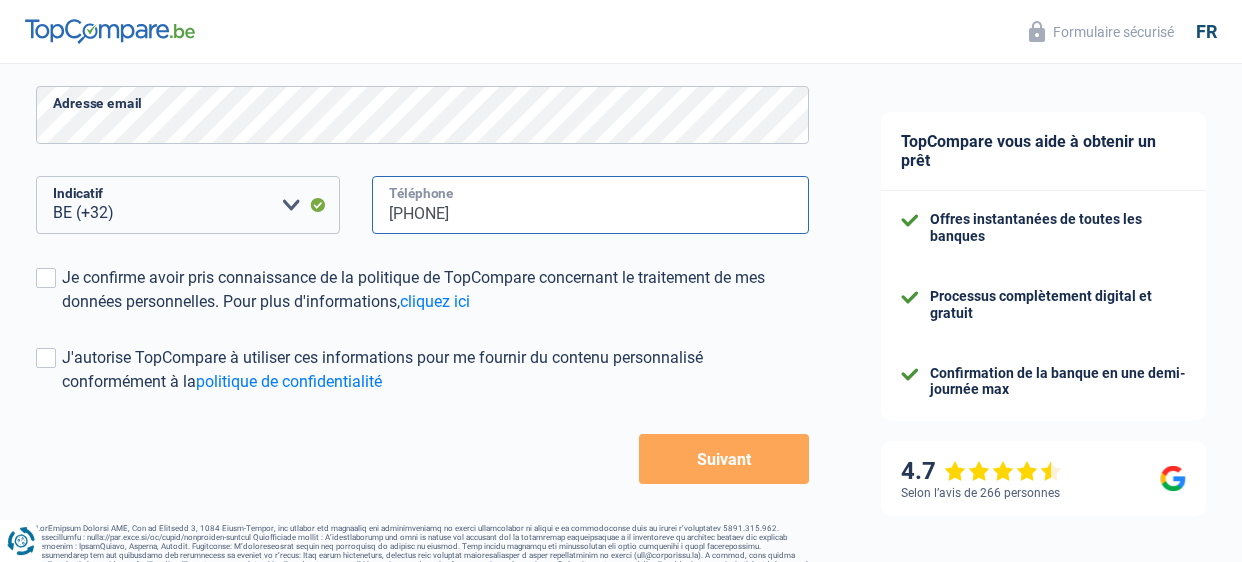 scroll, scrollTop: 520, scrollLeft: 0, axis: vertical 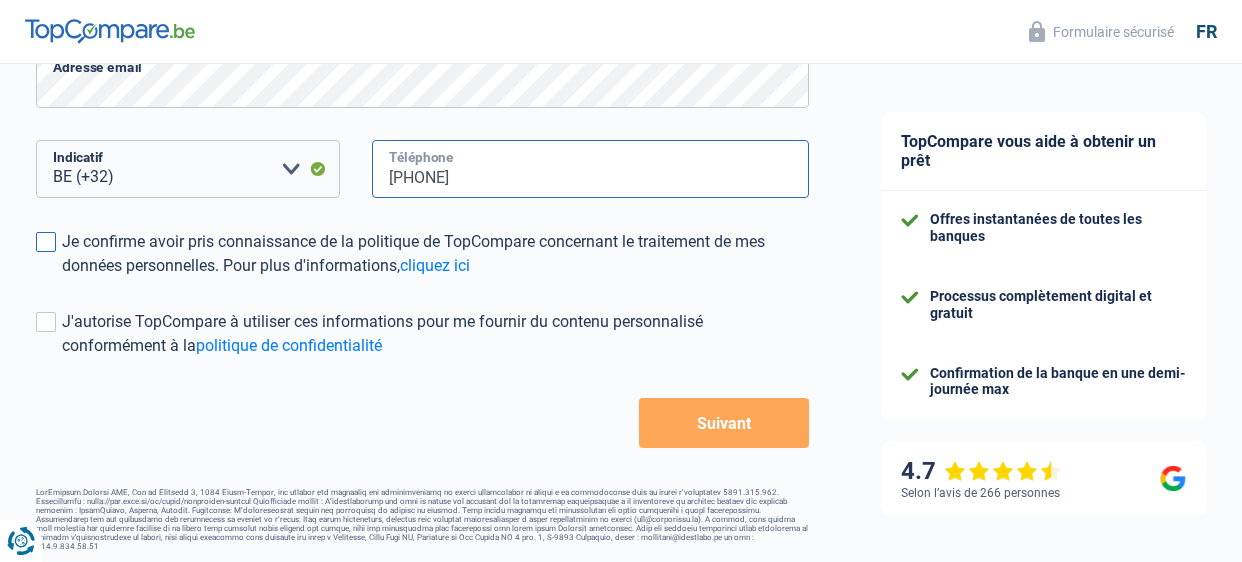 type on "[PHONE]" 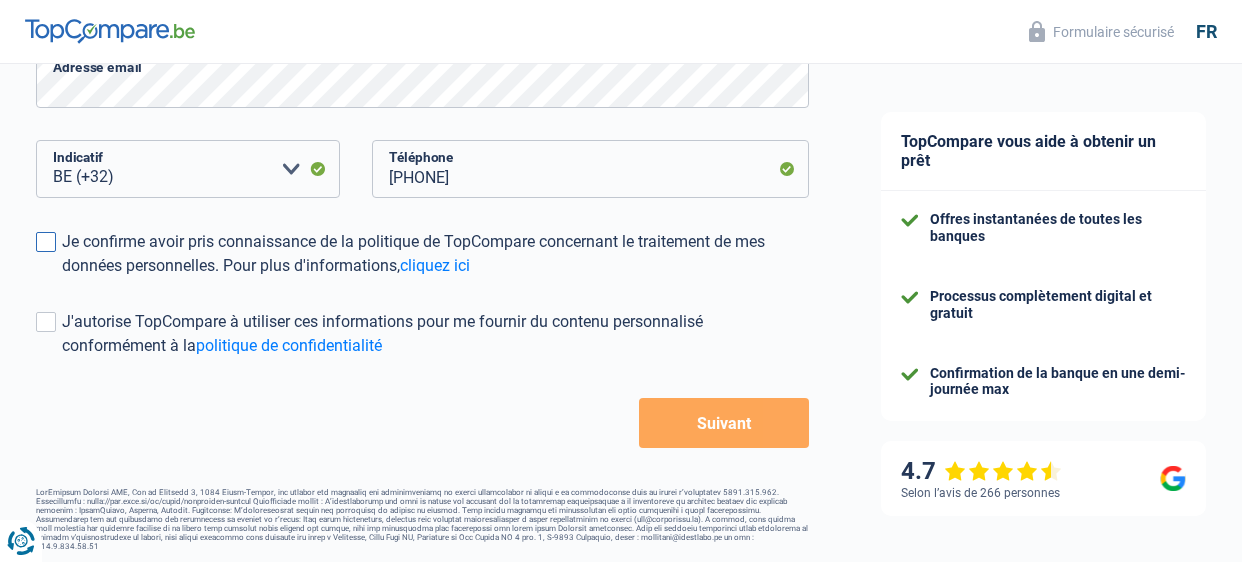 click at bounding box center (46, 242) 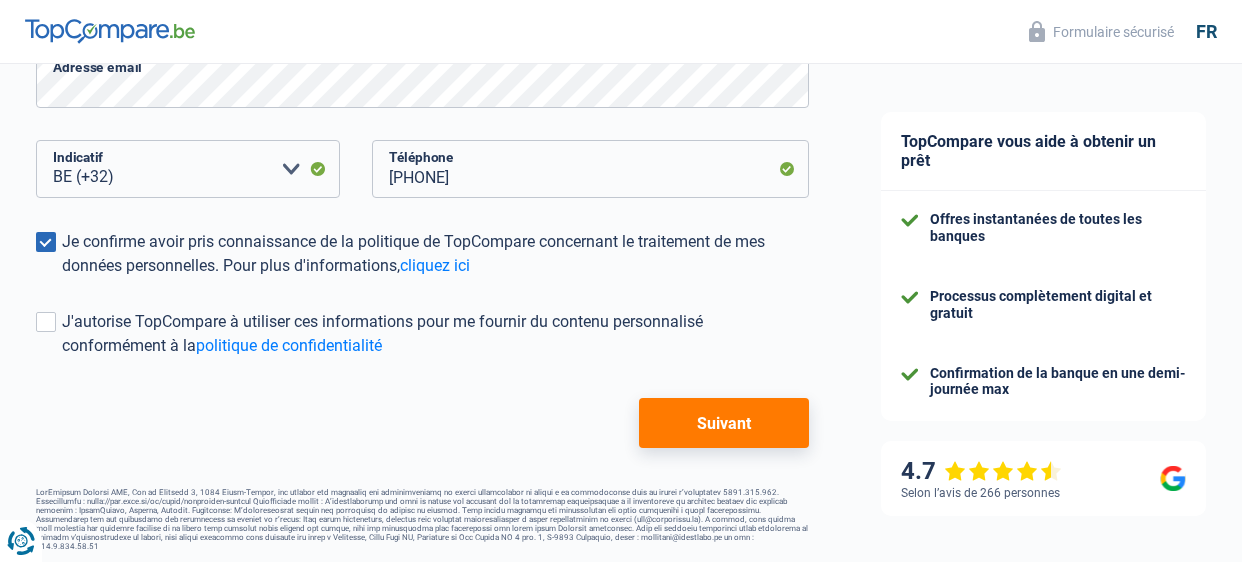 click on "Suivant" at bounding box center (724, 423) 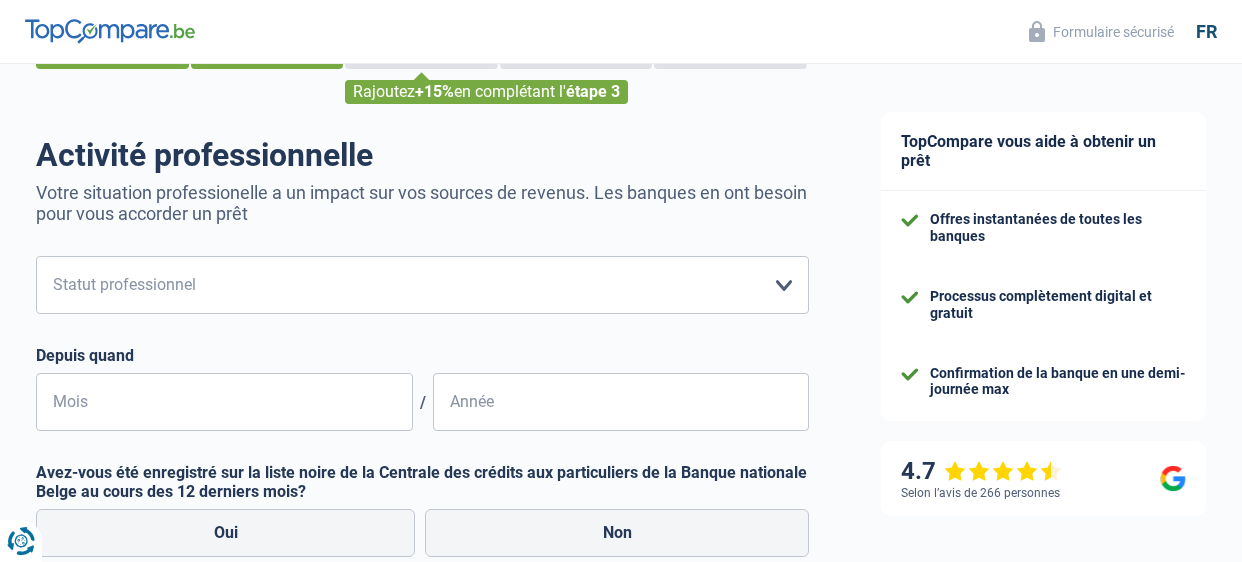 scroll, scrollTop: 95, scrollLeft: 0, axis: vertical 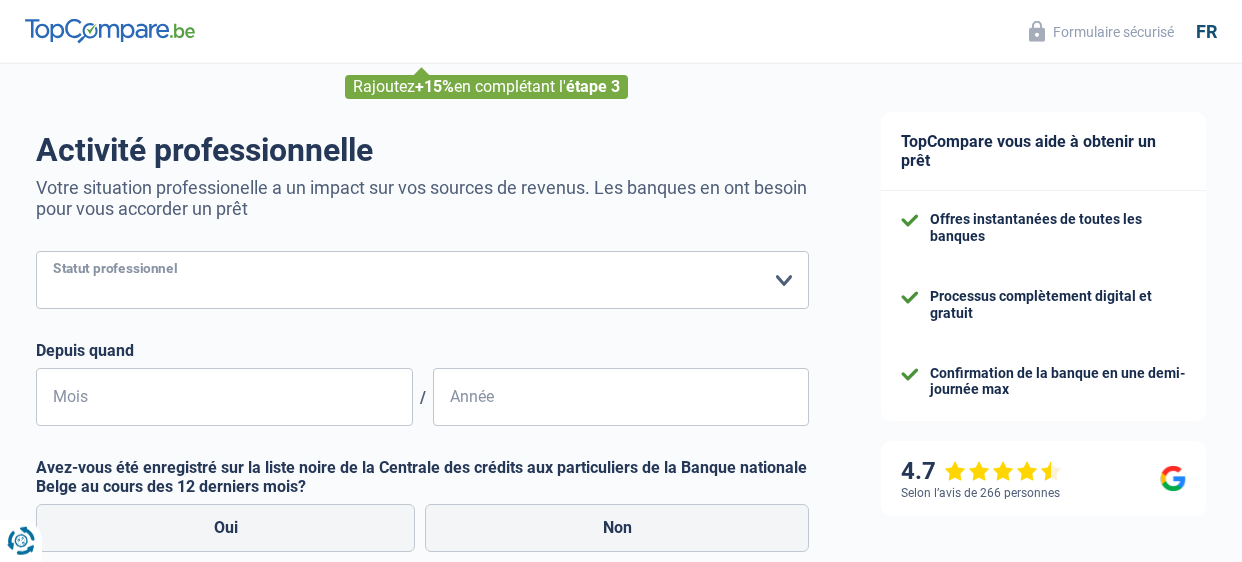 click on "Ouvrier Employé privé Employé public Invalide Indépendant Pensionné Chômeur Mutuelle Femme au foyer Sans profession Allocataire sécurité/Intégration social (SPF Sécurité Sociale, CPAS) Etudiant Profession libérale Commerçant Rentier Pré-pensionné
Veuillez sélectionner une option" at bounding box center [422, 280] 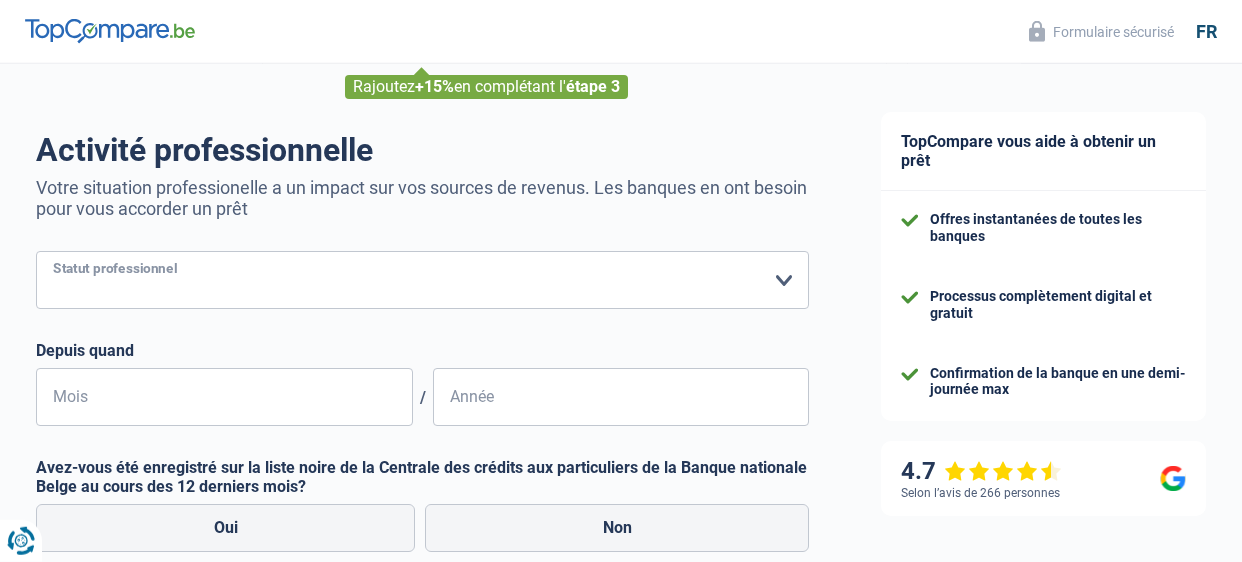 select on "publicEmployee" 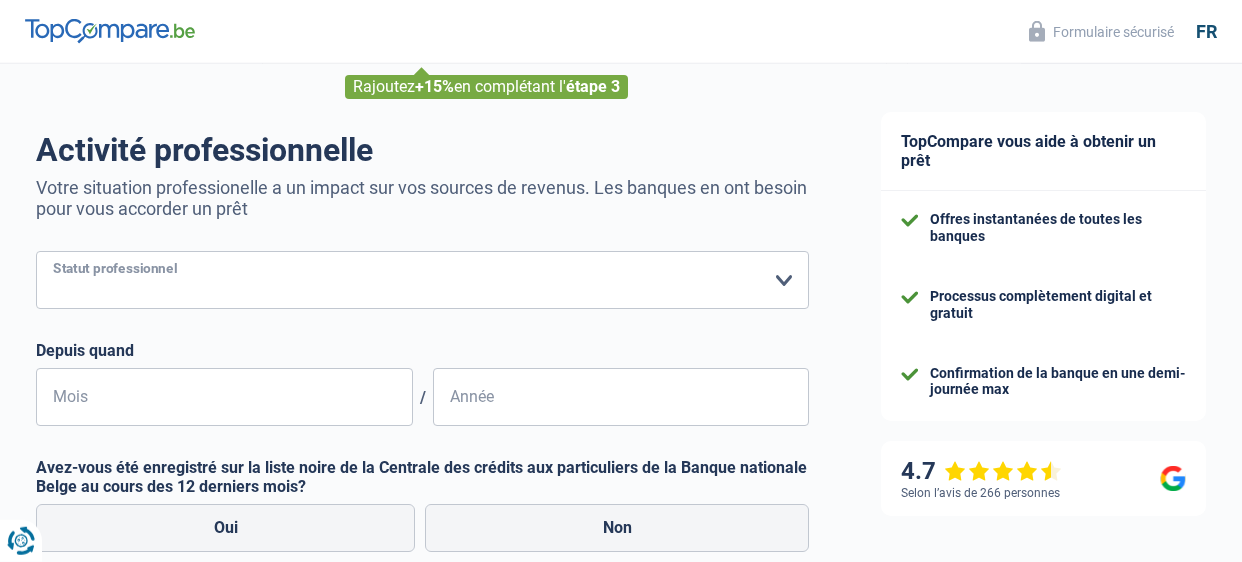 click on "Employé public" at bounding box center (0, 0) 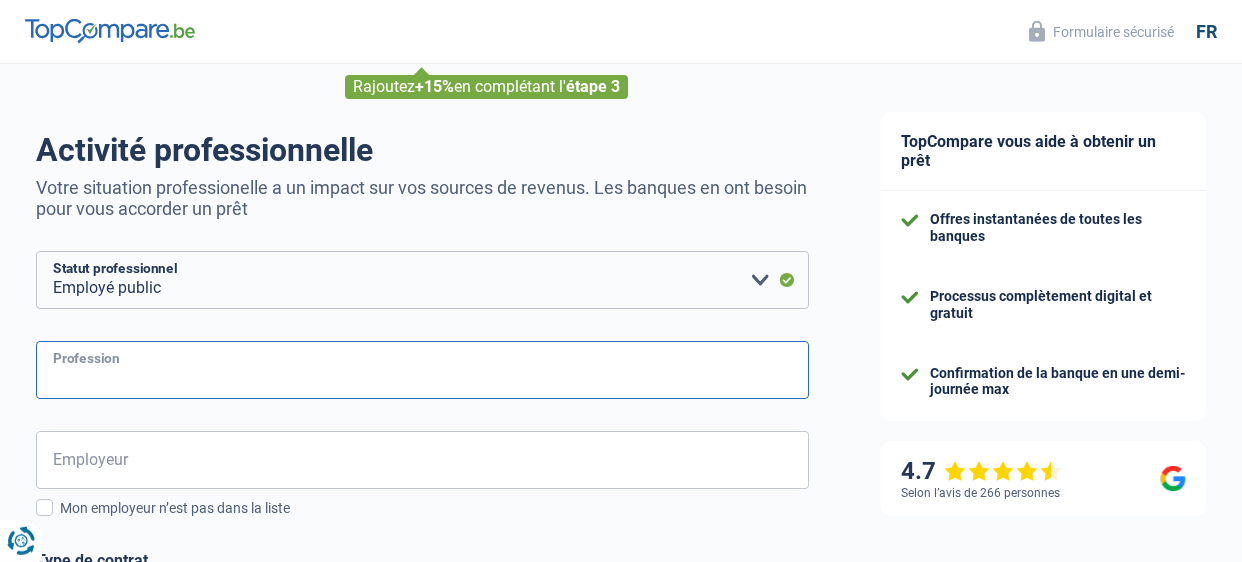 click on "Profession" at bounding box center (422, 370) 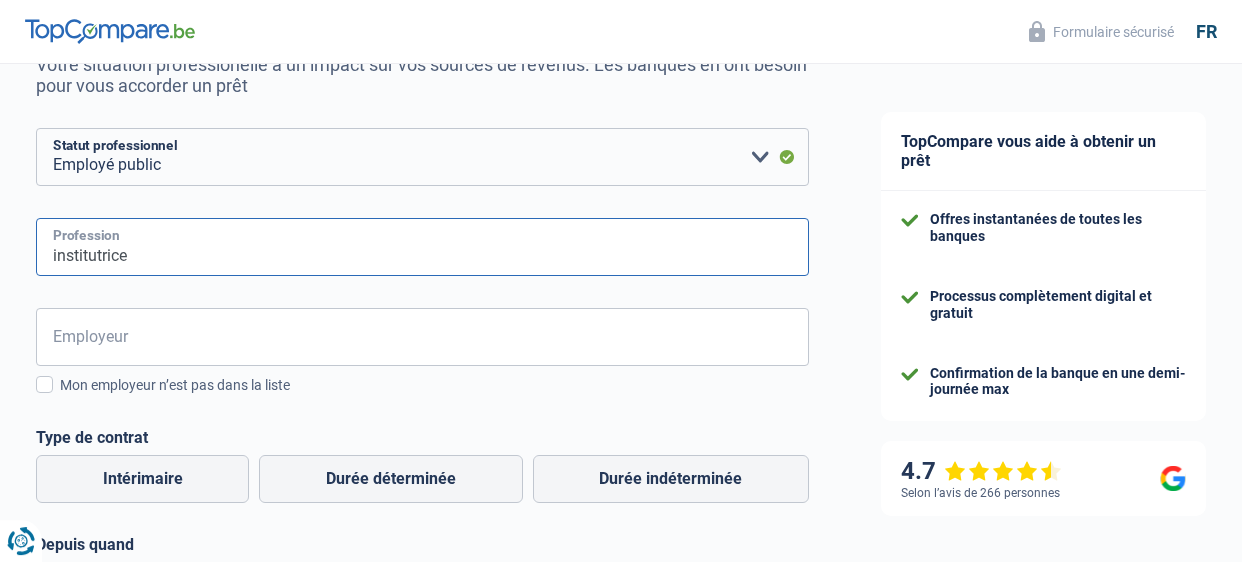 scroll, scrollTop: 219, scrollLeft: 0, axis: vertical 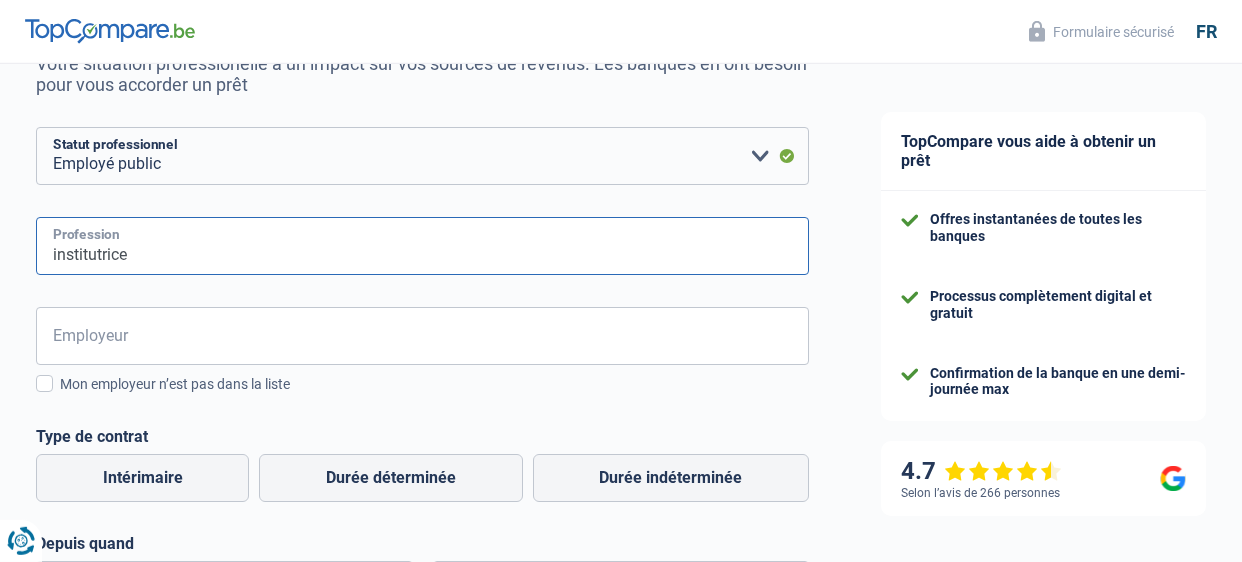 type on "institutrice" 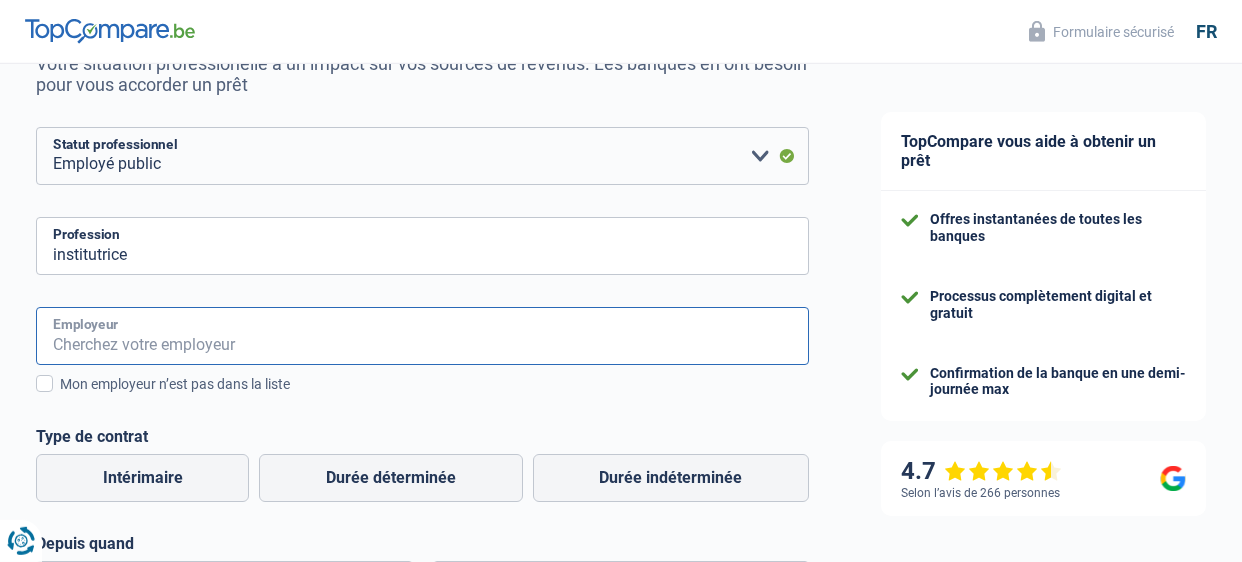 click on "Employeur" at bounding box center (422, 336) 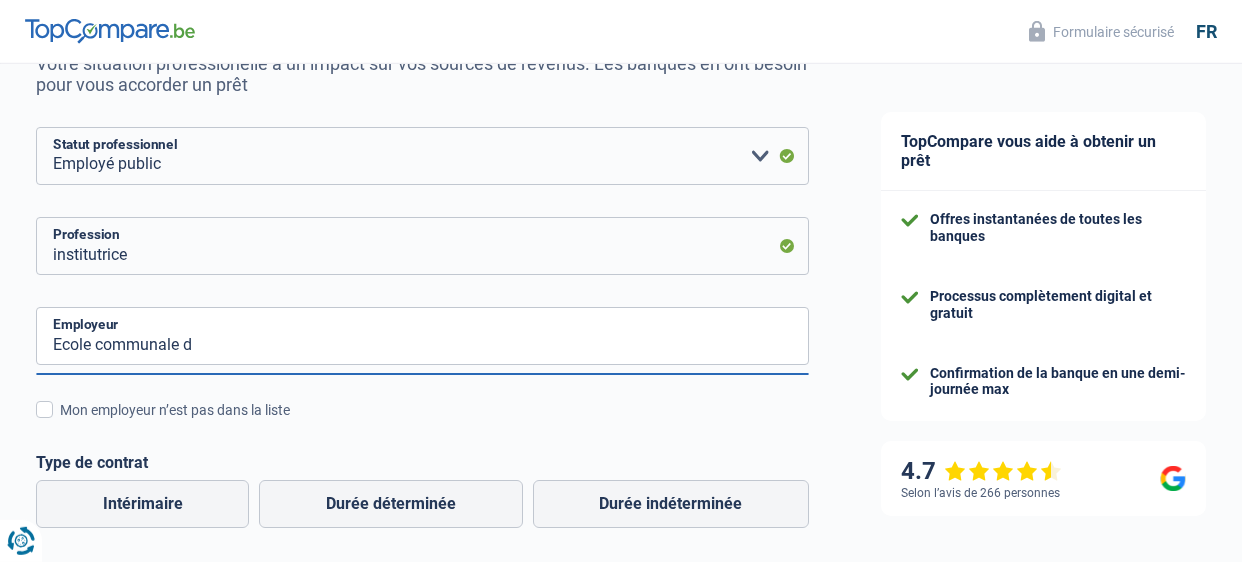 drag, startPoint x: 1091, startPoint y: 524, endPoint x: 1077, endPoint y: 548, distance: 27.784887 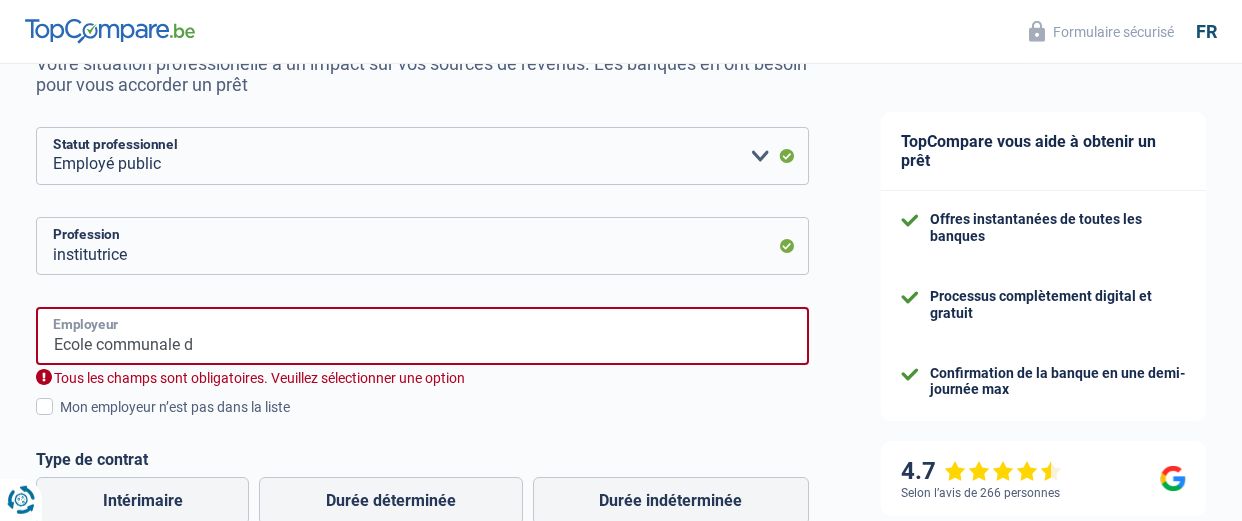 click on "Ecole communale d" at bounding box center (422, 336) 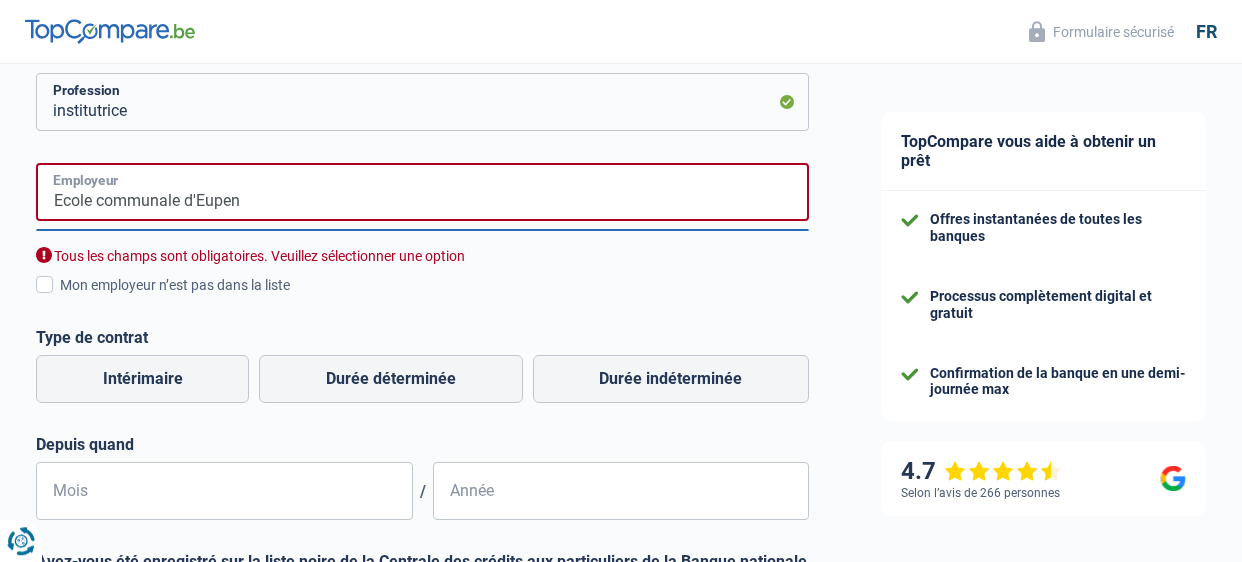 scroll, scrollTop: 365, scrollLeft: 0, axis: vertical 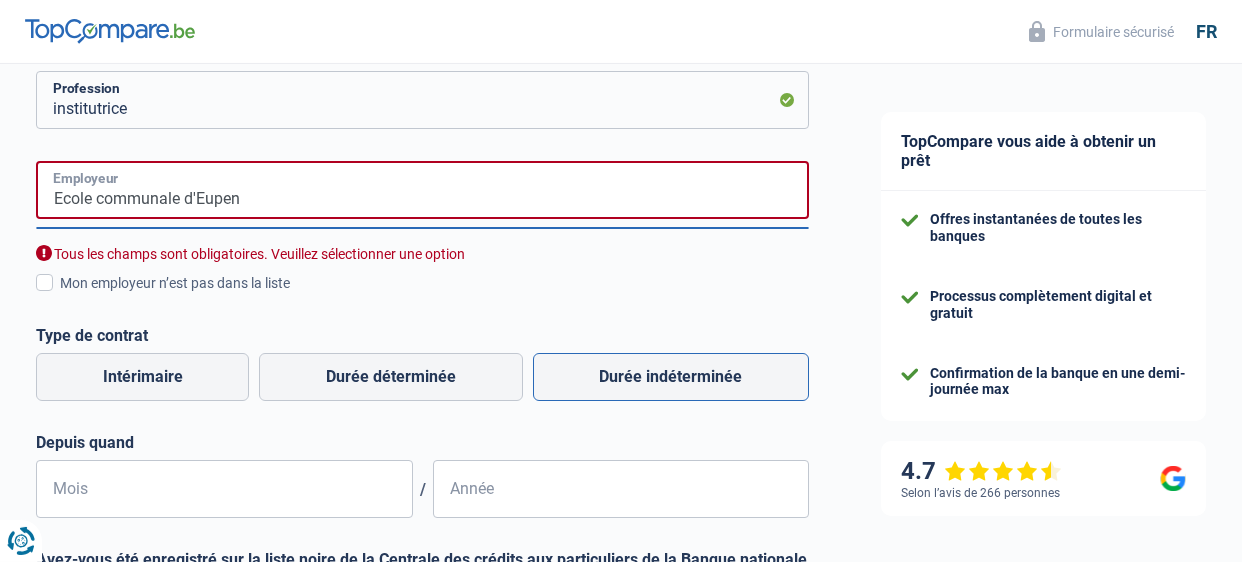 type on "Ecole communale d'Eupen" 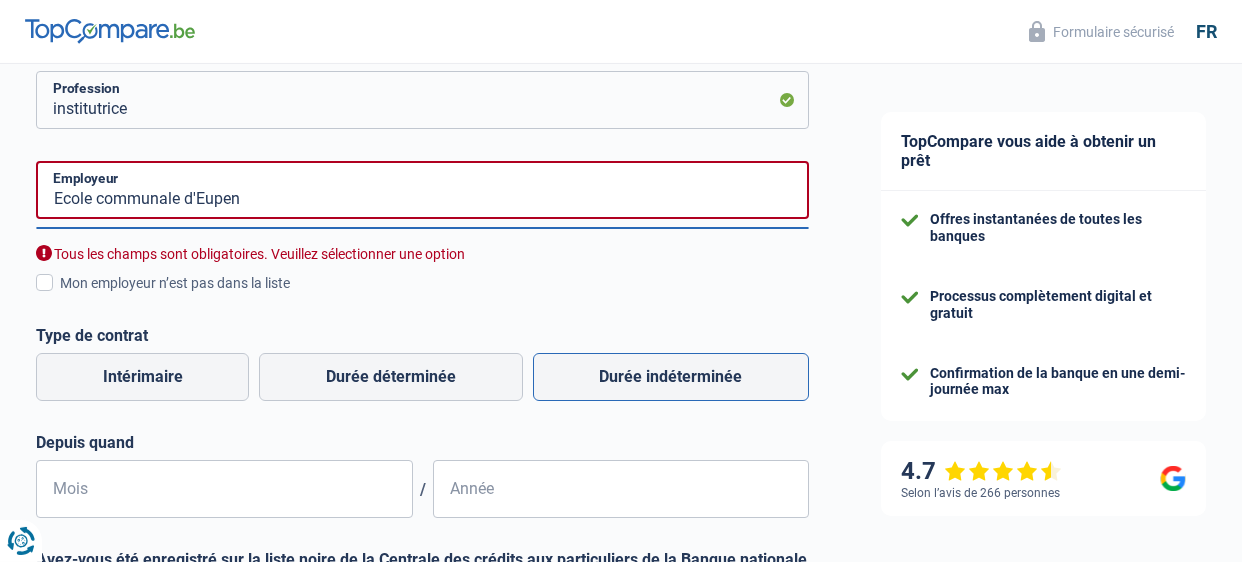 click on "Durée indéterminée" at bounding box center (671, 377) 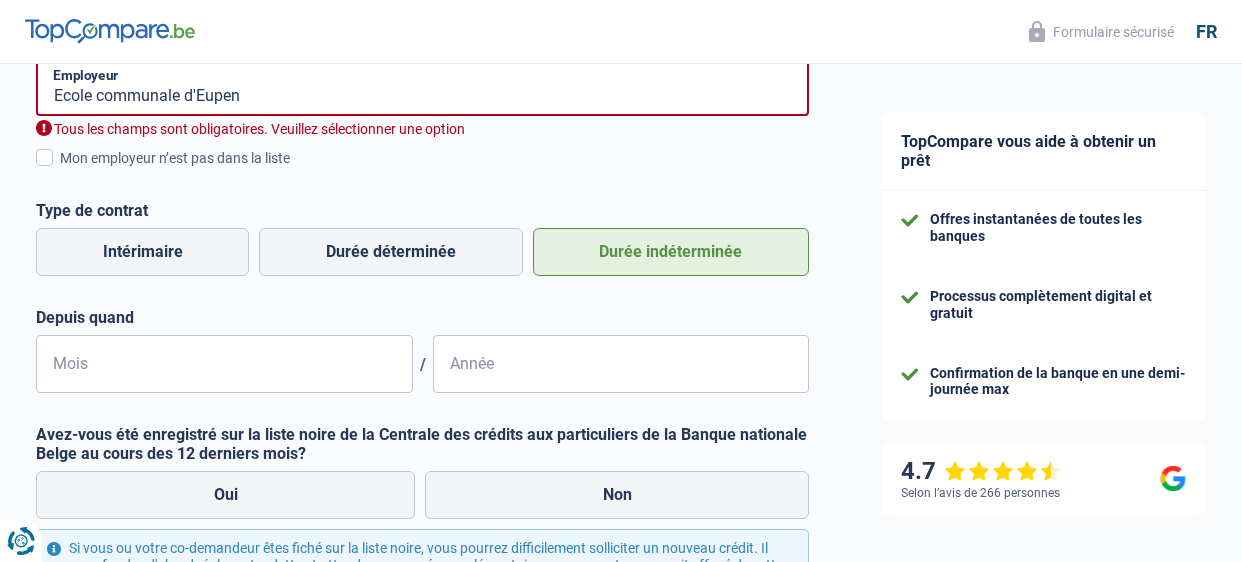 scroll, scrollTop: 468, scrollLeft: 0, axis: vertical 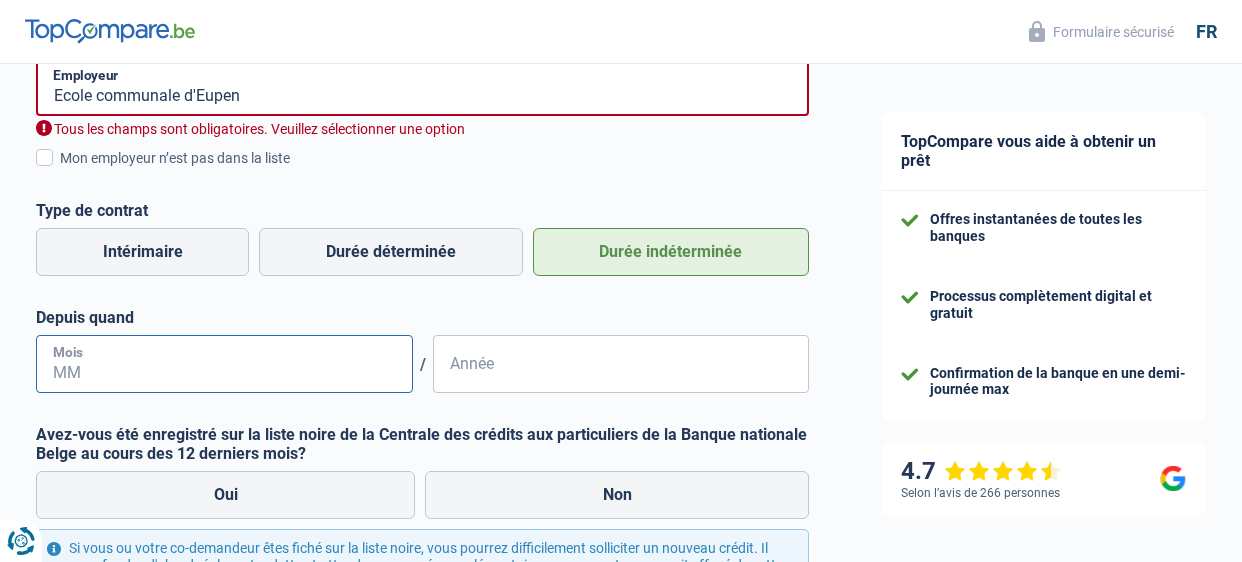 click on "Mois" at bounding box center [224, 364] 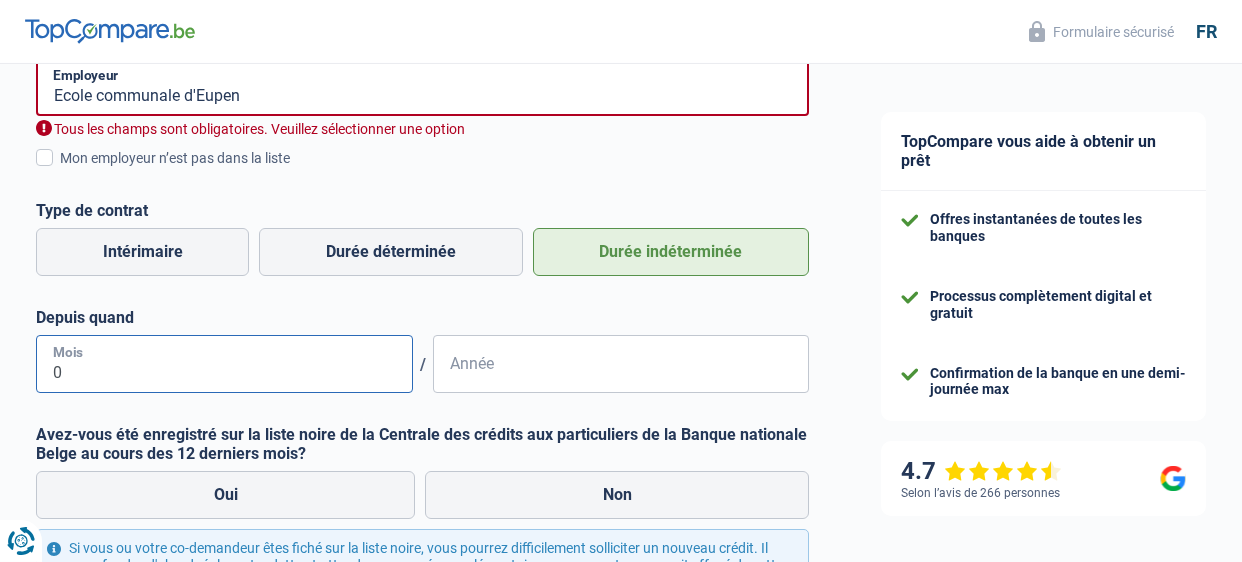 type on "09" 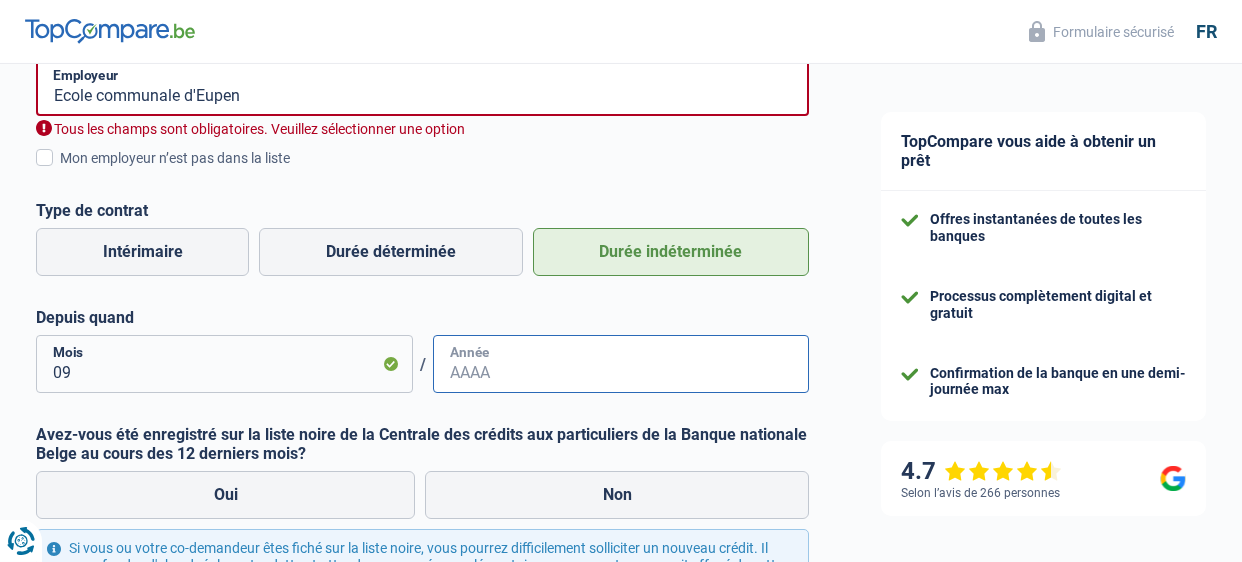 click on "Année" at bounding box center [621, 364] 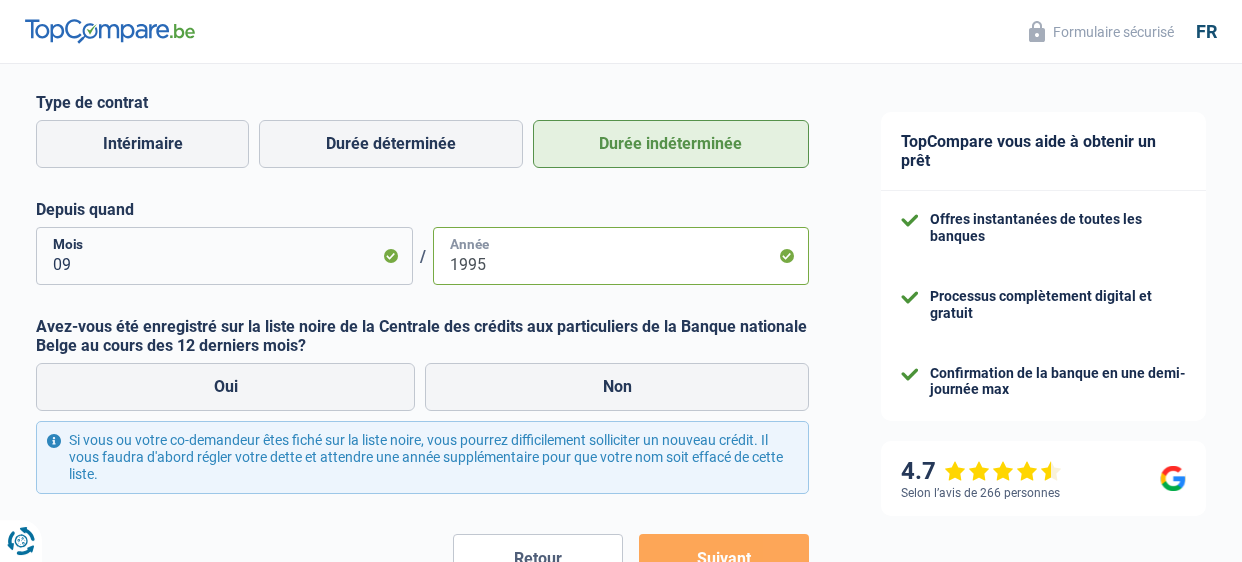 scroll, scrollTop: 580, scrollLeft: 0, axis: vertical 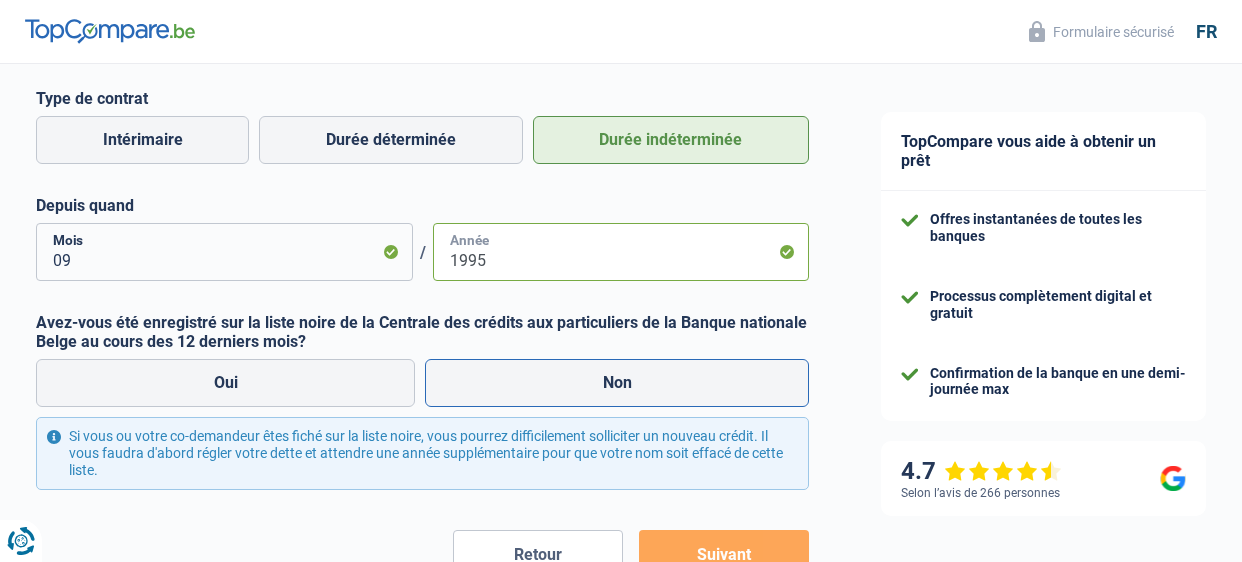 type on "1995" 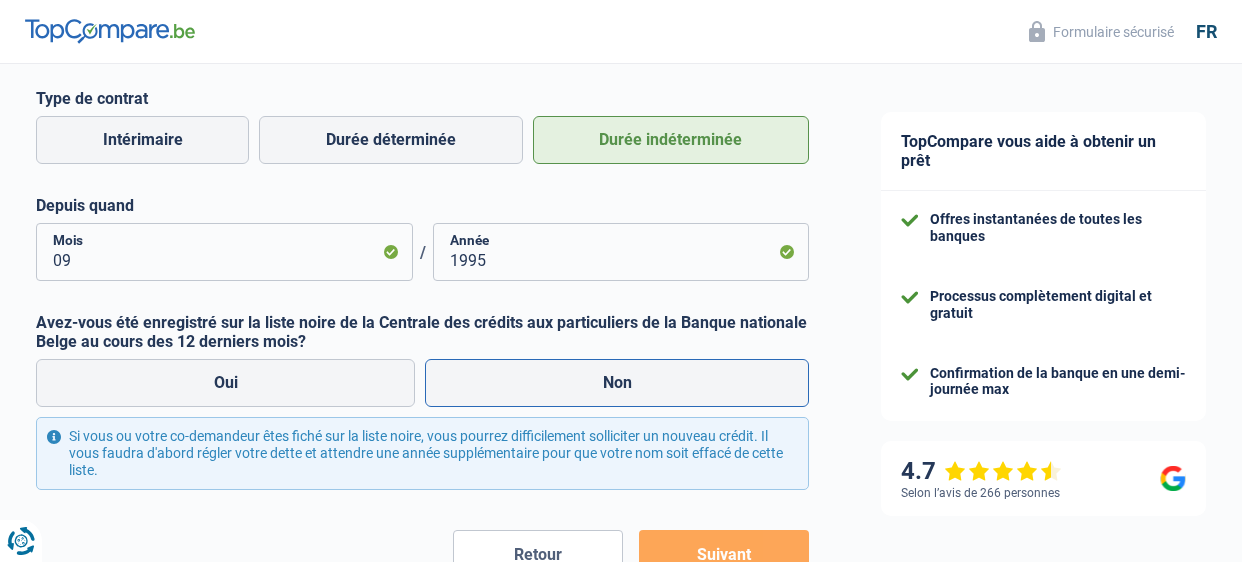 click on "Non" at bounding box center (617, 383) 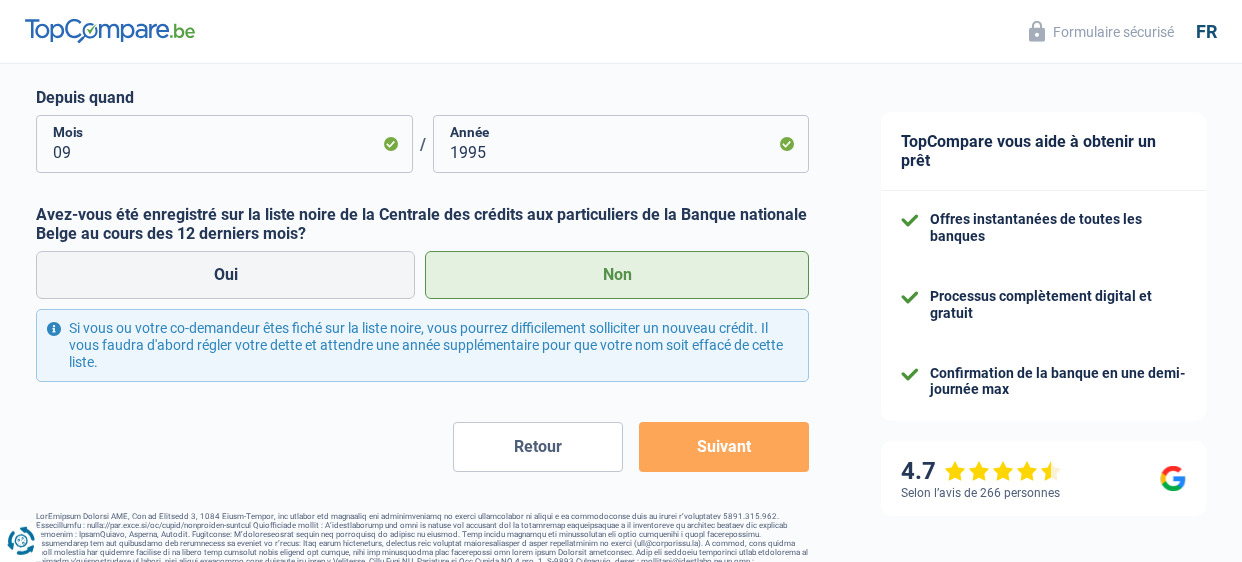 scroll, scrollTop: 712, scrollLeft: 0, axis: vertical 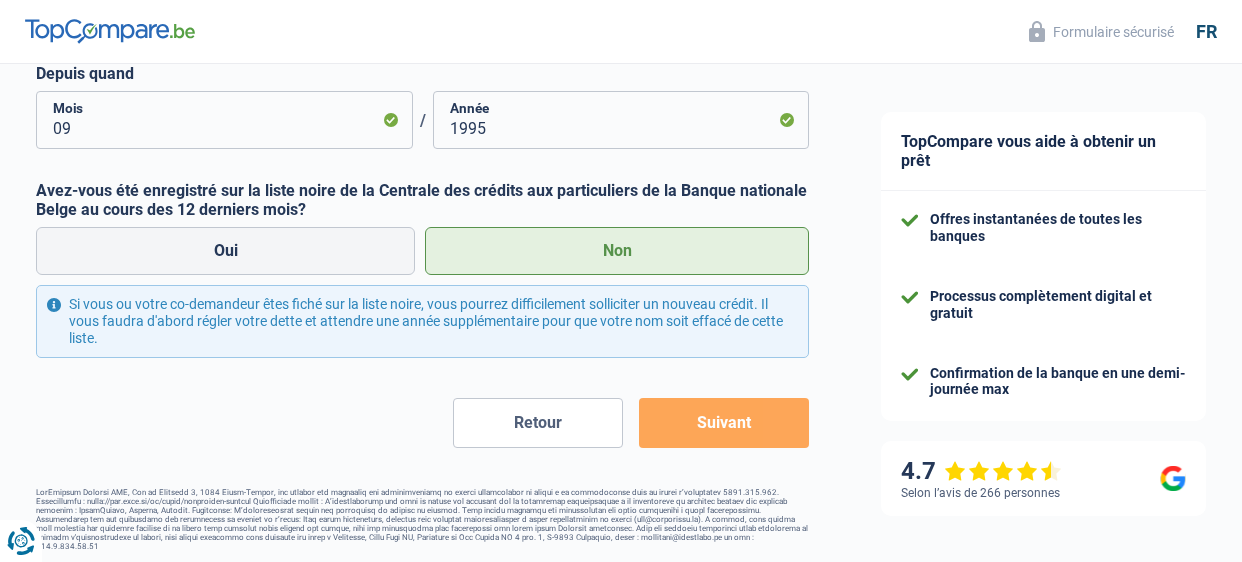 click on "Suivant" at bounding box center (724, 423) 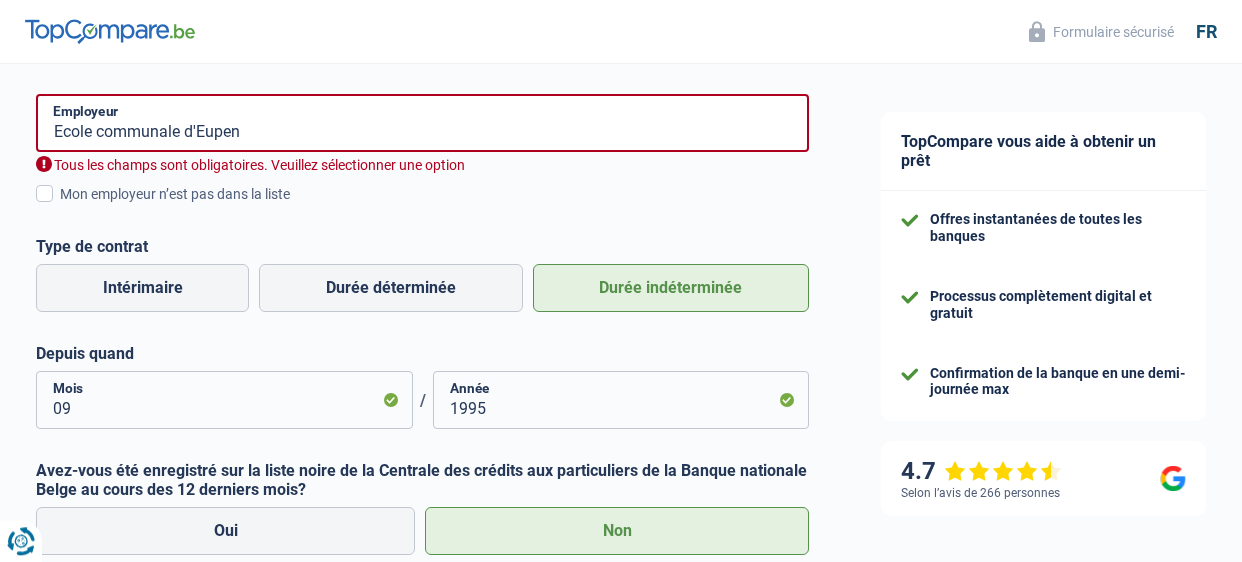 scroll, scrollTop: 403, scrollLeft: 0, axis: vertical 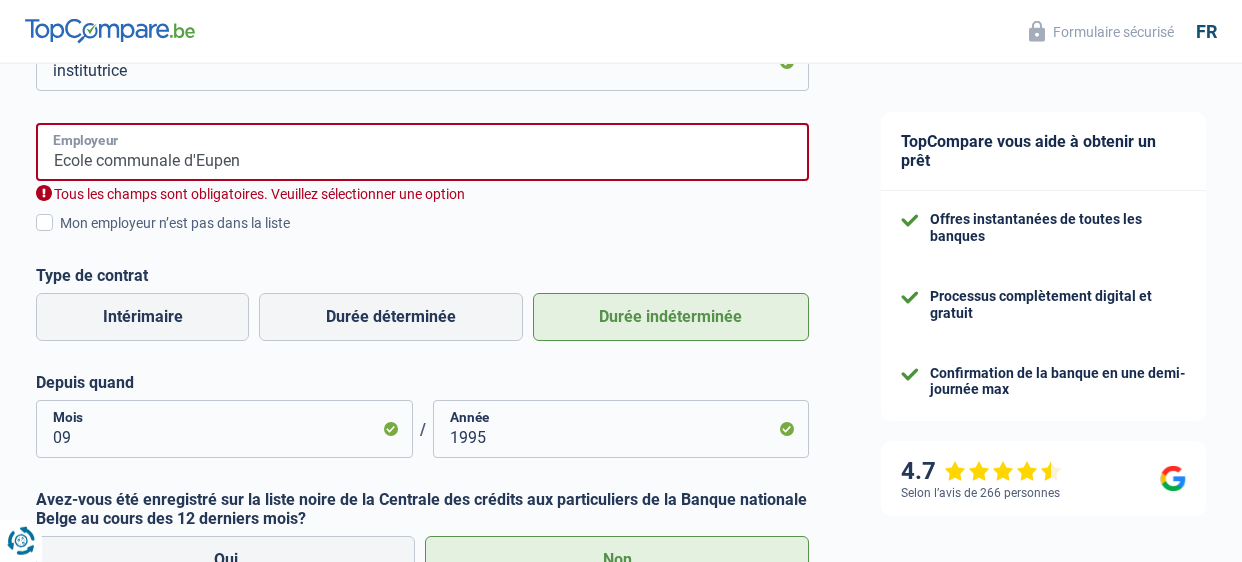 click on "Ecole communale d'Eupen" at bounding box center (422, 152) 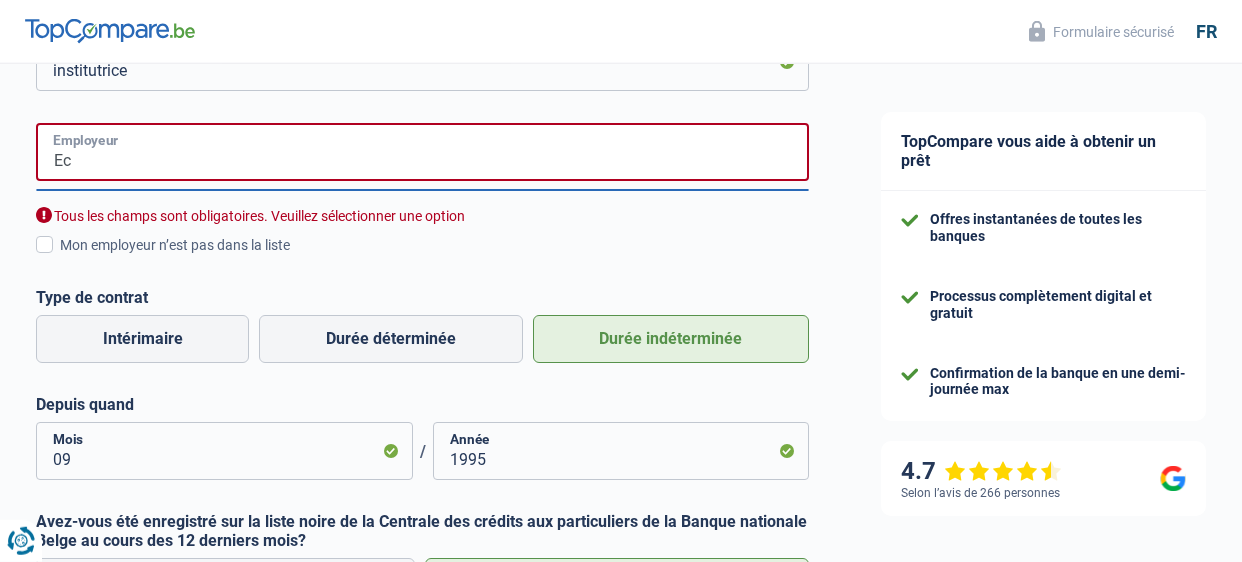 type on "E" 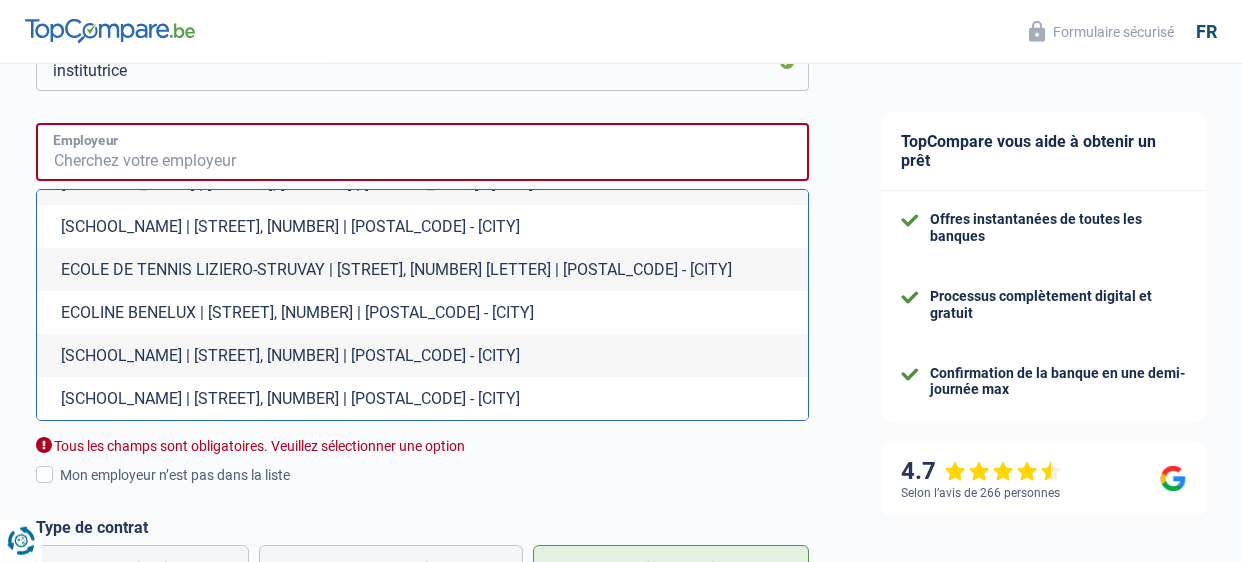 scroll, scrollTop: 207, scrollLeft: 0, axis: vertical 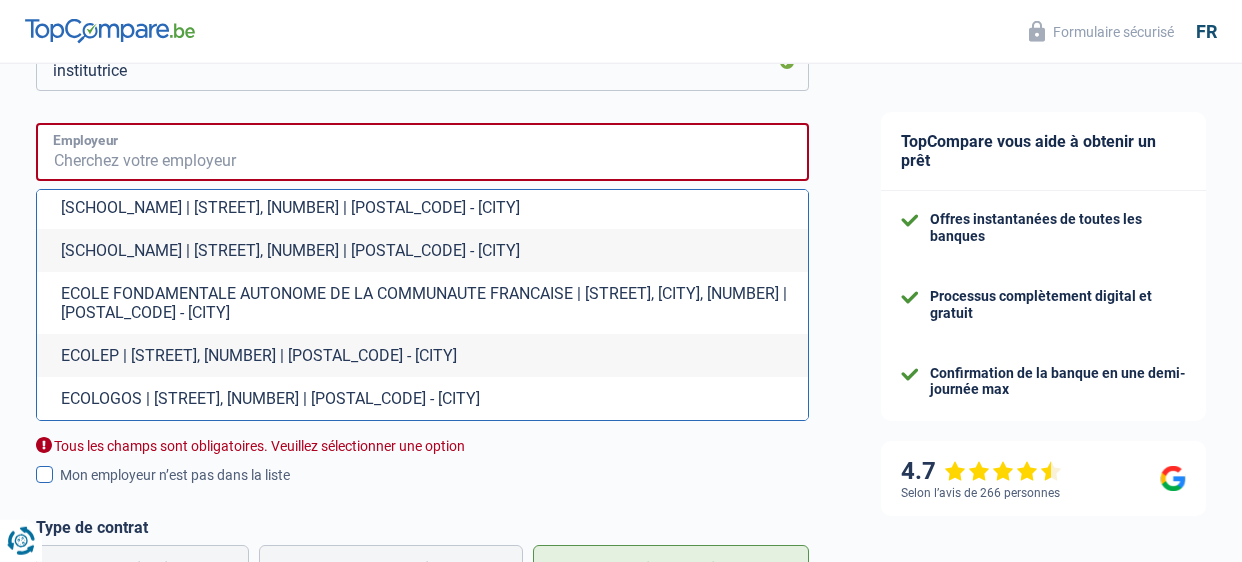 type 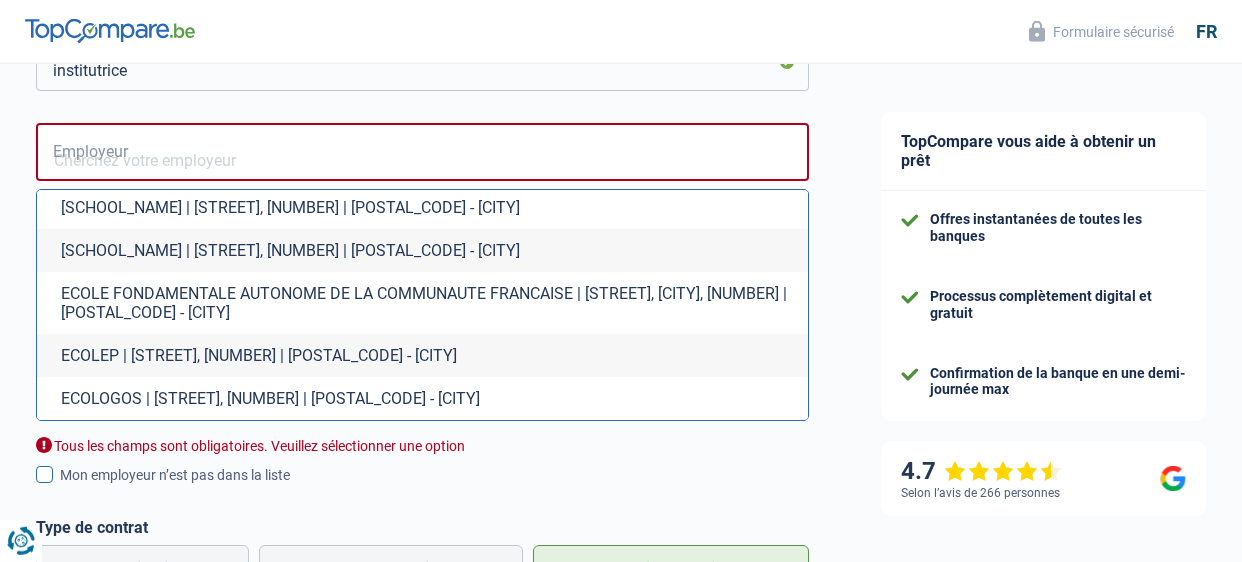 click at bounding box center [44, 474] 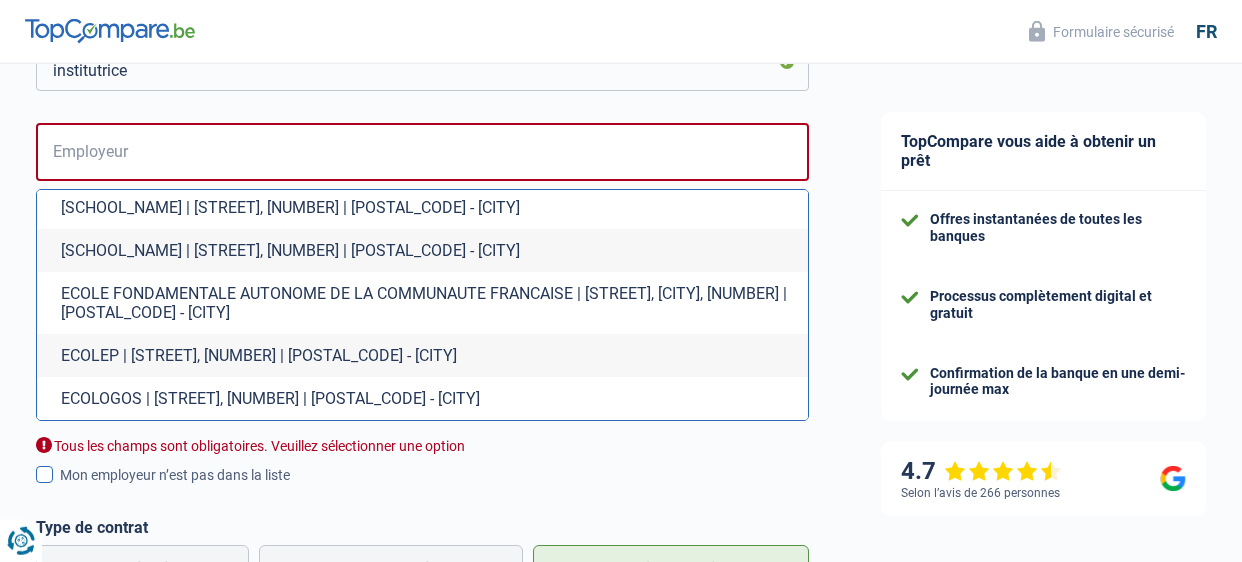 click on "Mon employeur n’est pas dans la liste" at bounding box center [60, 486] 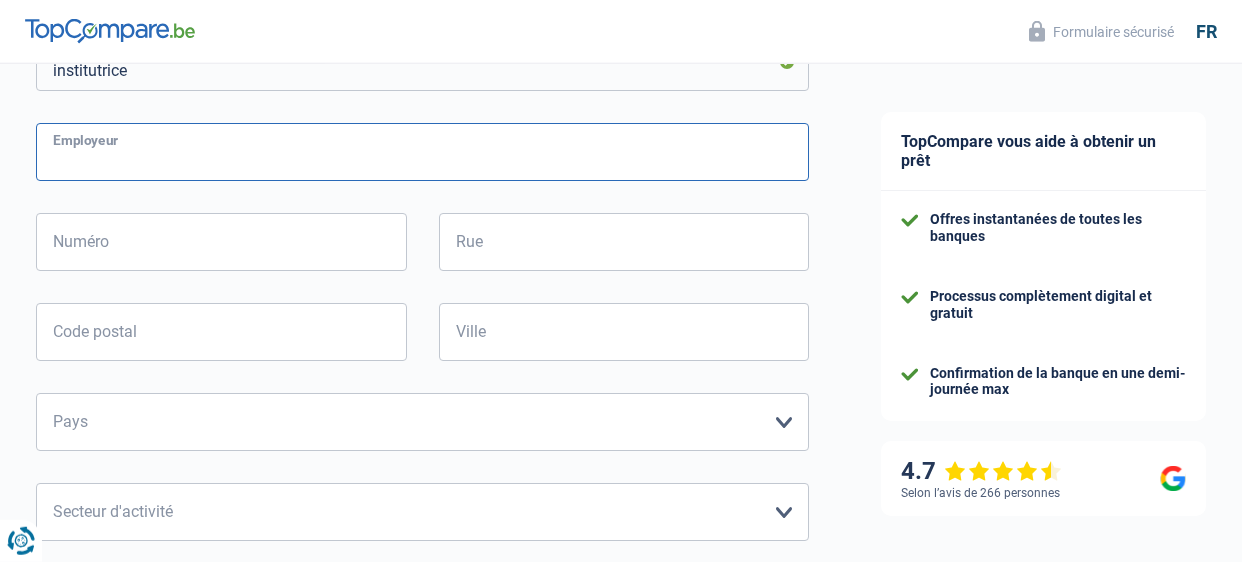 click on "Employeur" at bounding box center [422, 152] 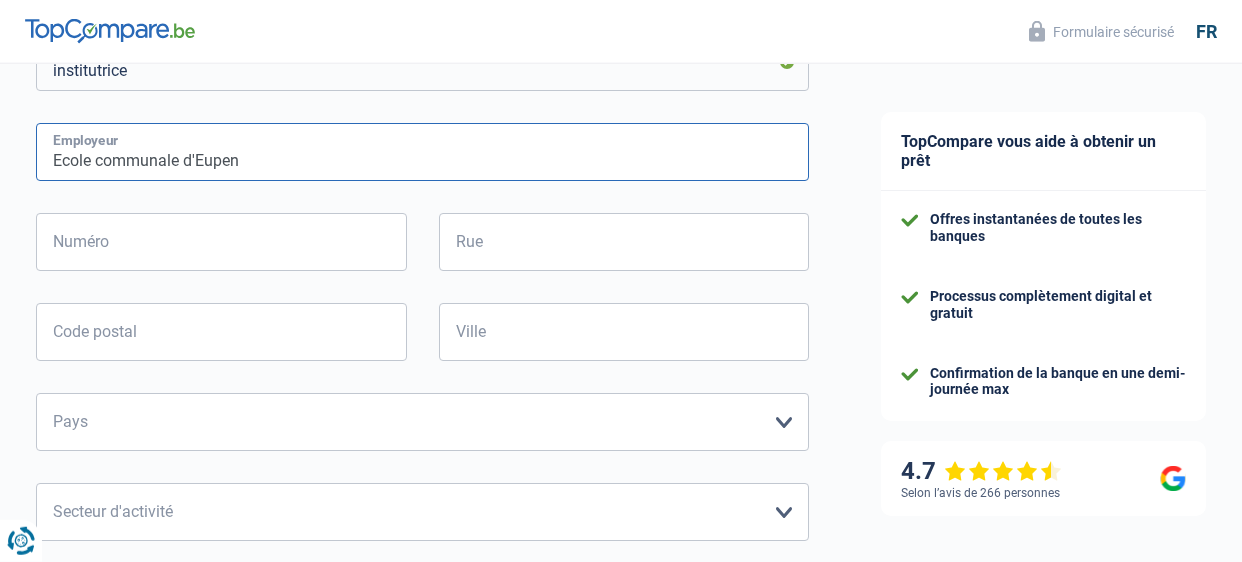 type on "Ecole communale d'Eupen" 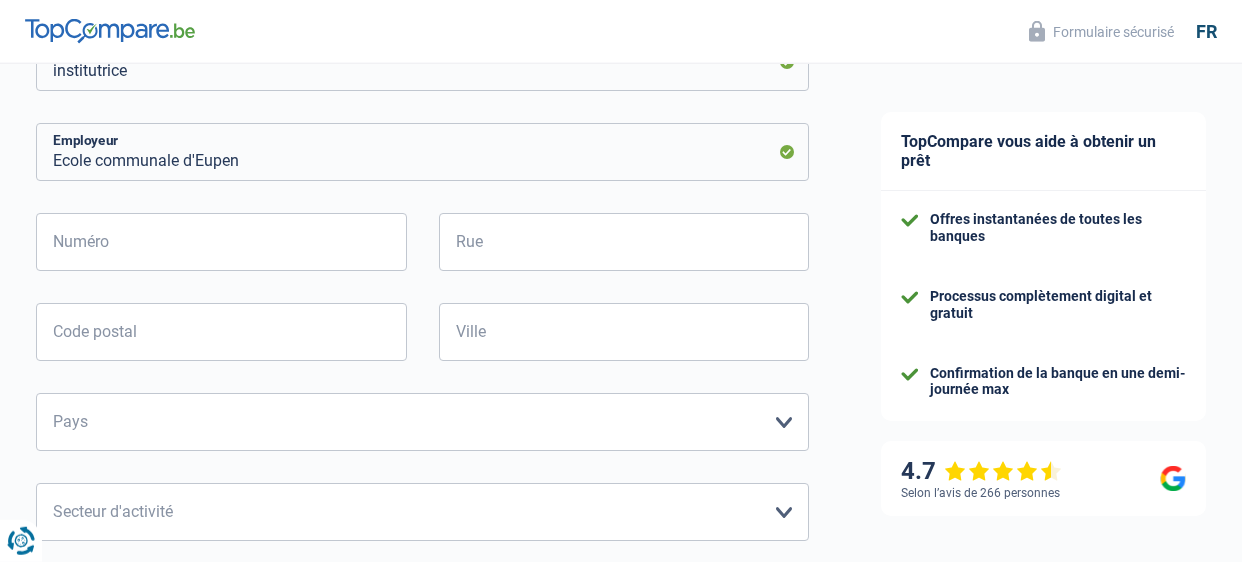 drag, startPoint x: 70, startPoint y: 212, endPoint x: 68, endPoint y: 222, distance: 10.198039 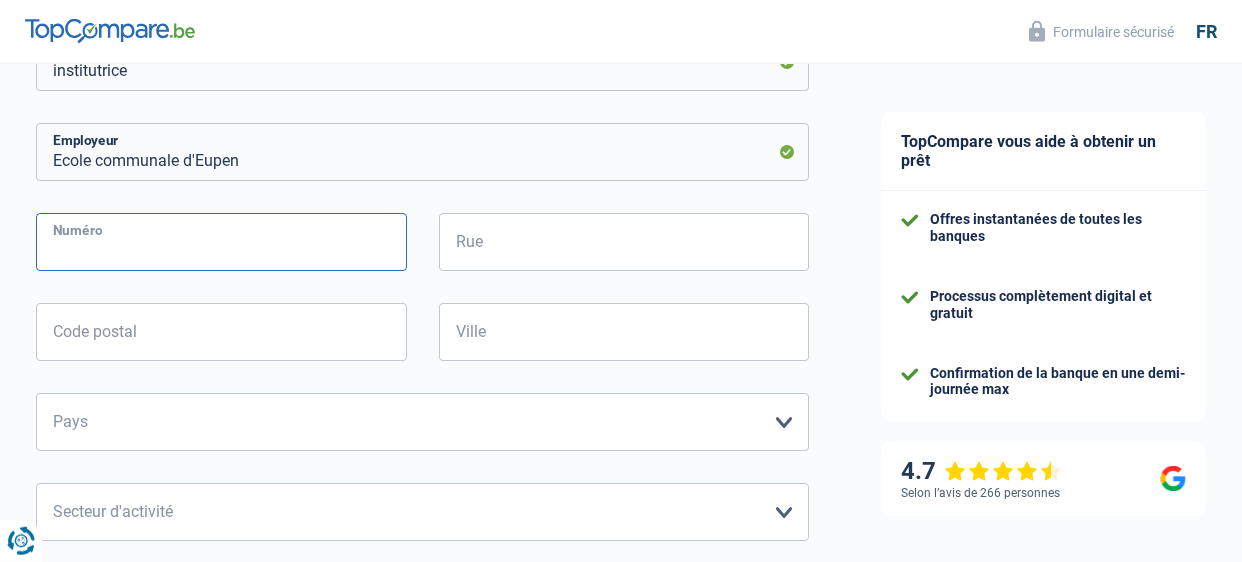 click on "Numéro" at bounding box center (221, 242) 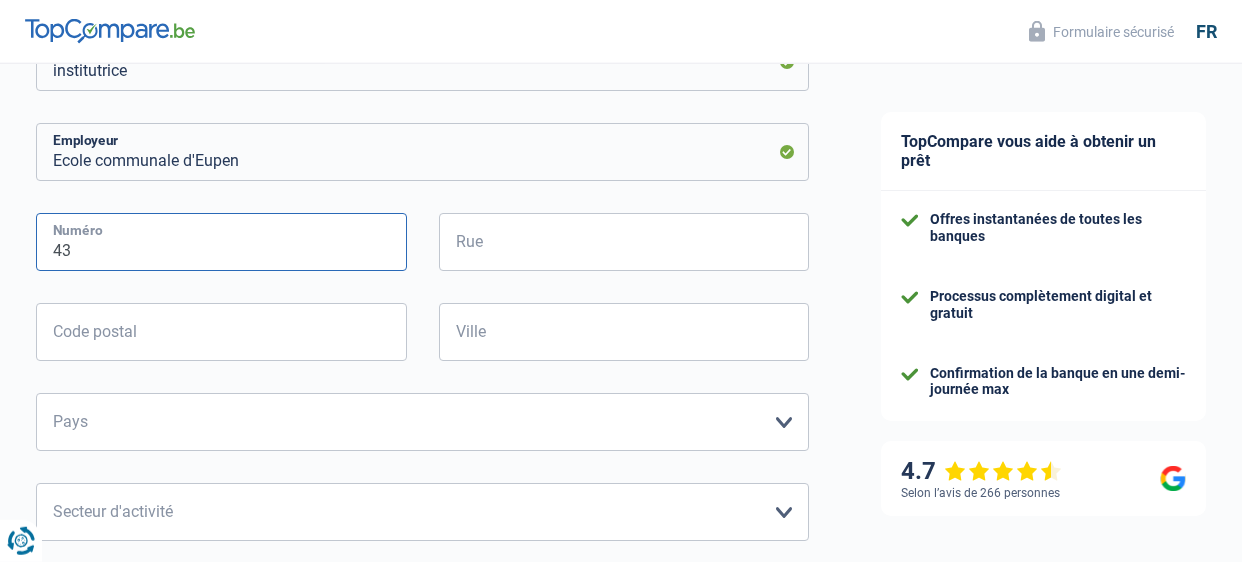 type on "43" 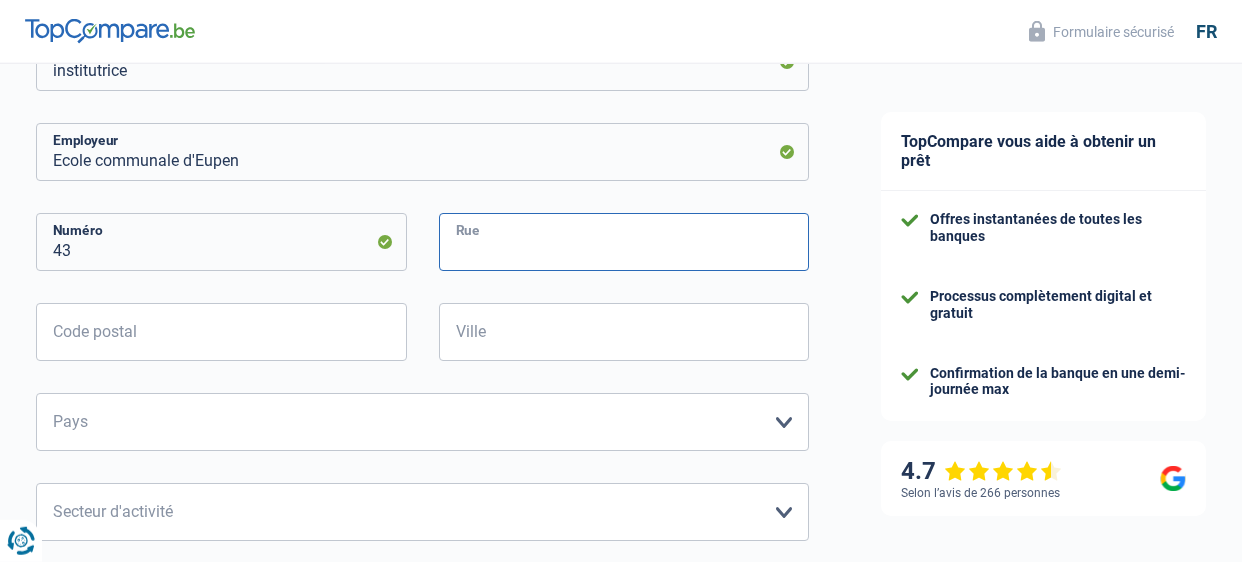 click on "Rue" at bounding box center (624, 242) 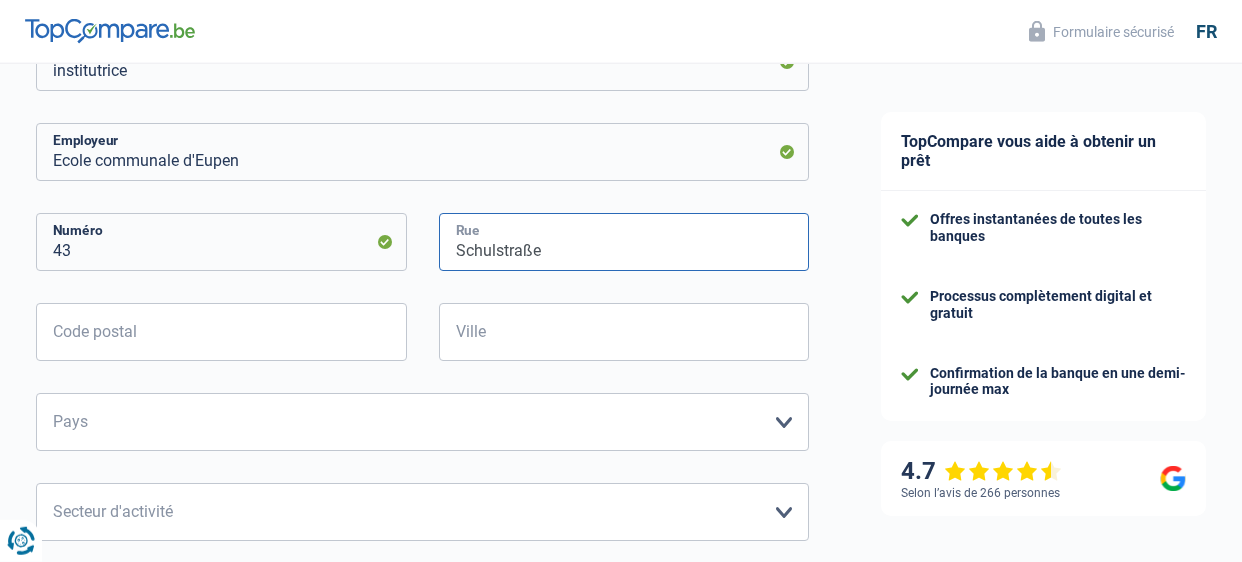 type on "Schulstraße" 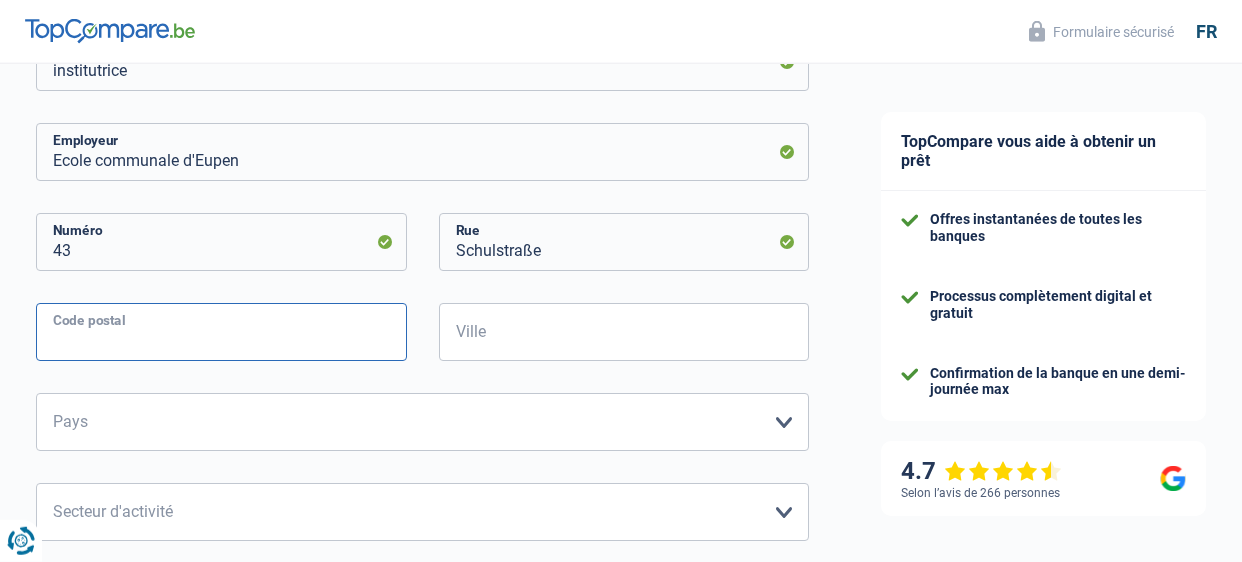 click on "Code postal" at bounding box center [221, 332] 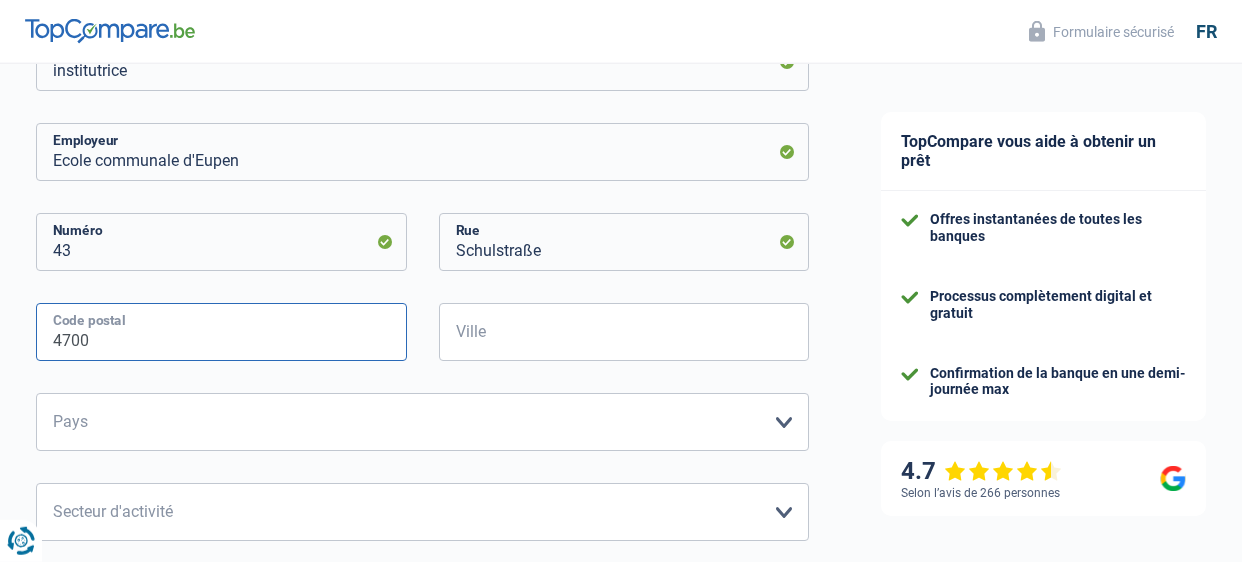 type on "4700" 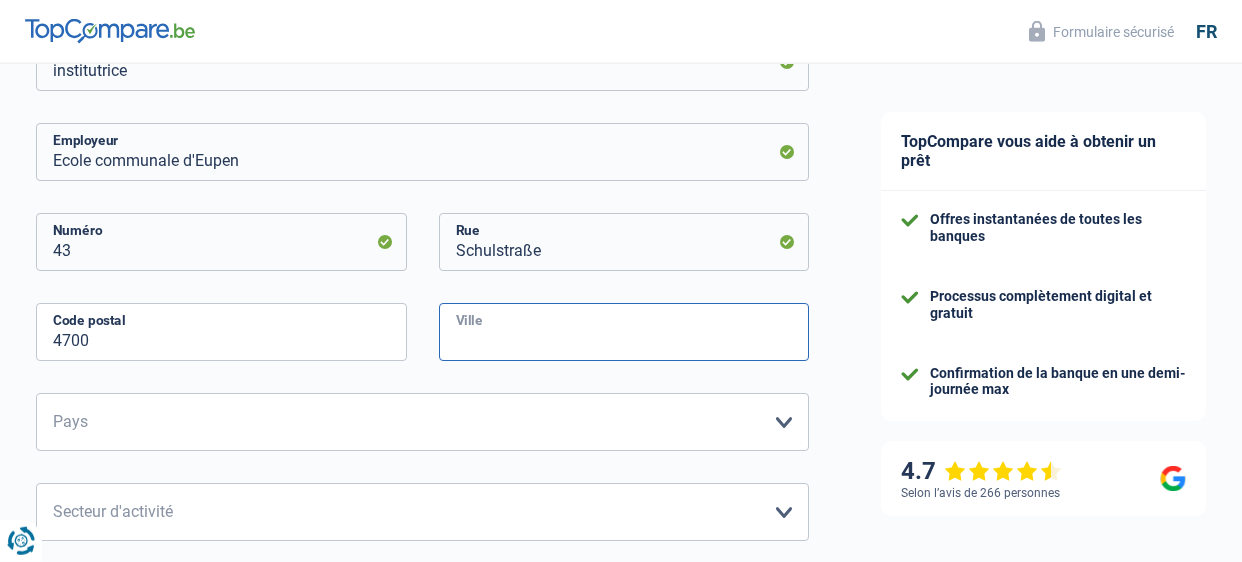 click on "Ville" at bounding box center [624, 332] 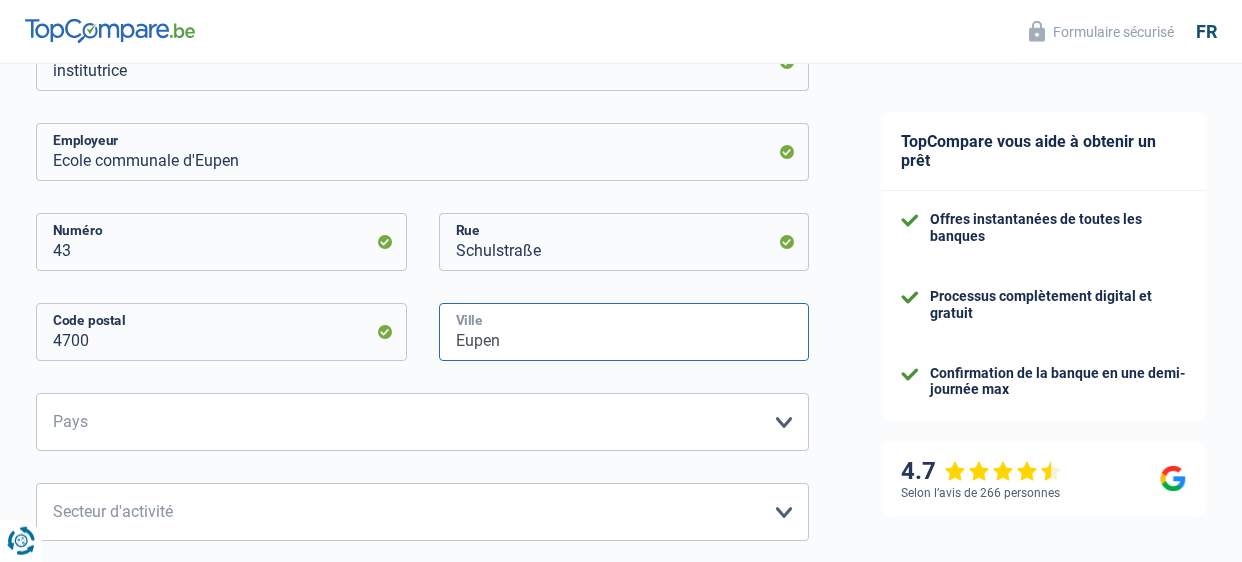 scroll, scrollTop: 496, scrollLeft: 0, axis: vertical 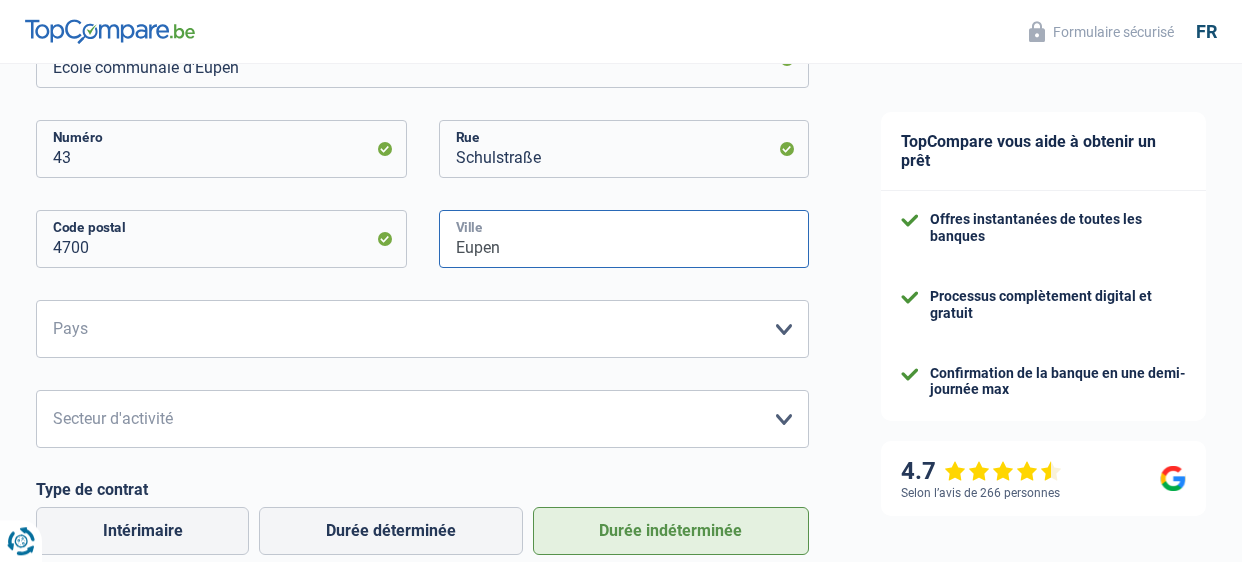 type on "Eupen" 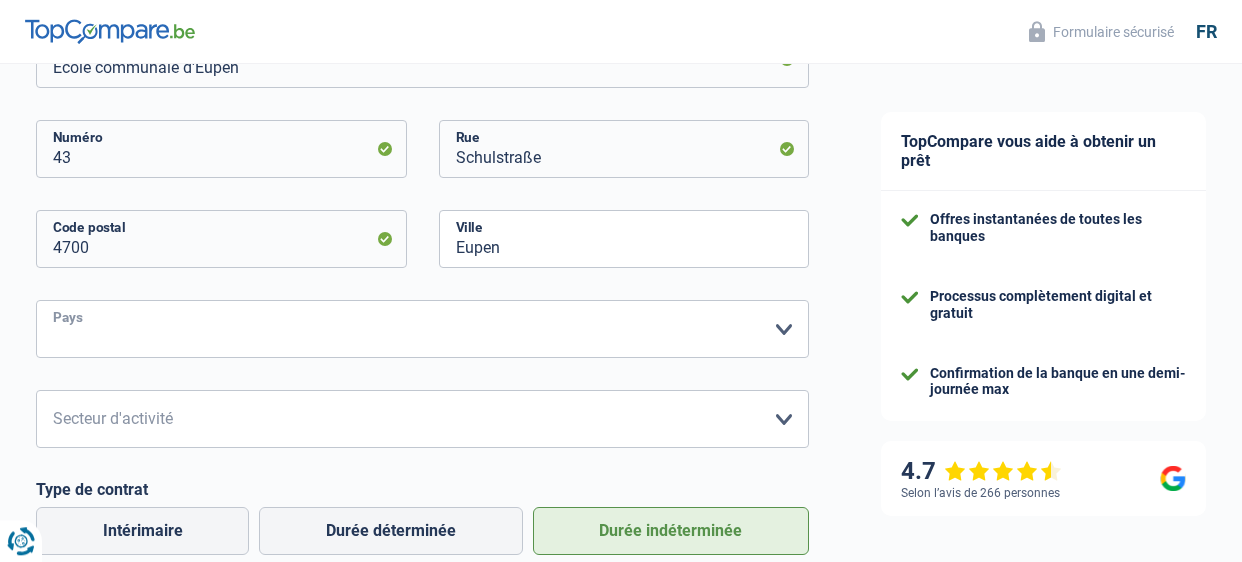click on "Belgique France Allemagne Italie Luxembourg Pays-Bas Espagne Suisse
Veuillez sélectionner une option" at bounding box center (422, 329) 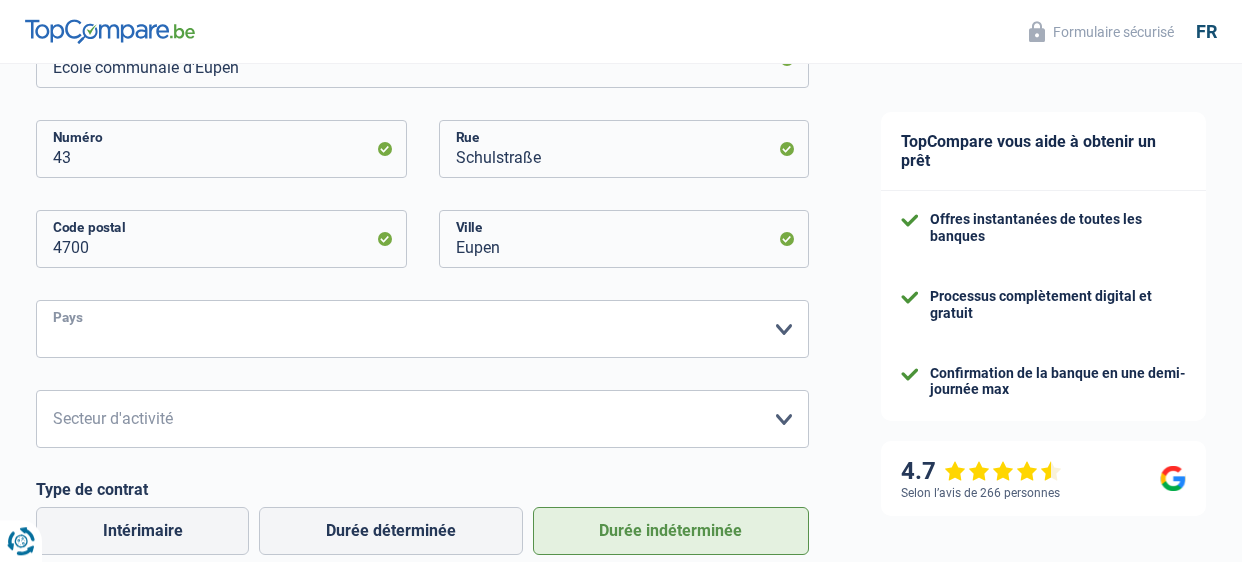 click on "Belgique France Allemagne Italie Luxembourg Pays-Bas Espagne Suisse
Veuillez sélectionner une option" at bounding box center (422, 329) 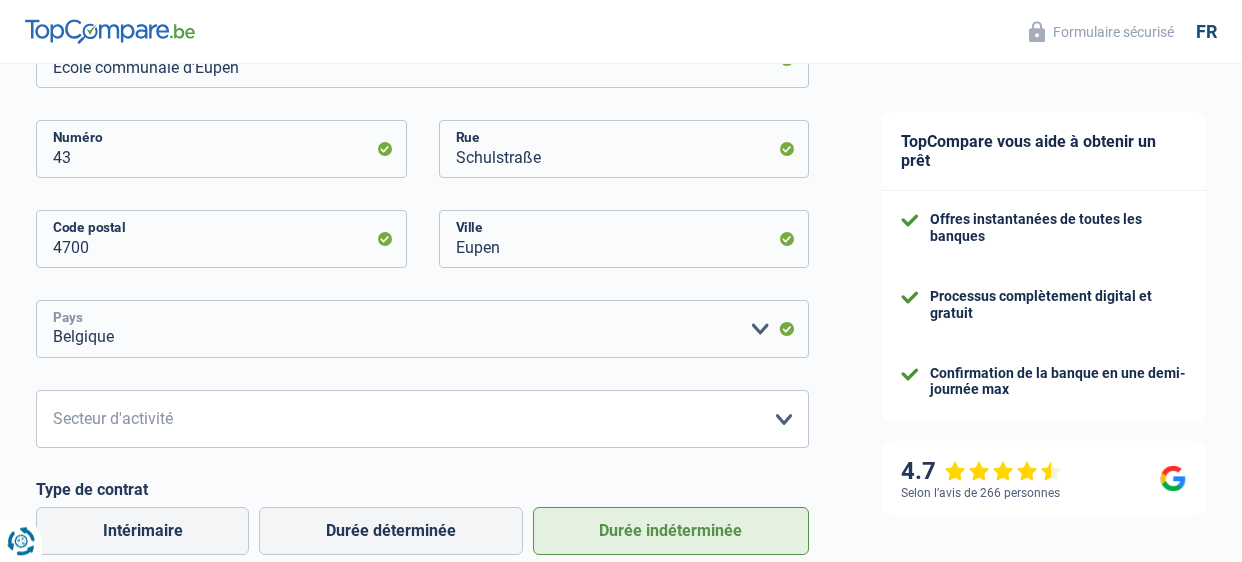 scroll, scrollTop: 572, scrollLeft: 0, axis: vertical 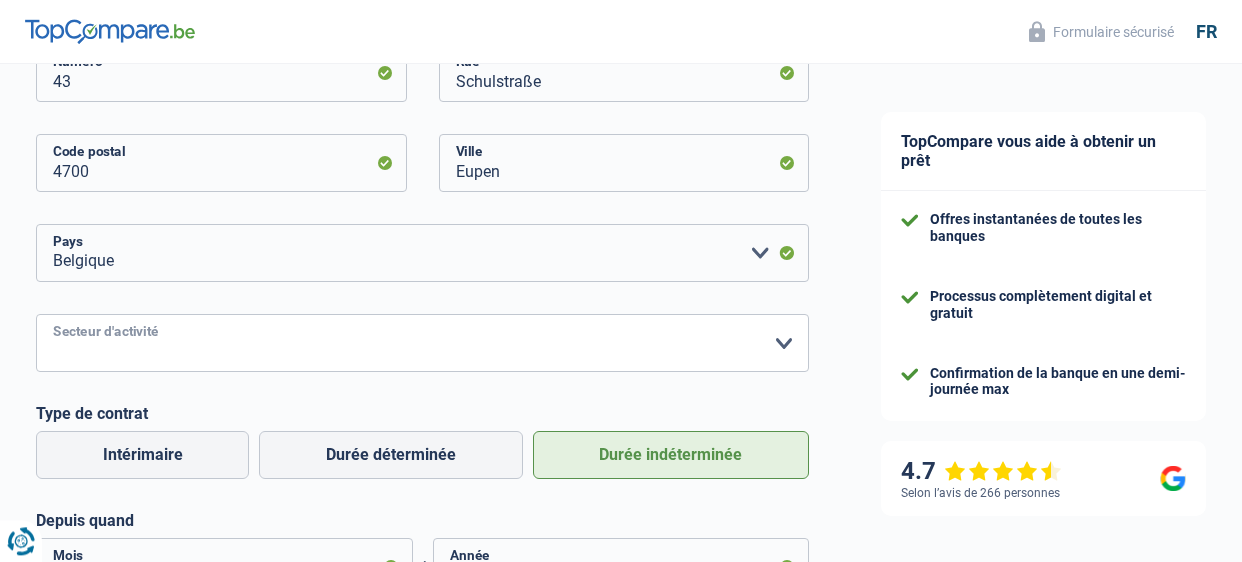 click on "Agriculture/Pêche Industrie Horeca Courier/Fitness/Taxi Construction Banques/Assurances Etat/Université ou Union Européenne Petites entreprises (-50pers) Grandes entreprises (+50pers) Autres institutions internationales
Veuillez sélectionner une option" at bounding box center [422, 343] 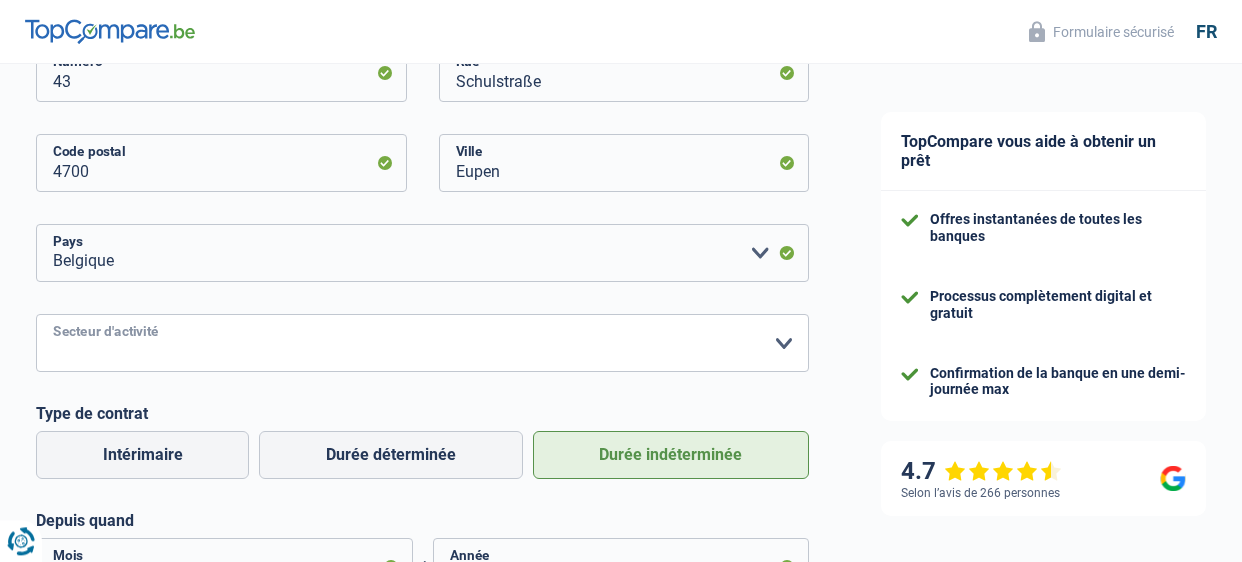 click on "Agriculture/Pêche Industrie Horeca Courier/Fitness/Taxi Construction Banques/Assurances Etat/Université ou Union Européenne Petites entreprises (-50pers) Grandes entreprises (+50pers) Autres institutions internationales
Veuillez sélectionner une option" at bounding box center [422, 343] 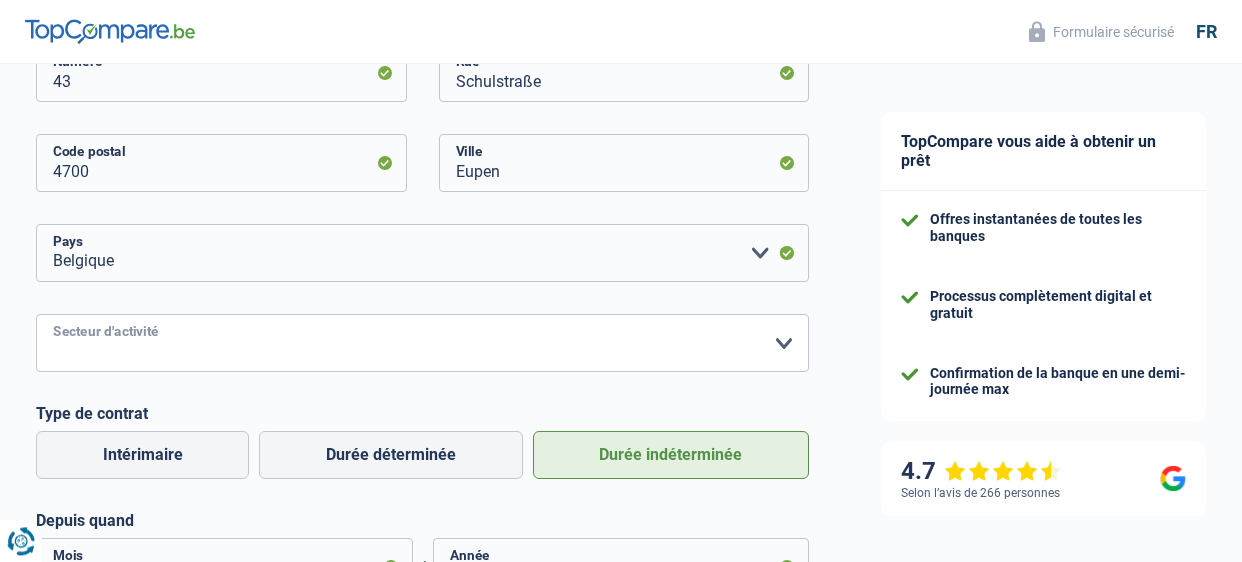 click on "Agriculture/Pêche Industrie Horeca Courier/Fitness/Taxi Construction Banques/Assurances Etat/Université ou Union Européenne Petites entreprises (-50pers) Grandes entreprises (+50pers) Autres institutions internationales
Veuillez sélectionner une option" at bounding box center (422, 343) 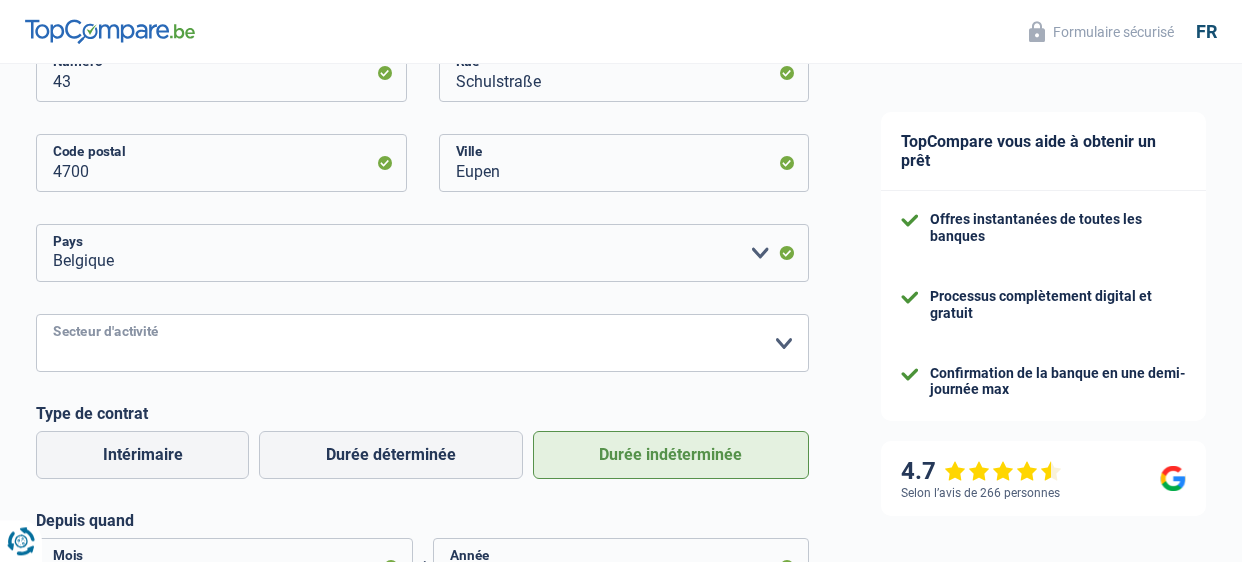 click on "Agriculture/Pêche Industrie Horeca Courier/Fitness/Taxi Construction Banques/Assurances Etat/Université ou Union Européenne Petites entreprises (-50pers) Grandes entreprises (+50pers) Autres institutions internationales
Veuillez sélectionner une option" at bounding box center [422, 343] 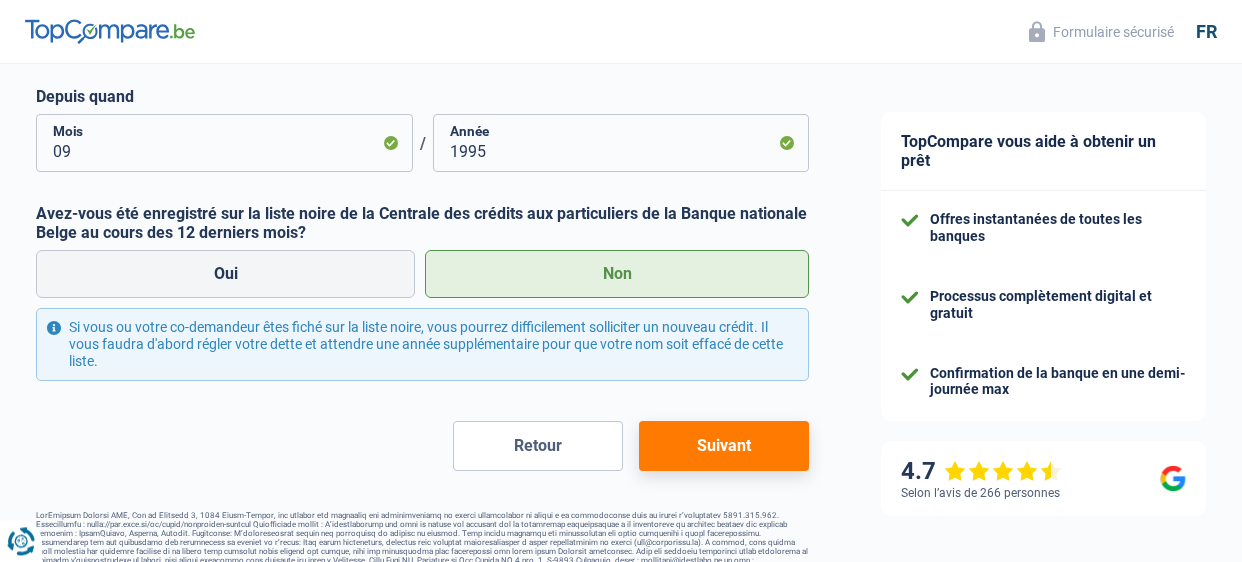 scroll, scrollTop: 1002, scrollLeft: 0, axis: vertical 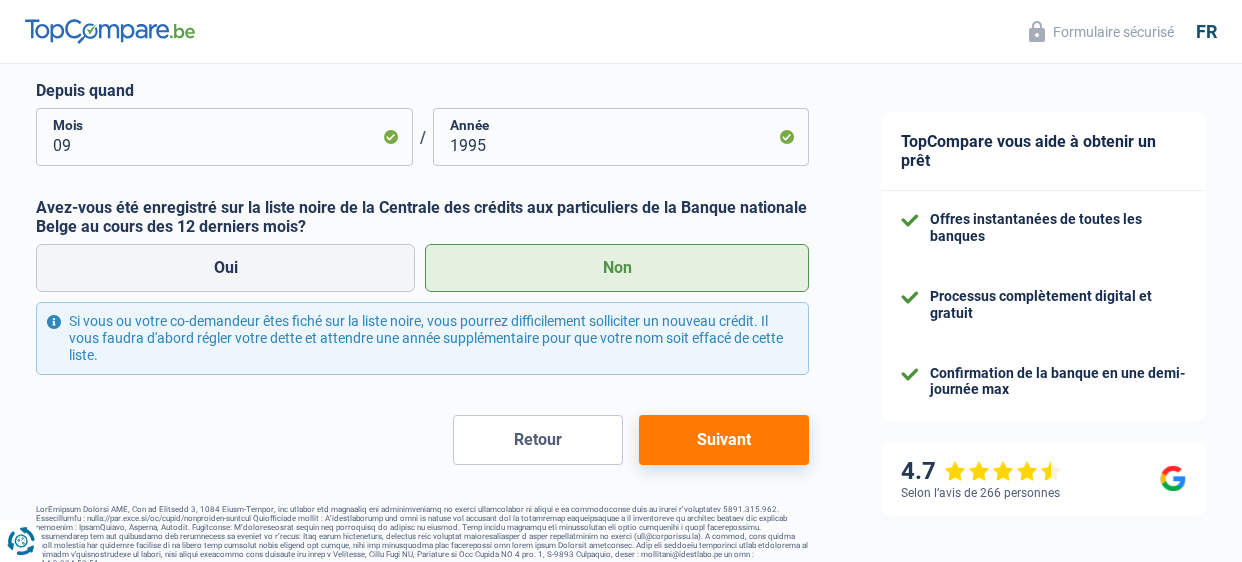click on "Suivant" at bounding box center [724, 440] 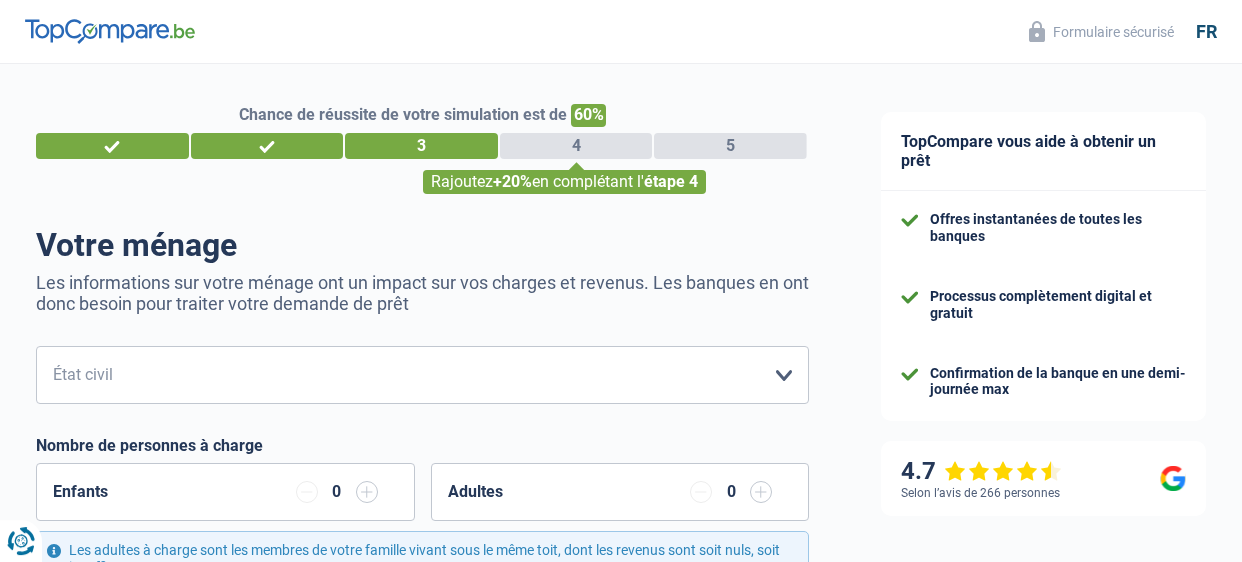scroll, scrollTop: 0, scrollLeft: 0, axis: both 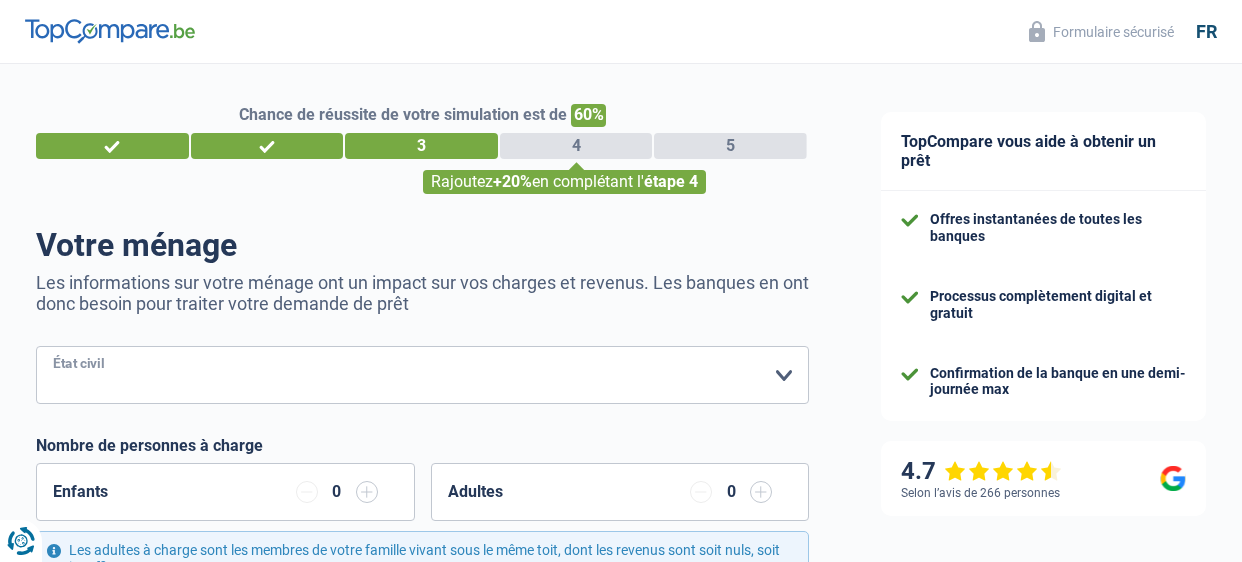 click on "Célibataire Marié(e) Cohabitant(e) légal(e) Divorcé(e) Veuf(ve) Séparé (de fait)
Veuillez sélectionner une option" at bounding box center (422, 375) 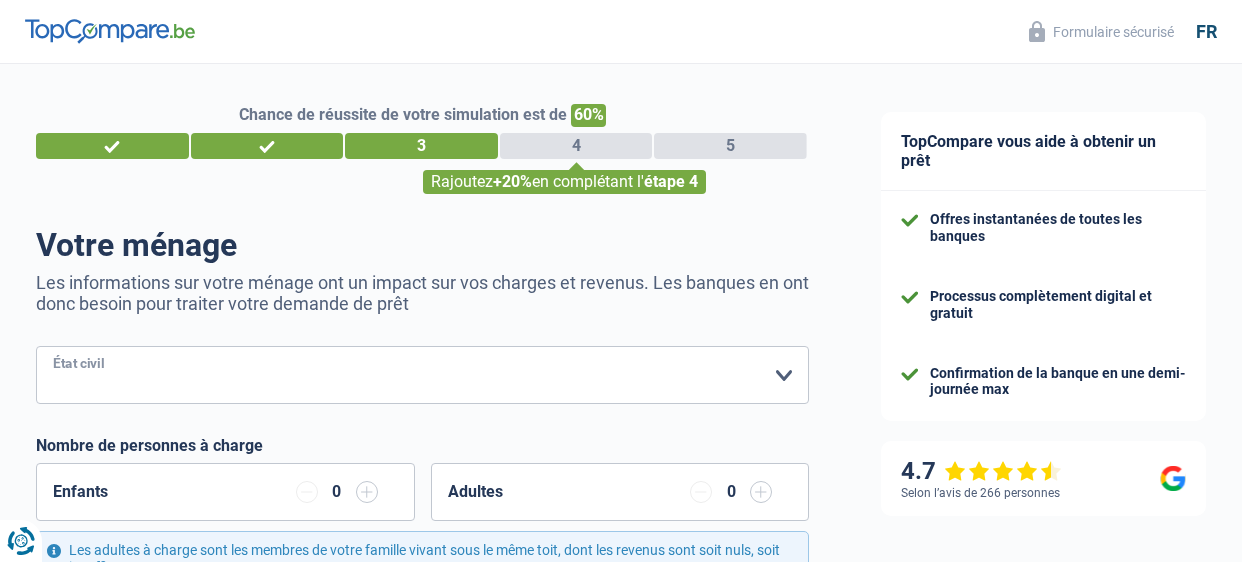 select on "divorced" 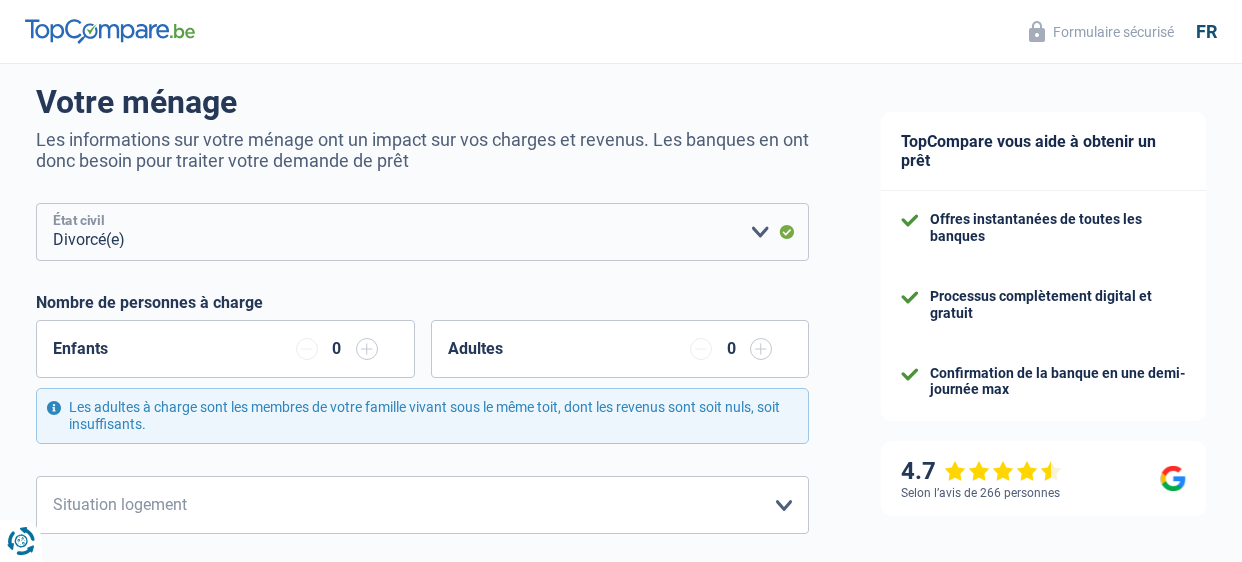 scroll, scrollTop: 148, scrollLeft: 0, axis: vertical 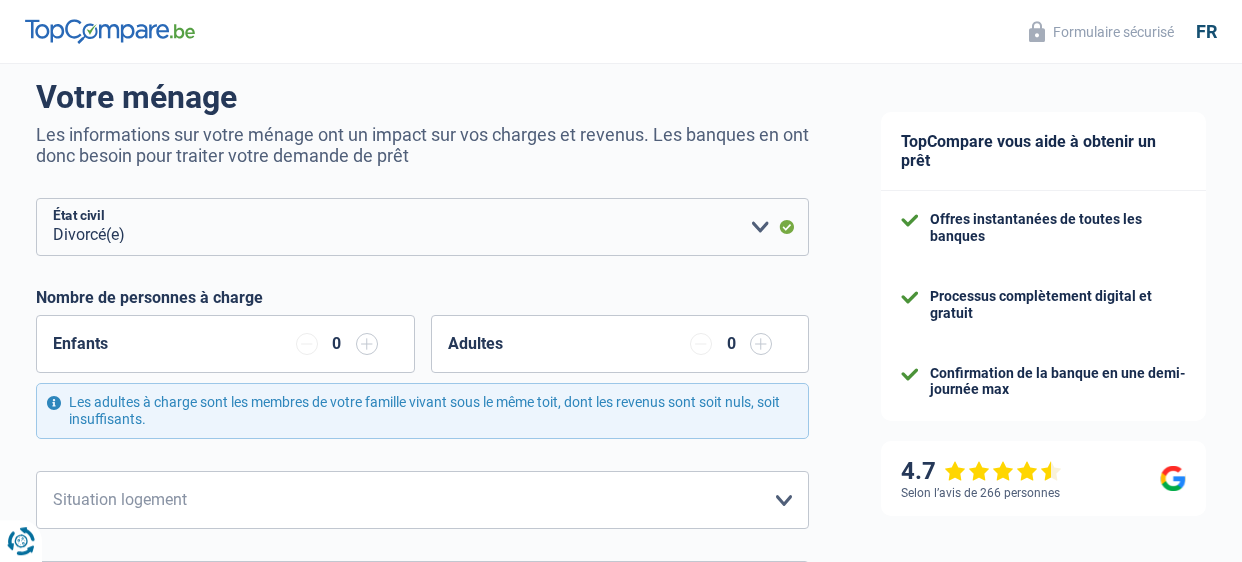 click at bounding box center (367, 344) 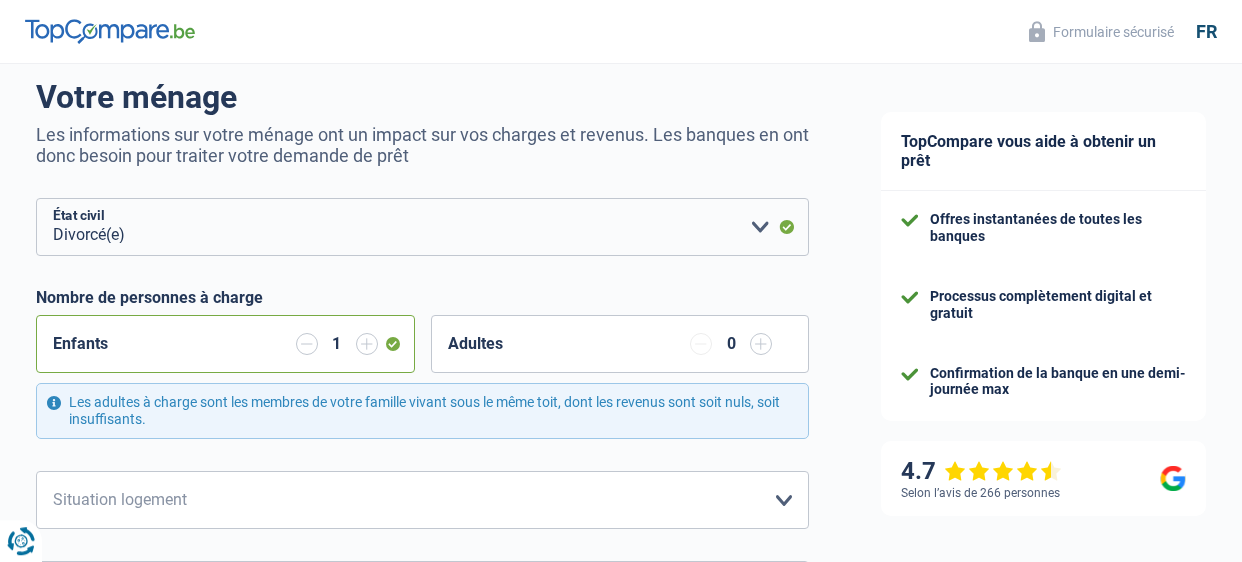 click at bounding box center [367, 344] 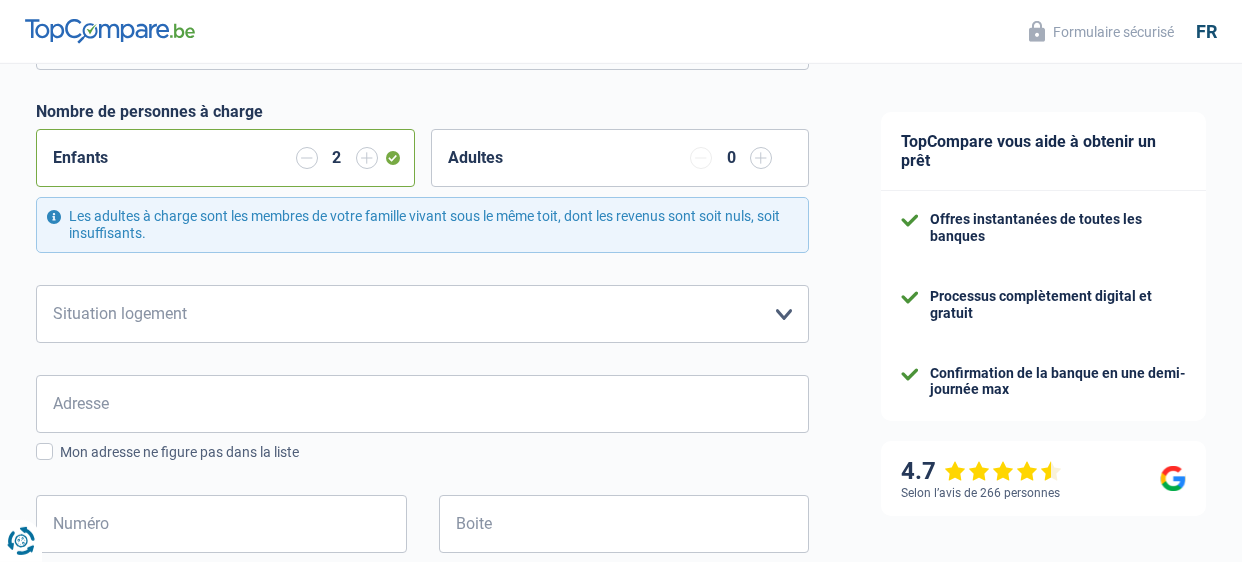 scroll, scrollTop: 340, scrollLeft: 0, axis: vertical 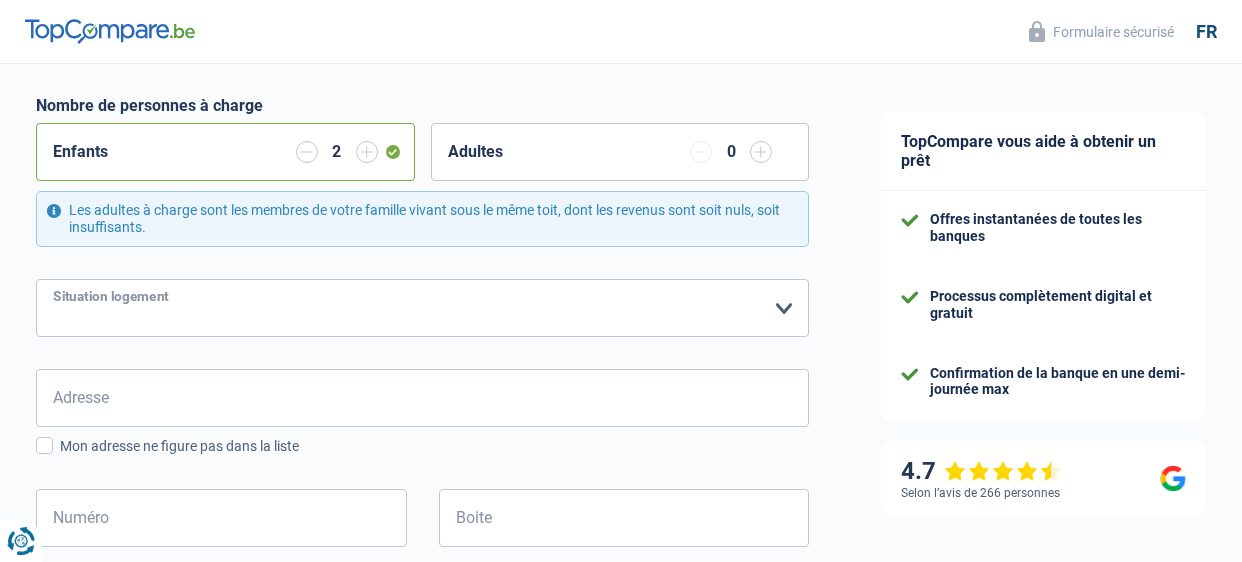 click on "Locataire Propriétaire avec prêt hypothécaire Propriétaire sans prêt hypothécaire Logé(e) par la famille Concierge
Veuillez sélectionner une option" at bounding box center (422, 308) 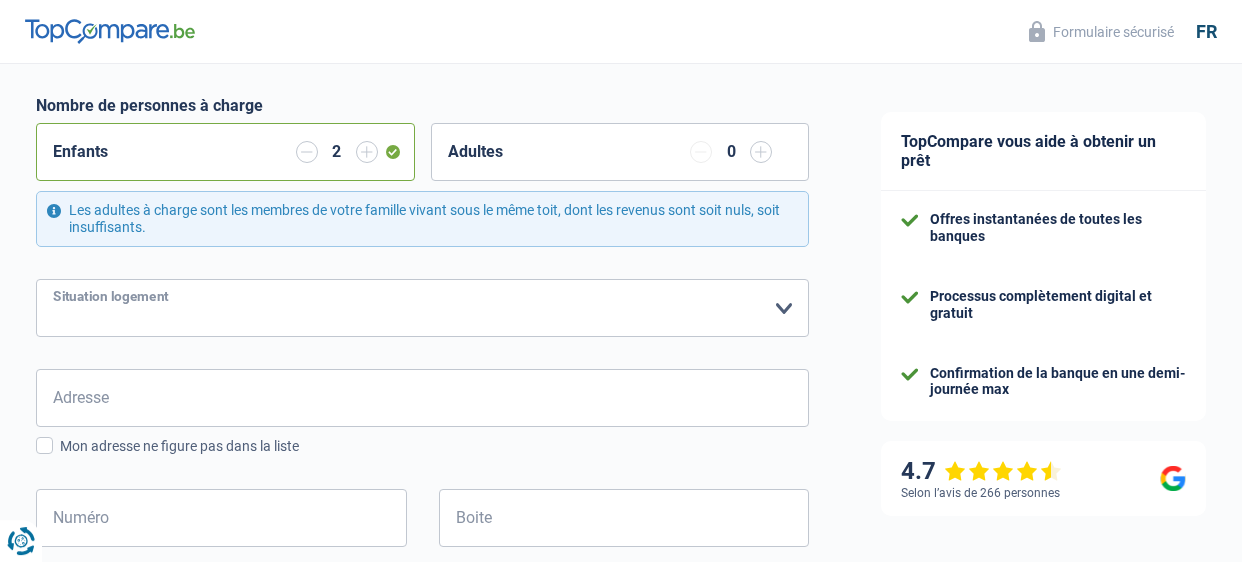 select on "rents" 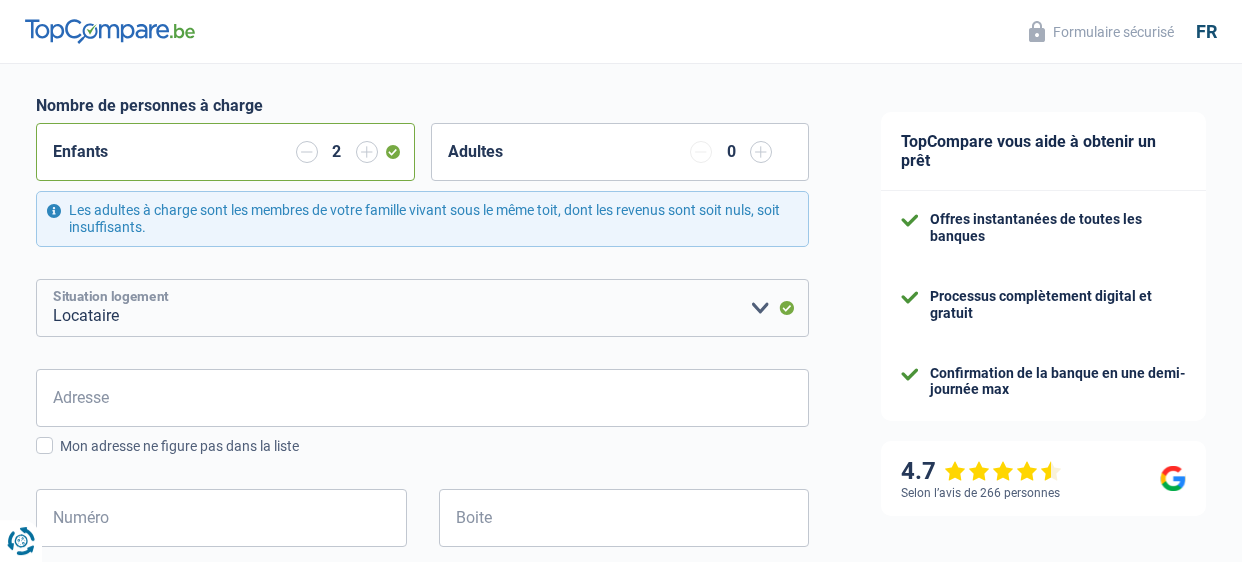scroll, scrollTop: 522, scrollLeft: 0, axis: vertical 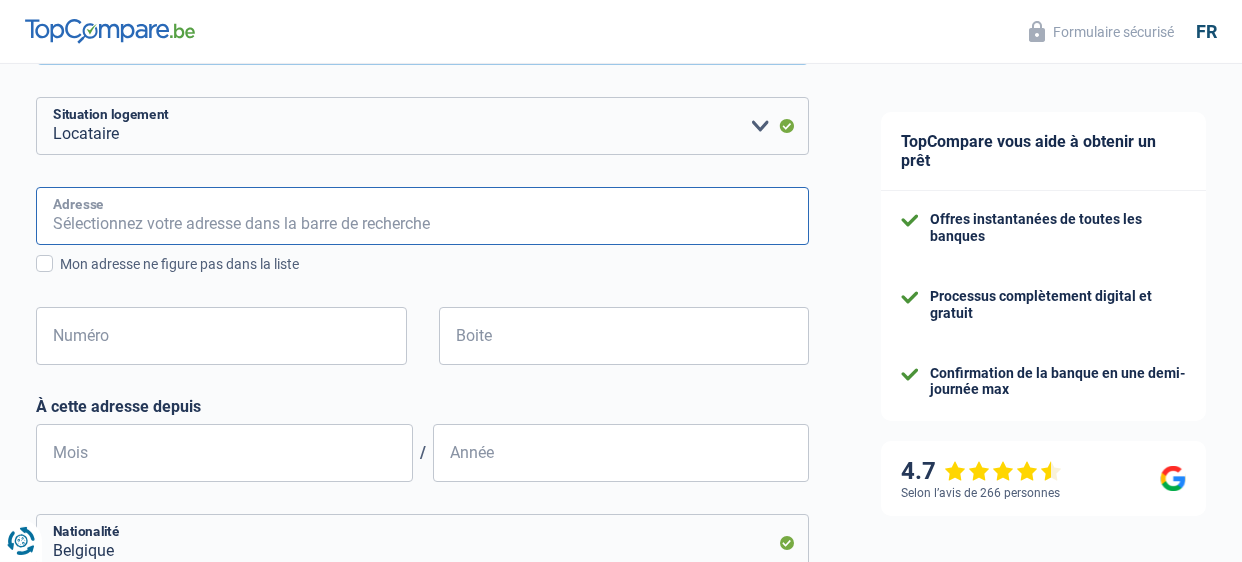 click on "Adresse" at bounding box center [422, 216] 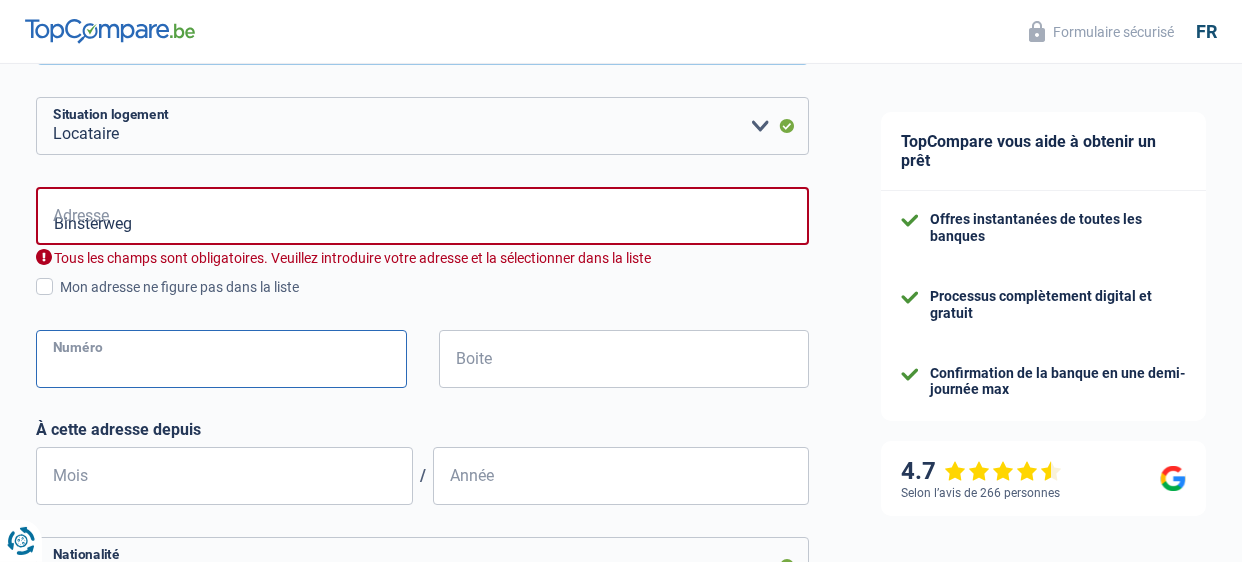 click on "Numéro" at bounding box center (221, 359) 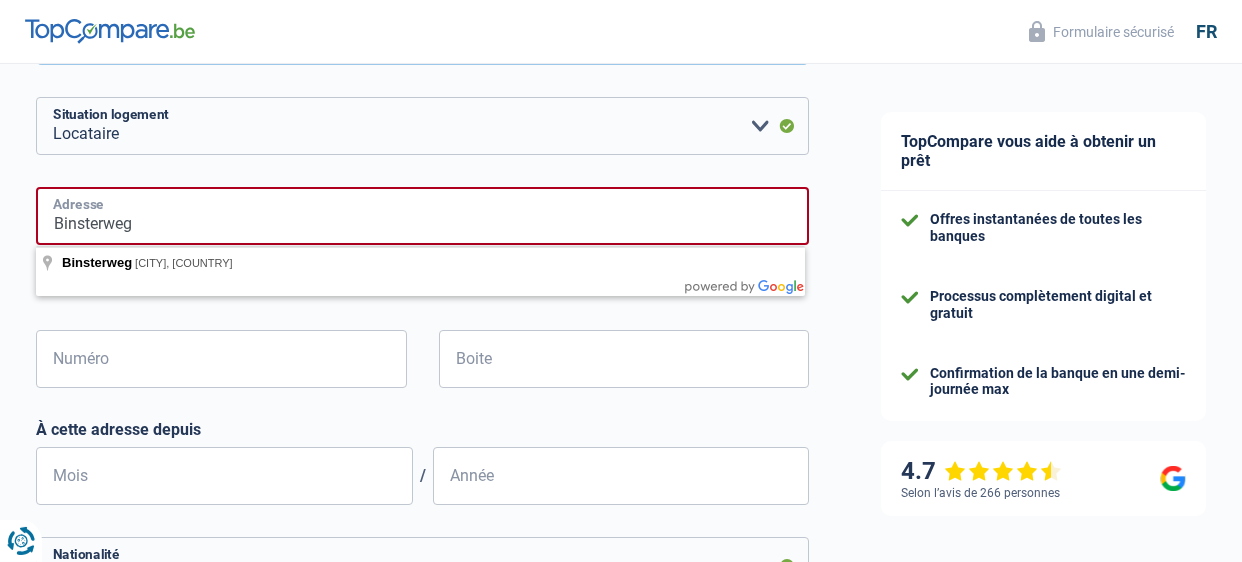 click on "Binsterweg" at bounding box center [422, 216] 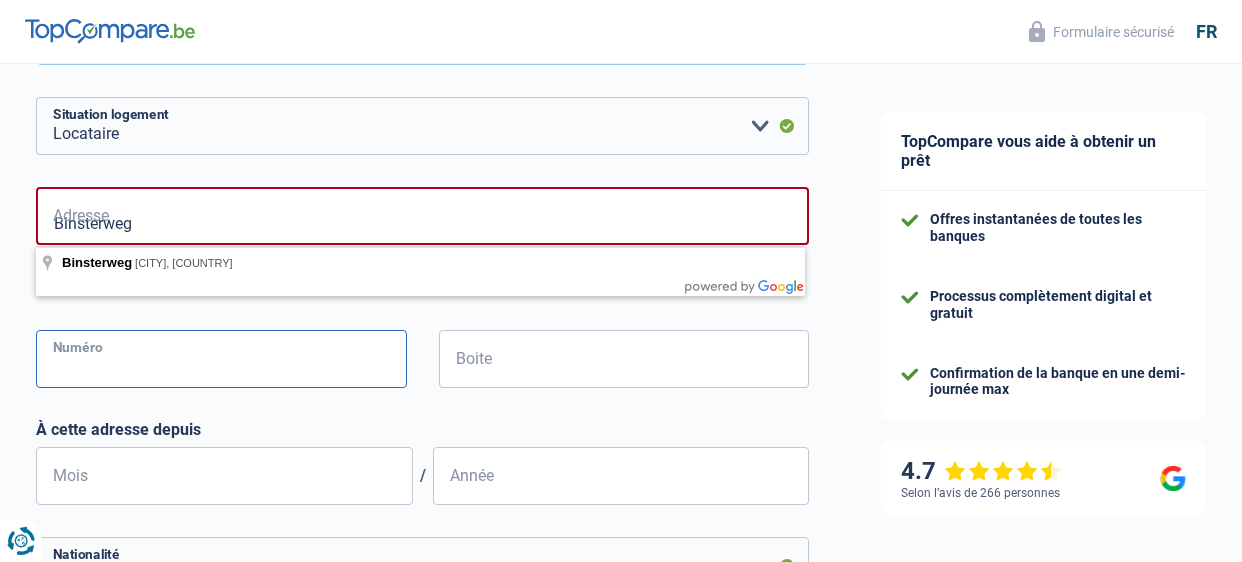 click on "Numéro" at bounding box center (221, 359) 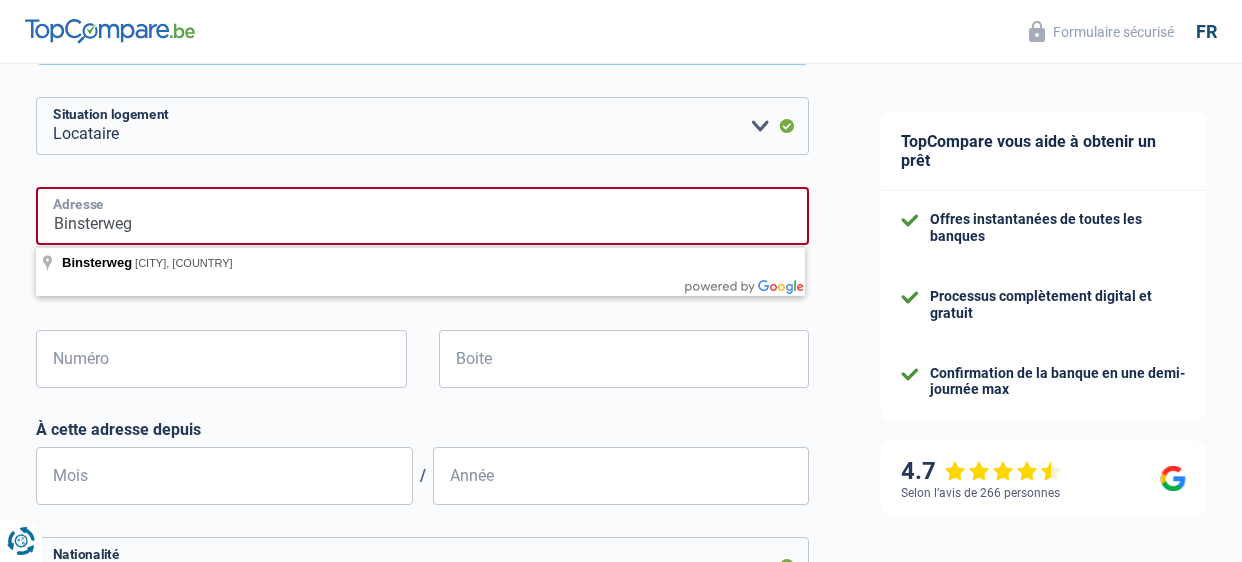 drag, startPoint x: 153, startPoint y: 207, endPoint x: 161, endPoint y: 221, distance: 16.124516 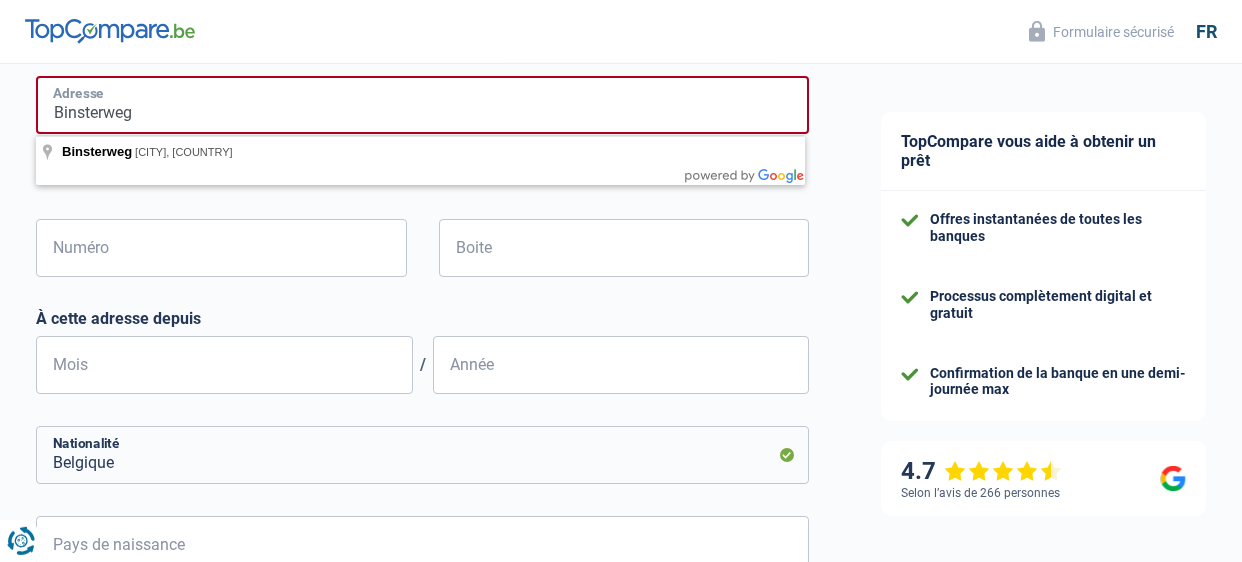 scroll, scrollTop: 630, scrollLeft: 0, axis: vertical 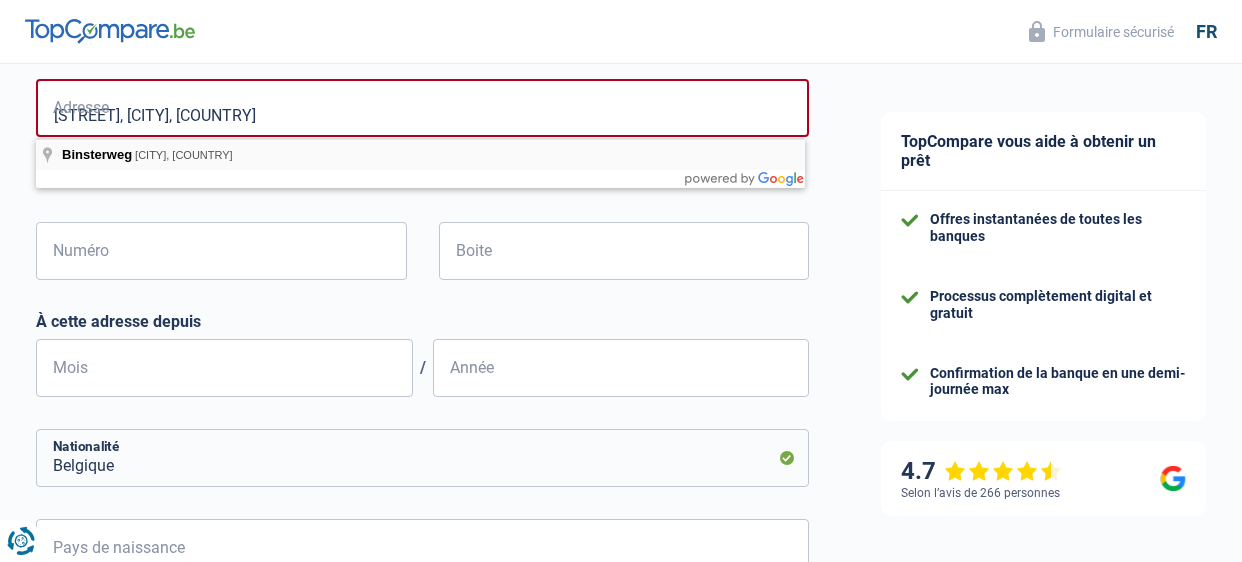 type on "[STREET], [POSTAL_CODE], [CITY], [COUNTRY]" 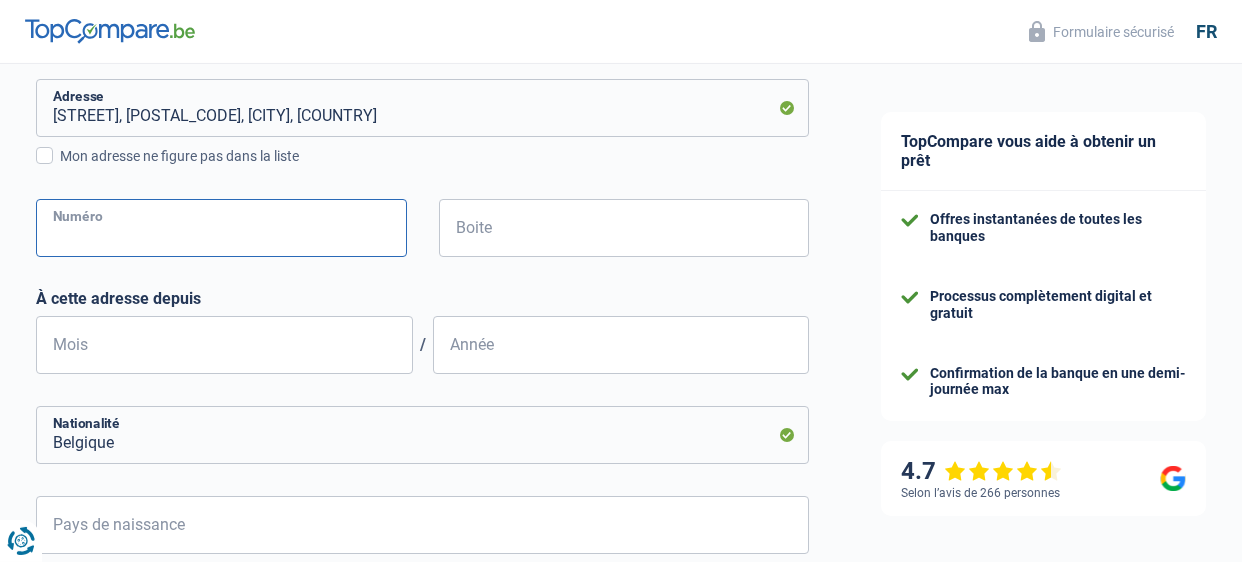click on "Numéro" at bounding box center [221, 228] 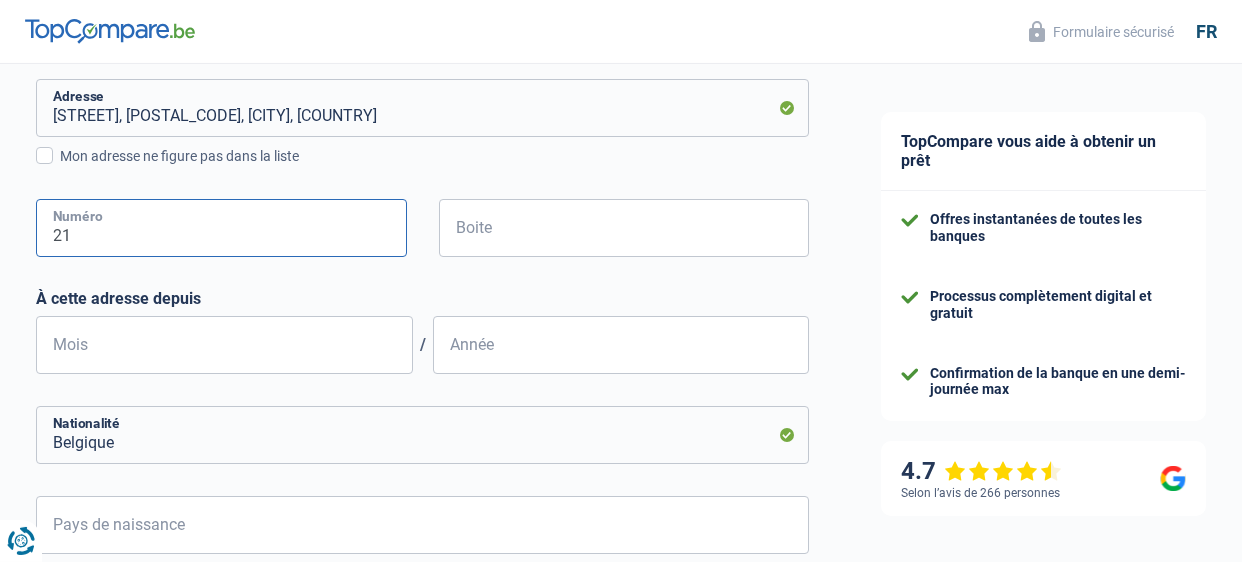 type on "21" 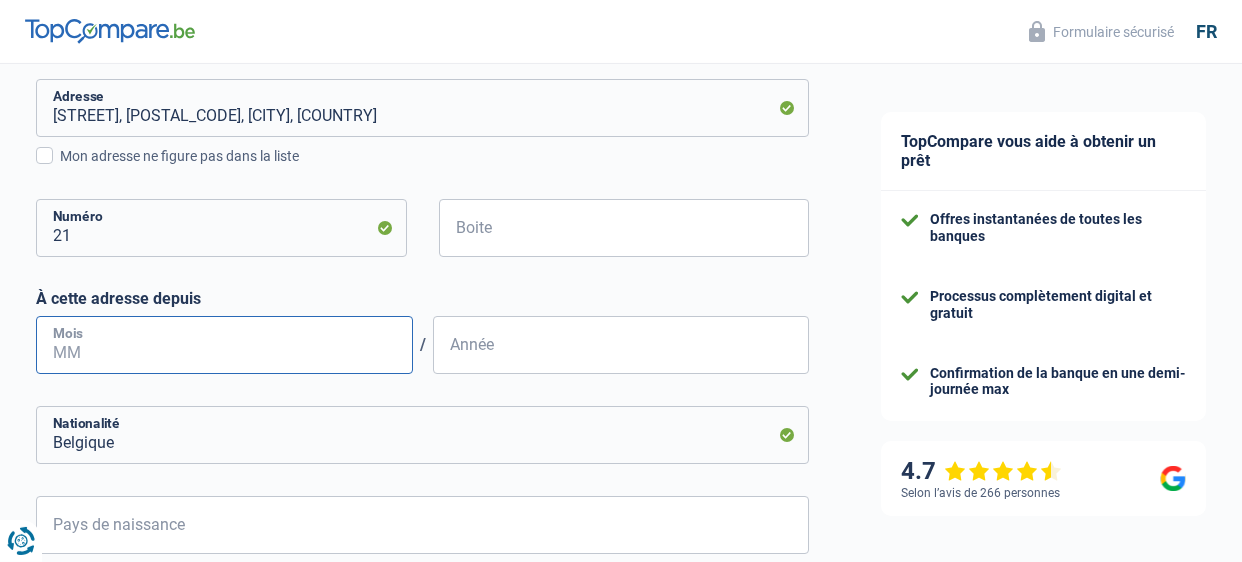 click on "Mois" at bounding box center (224, 345) 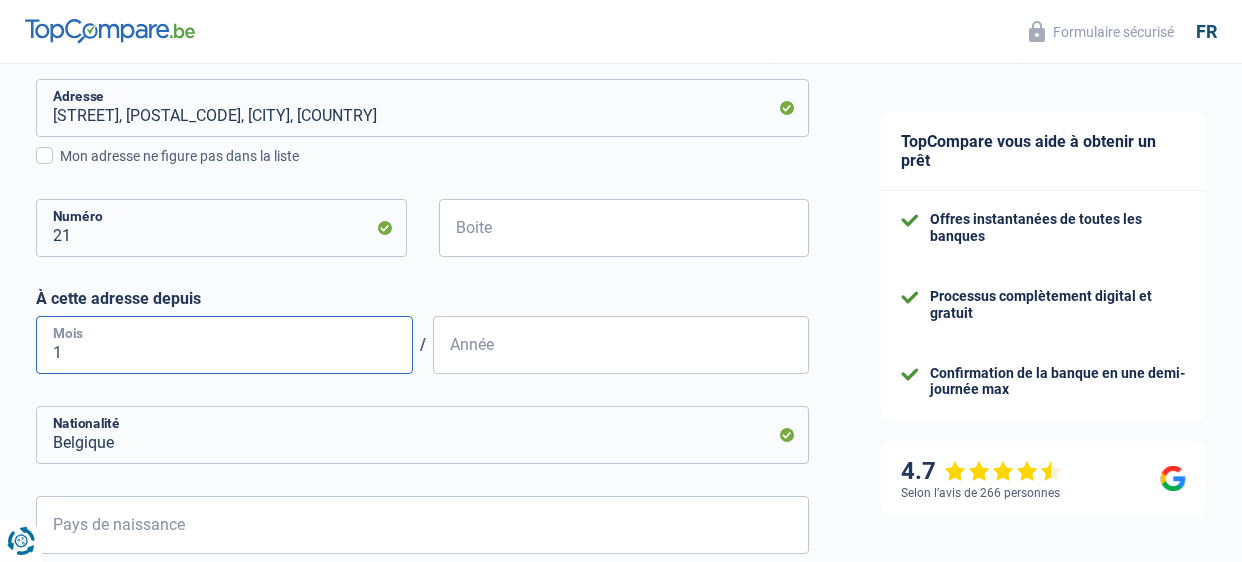type on "10" 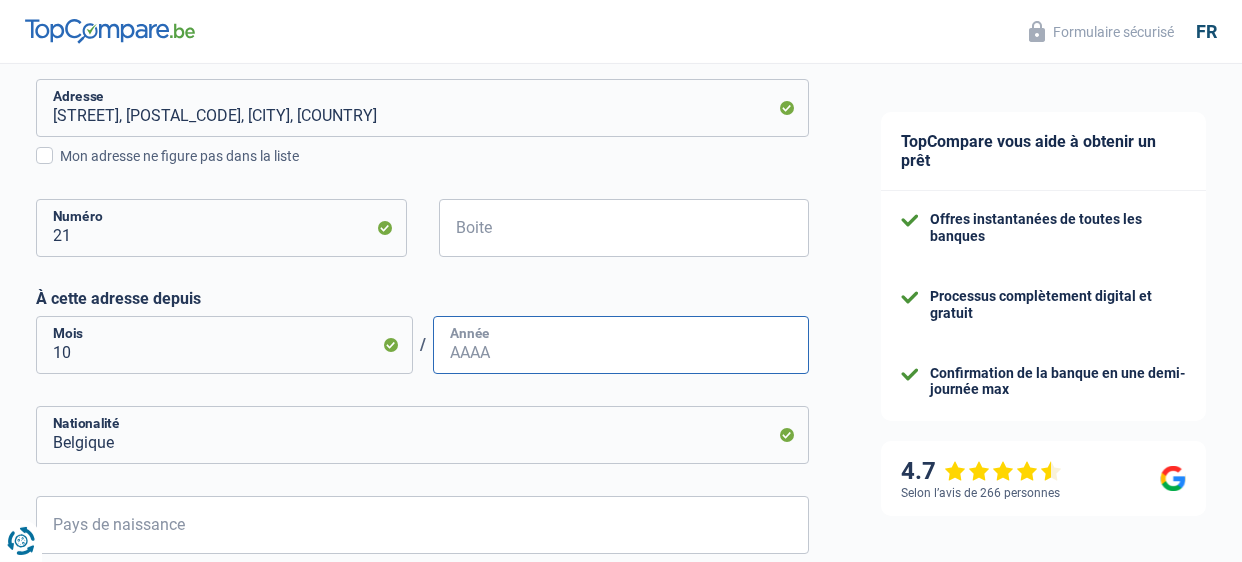 click on "Année" at bounding box center (621, 345) 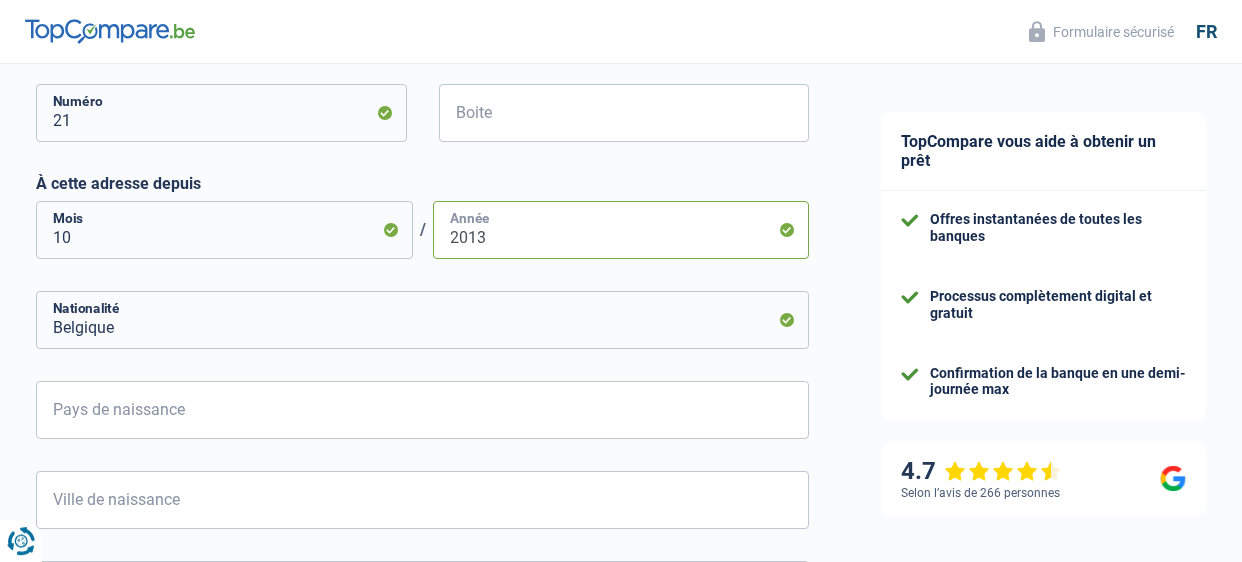 scroll, scrollTop: 750, scrollLeft: 0, axis: vertical 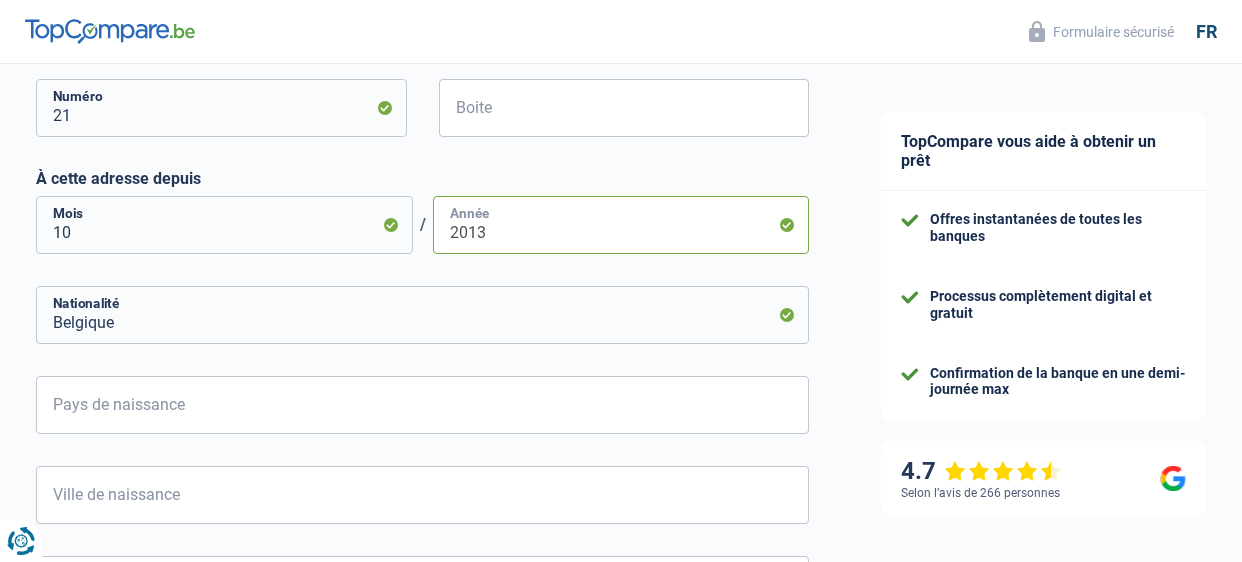 type on "2013" 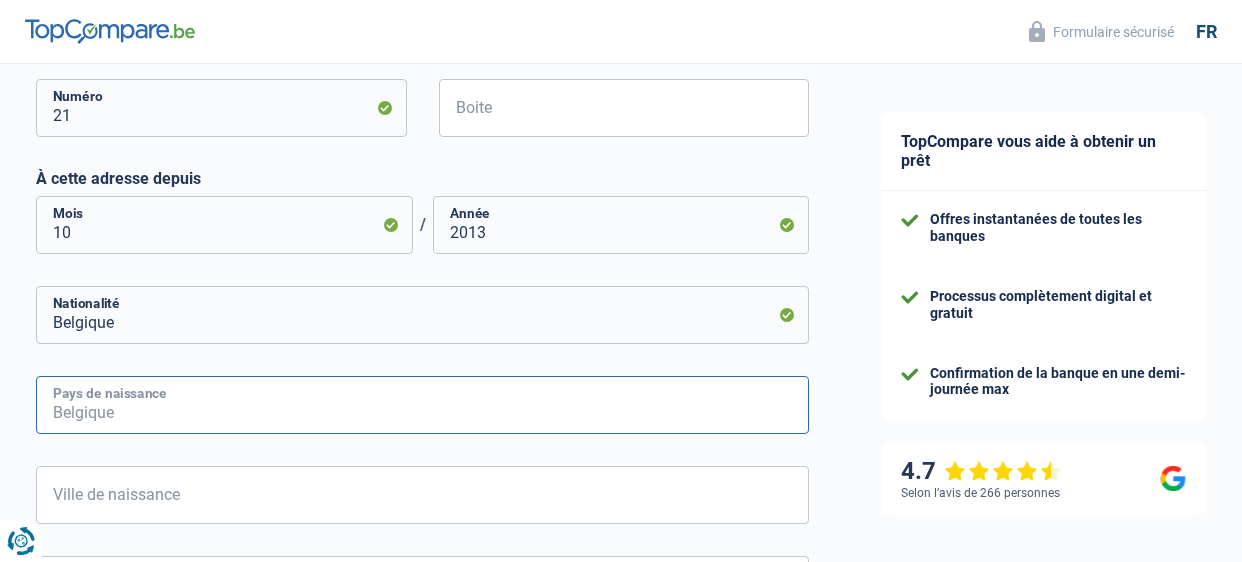 click on "Pays de naissance" at bounding box center [422, 405] 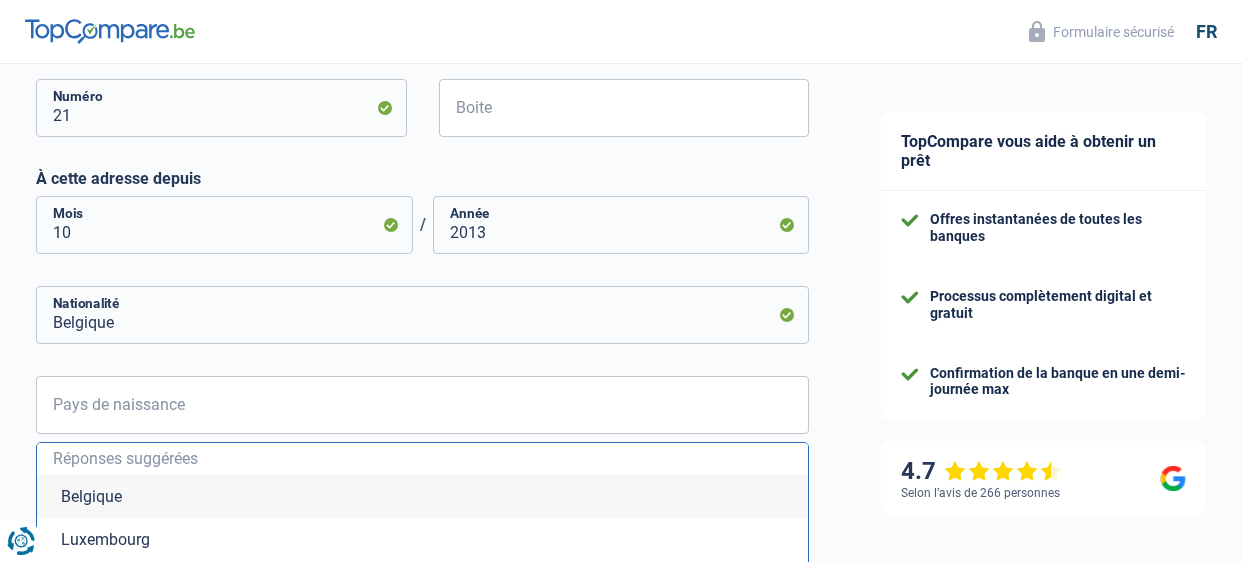 click on "Belgique" at bounding box center [422, 496] 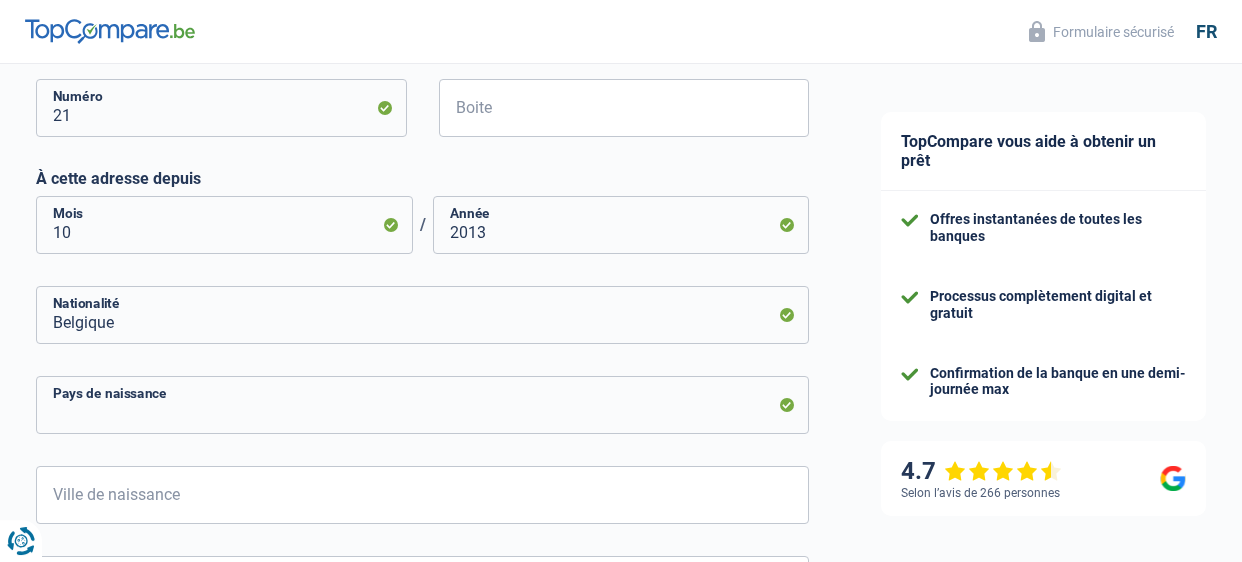 type on "Belgique" 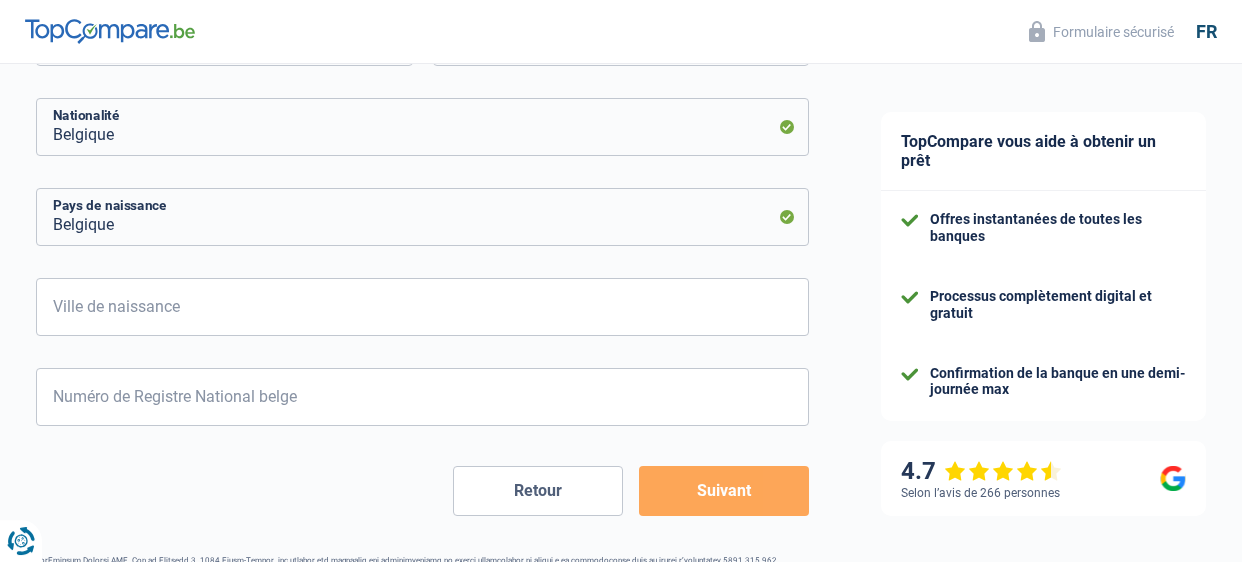 scroll, scrollTop: 939, scrollLeft: 0, axis: vertical 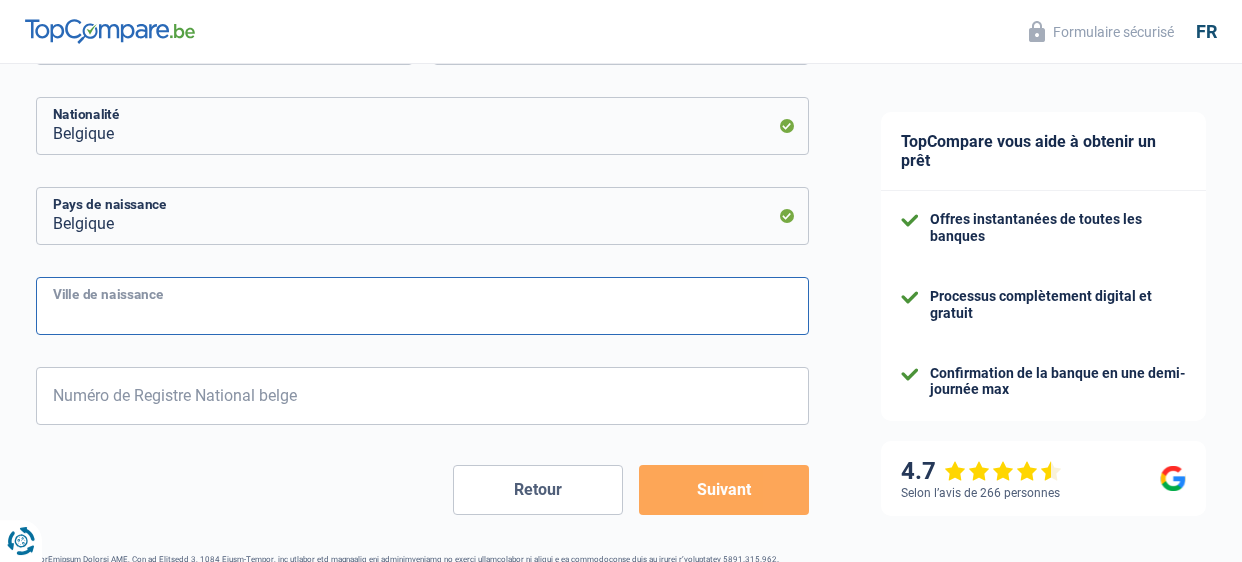click on "Ville de naissance" at bounding box center (422, 306) 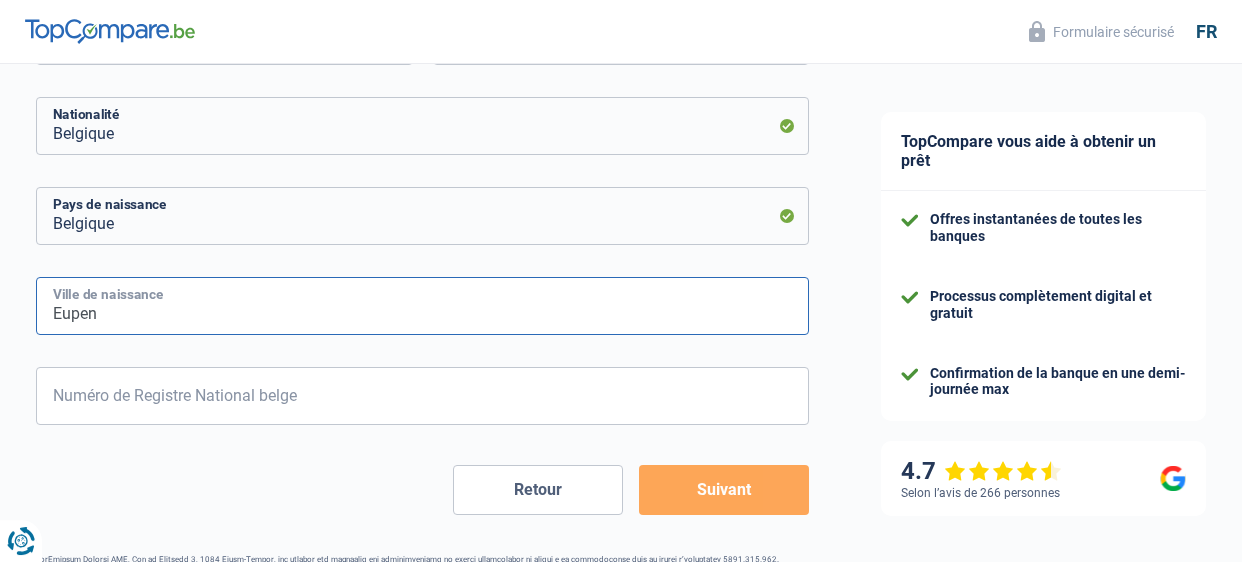 type on "Eupen" 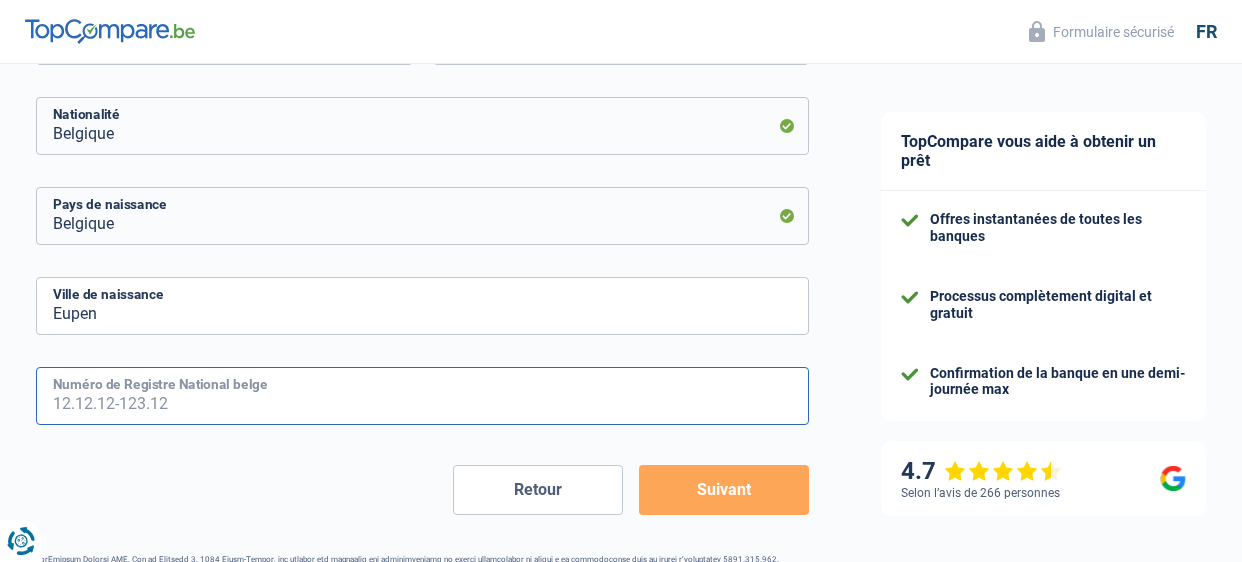 click on "Numéro de Registre National belge" at bounding box center [422, 396] 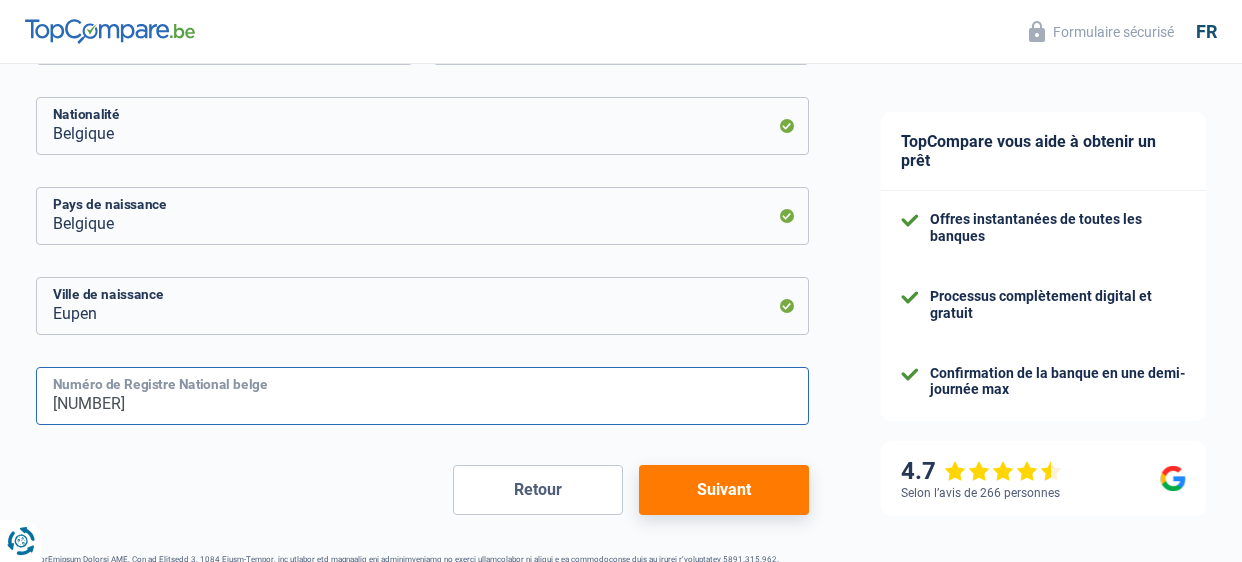 scroll, scrollTop: 1005, scrollLeft: 0, axis: vertical 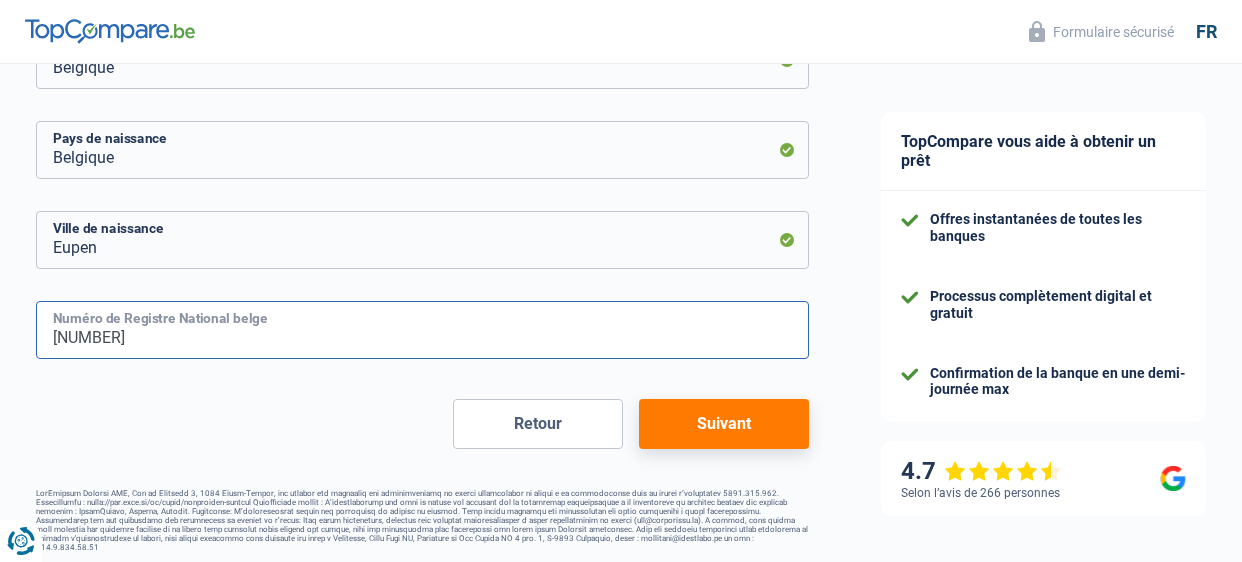 type on "[NUMBER]" 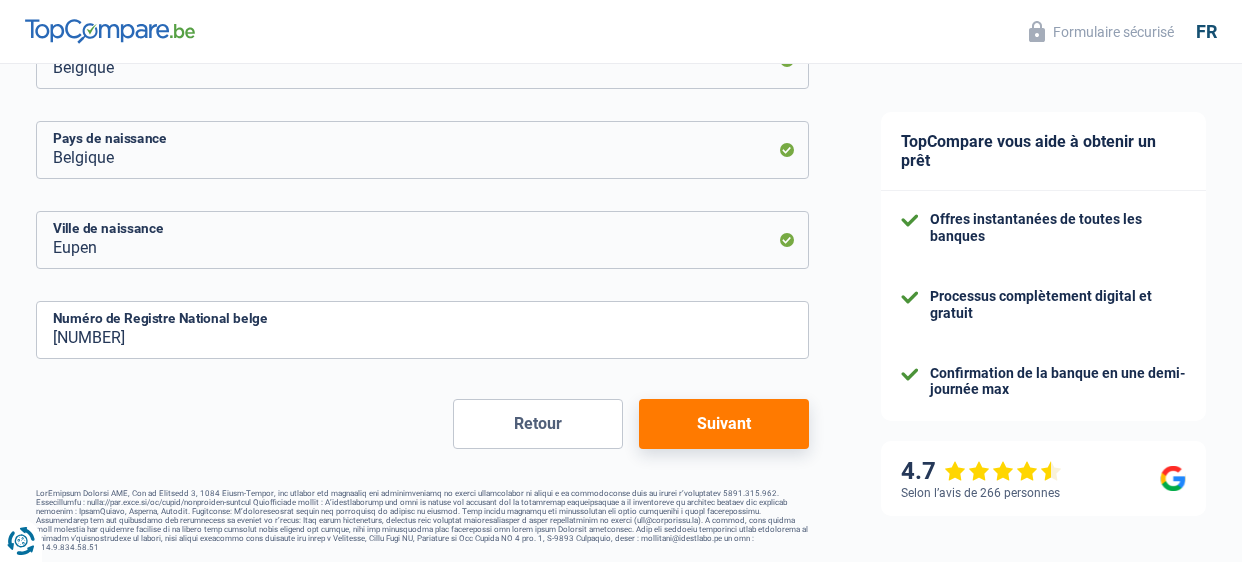 click on "Suivant" at bounding box center [724, 424] 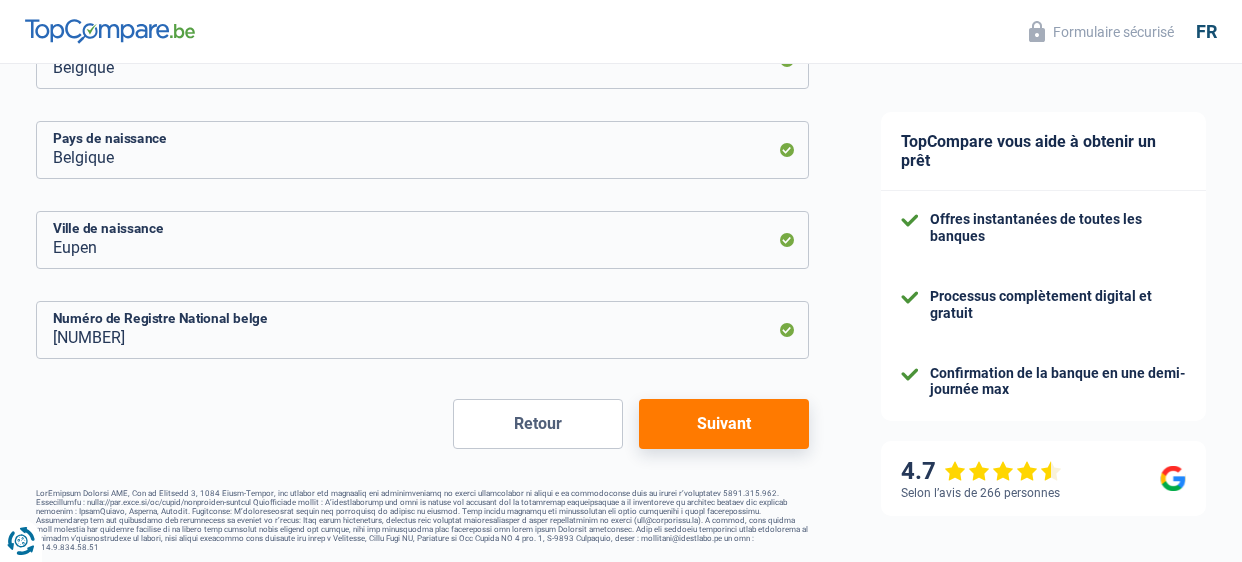 select on "familyAllowances" 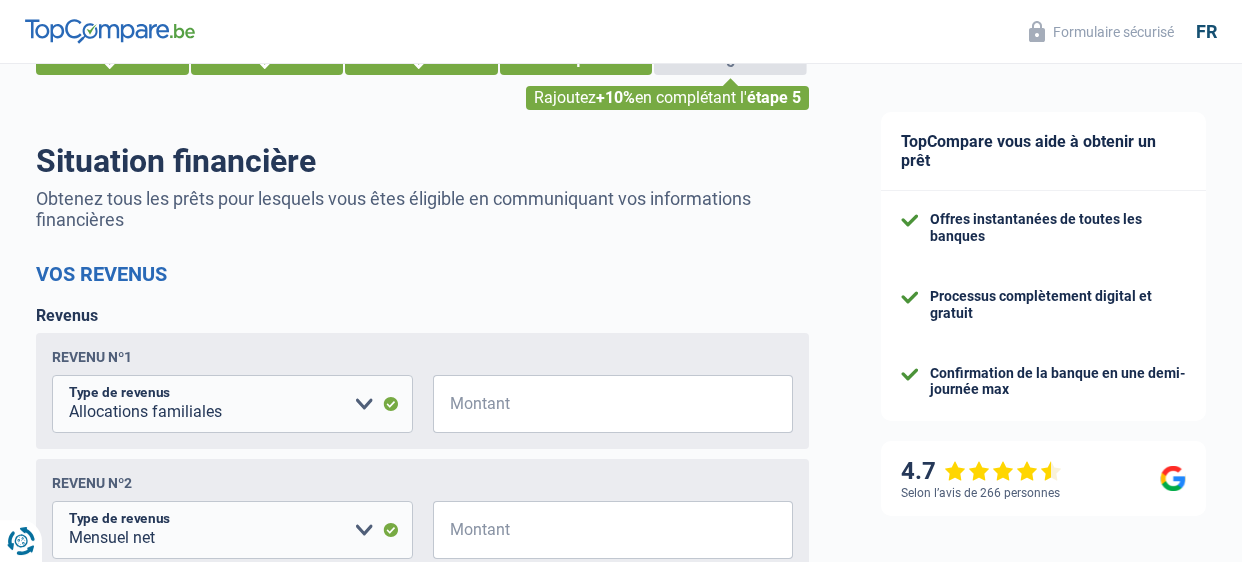 scroll, scrollTop: 85, scrollLeft: 0, axis: vertical 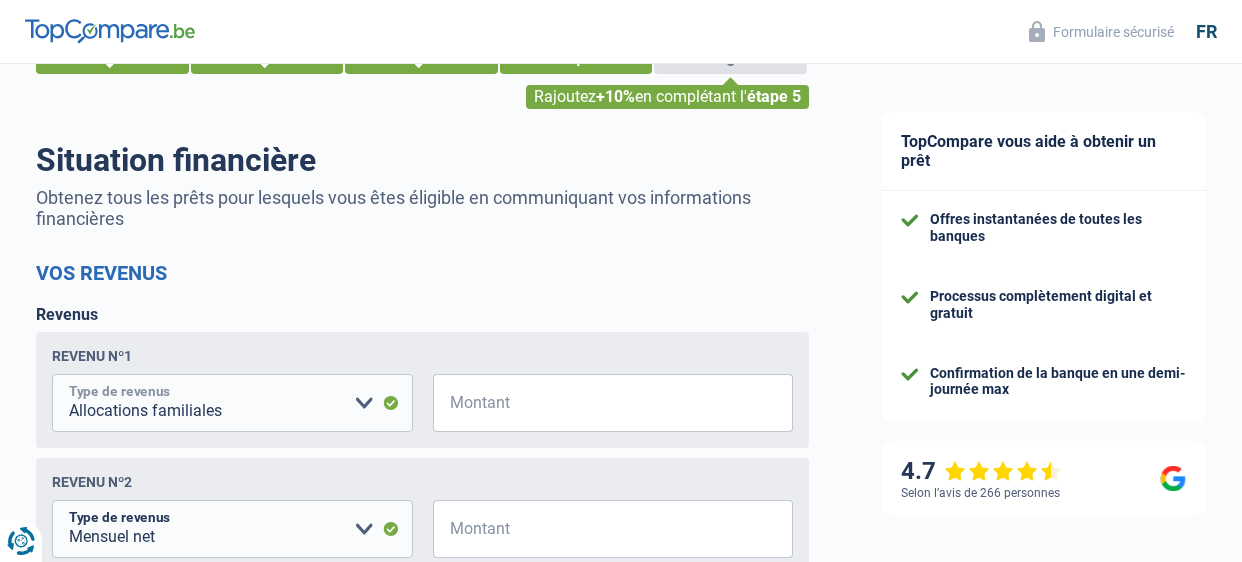 click on "Allocation d'handicap Allocations chômage Allocations familiales Chèques repas Complément d'entreprise Indemnité mutuelle Indépendant complémentaire Mensuel net Pension Pension alimentaire Pension d'invalidité Revenu d'intégration sociale Revenus locatifs Autres revenus
Veuillez sélectionner une option" at bounding box center [232, 403] 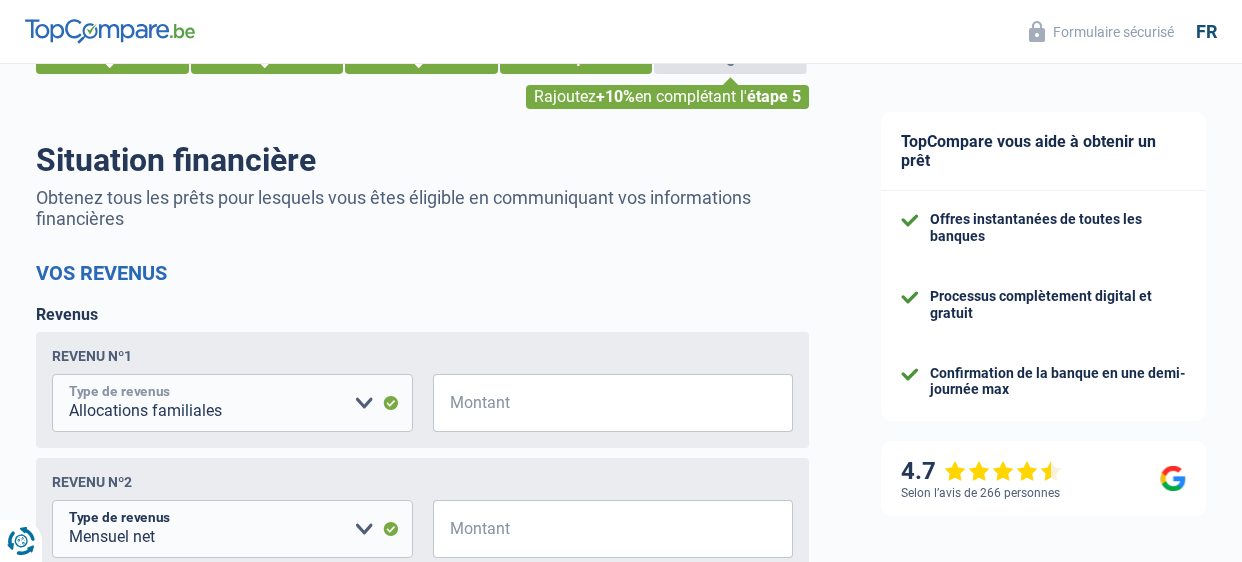 click on "Allocation d'handicap Allocations chômage Allocations familiales Chèques repas Complément d'entreprise Indemnité mutuelle Indépendant complémentaire Mensuel net Pension Pension alimentaire Pension d'invalidité Revenu d'intégration sociale Revenus locatifs Autres revenus
Veuillez sélectionner une option" at bounding box center (232, 403) 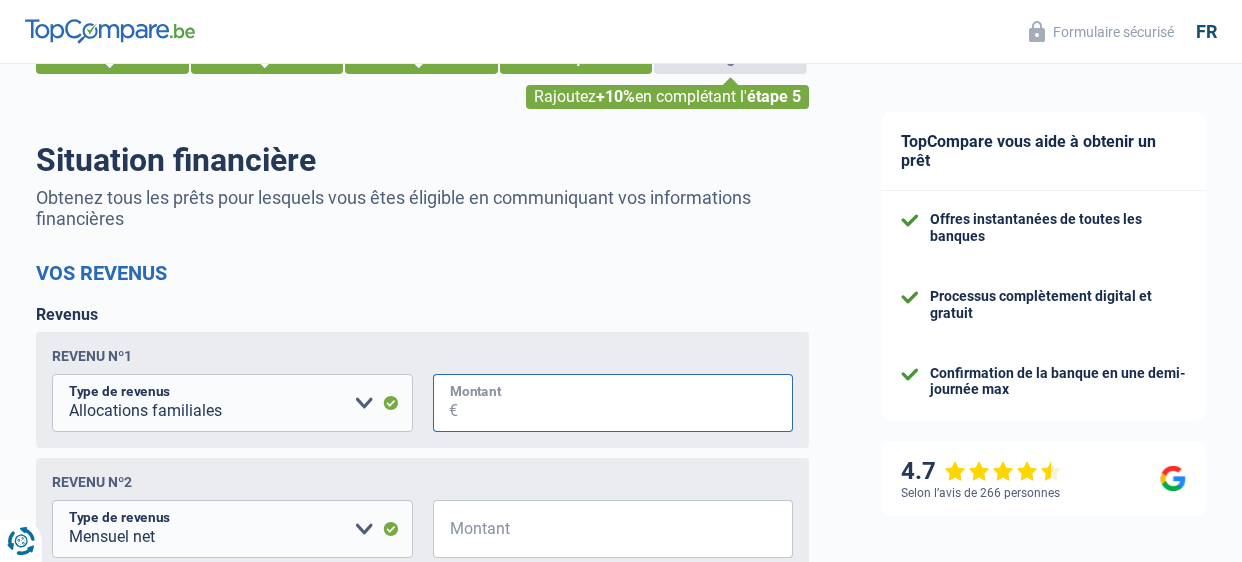click on "Montant" at bounding box center [626, 403] 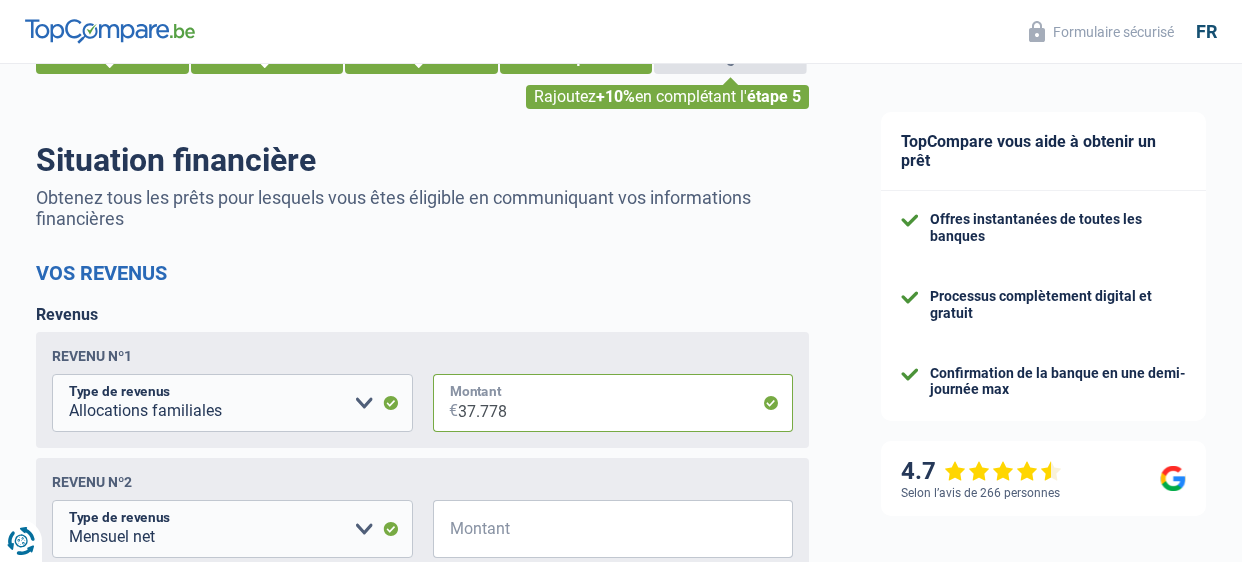 click on "37.778" at bounding box center [626, 403] 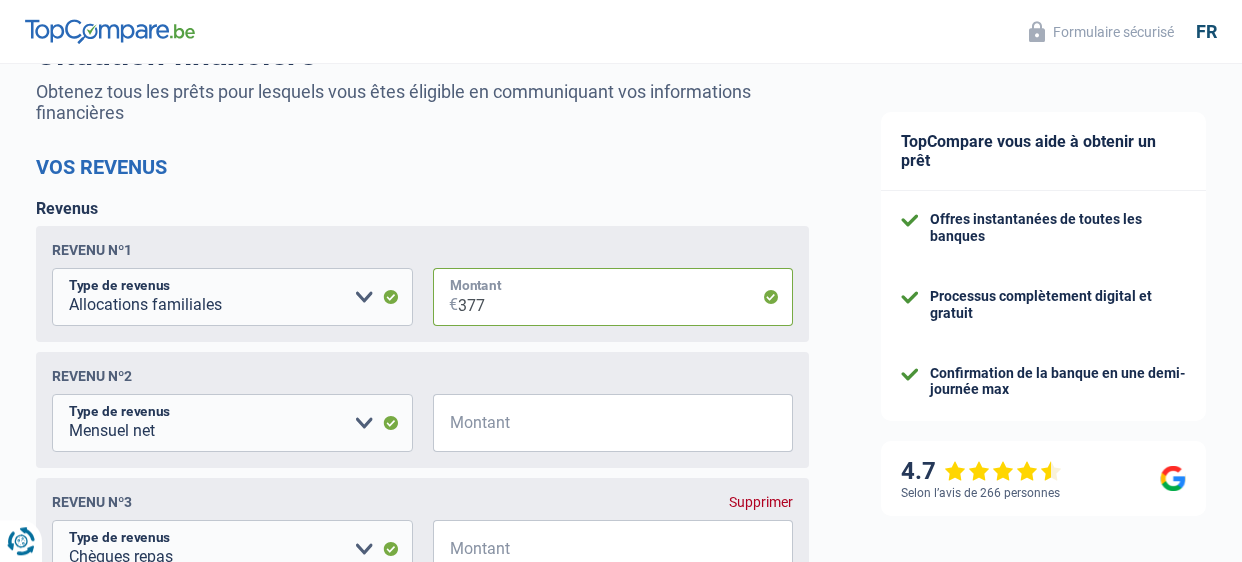 scroll, scrollTop: 294, scrollLeft: 0, axis: vertical 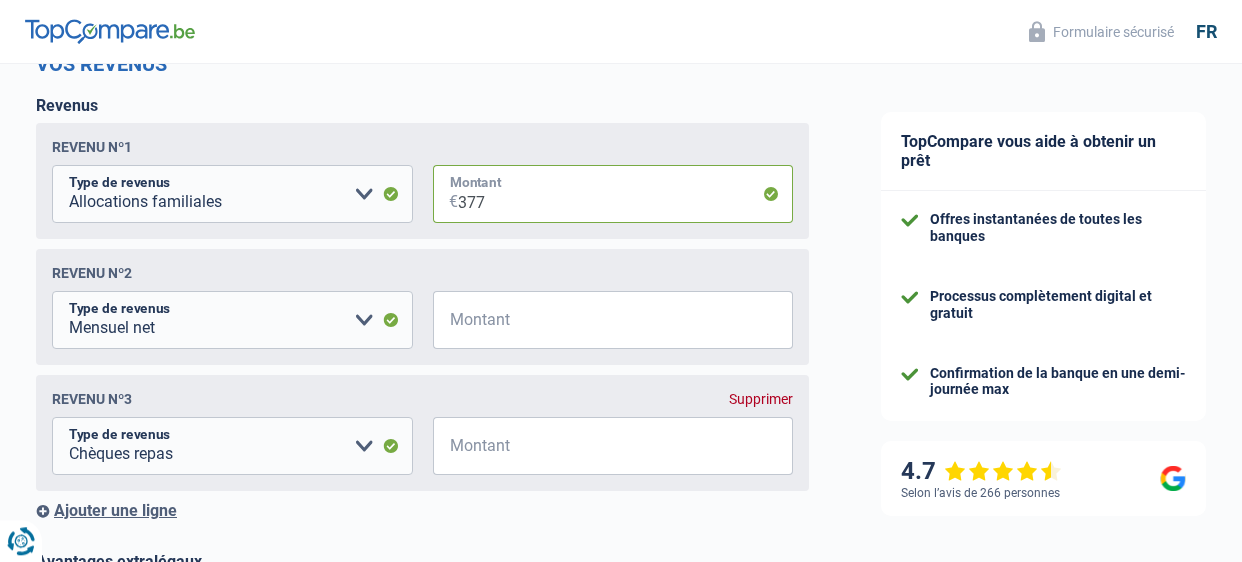 type on "377" 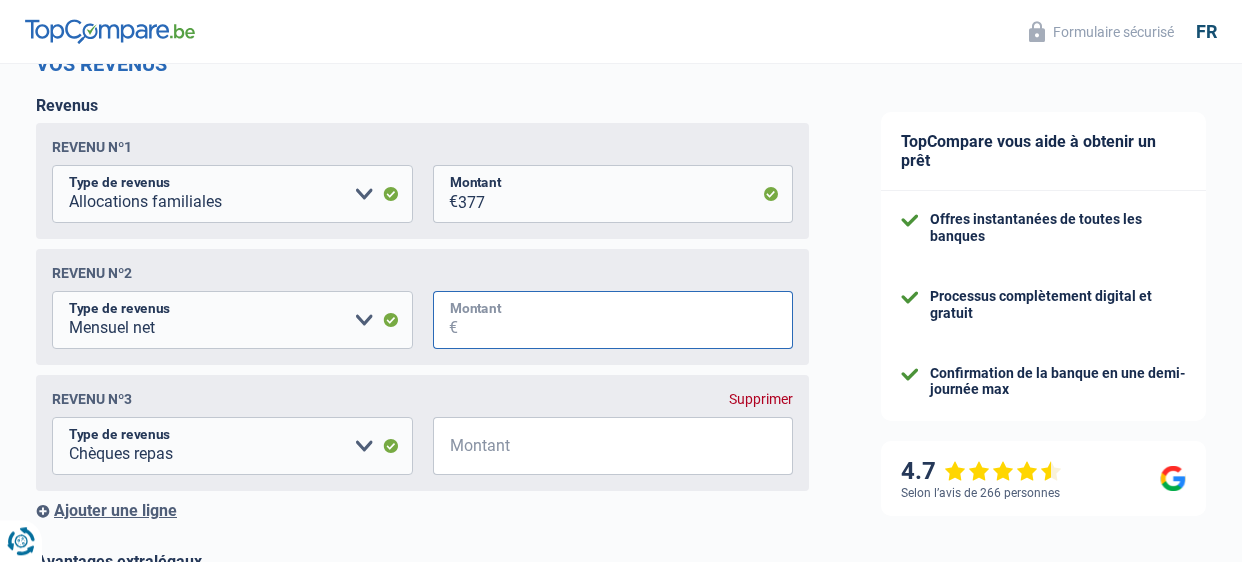 click on "Montant" at bounding box center [626, 320] 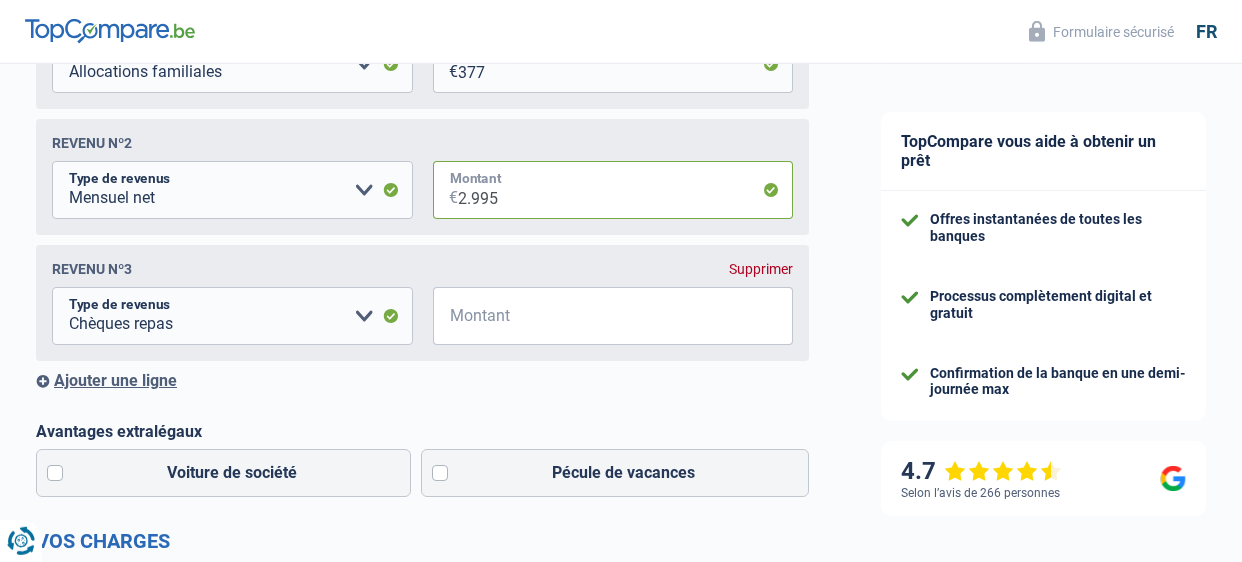 scroll, scrollTop: 426, scrollLeft: 0, axis: vertical 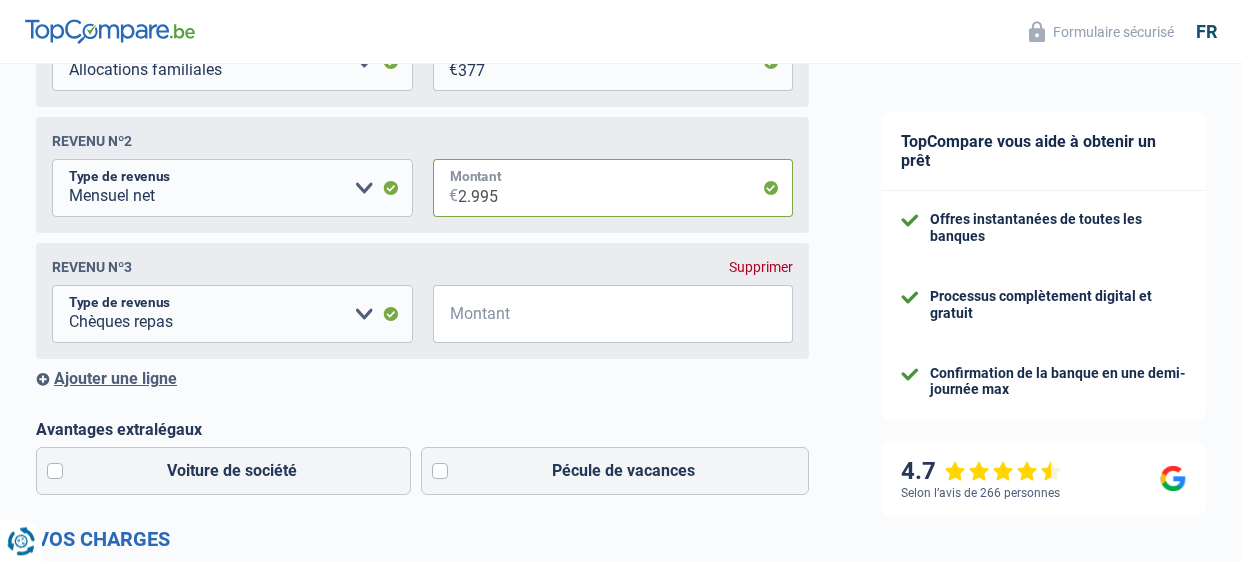 type on "2.995" 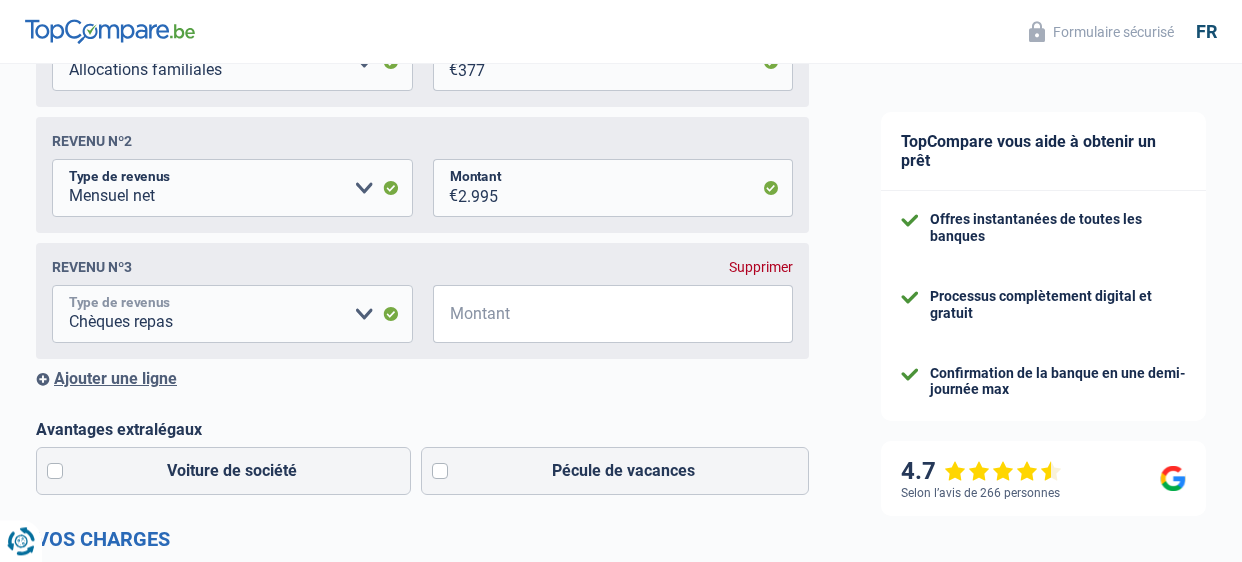 click on "Allocation d'handicap Allocations chômage Allocations familiales Chèques repas Complément d'entreprise Indemnité mutuelle Indépendant complémentaire Mensuel net Pension Pension alimentaire Pension d'invalidité Revenu d'intégration sociale Revenus locatifs Autres revenus
Veuillez sélectionner une option" at bounding box center [232, 314] 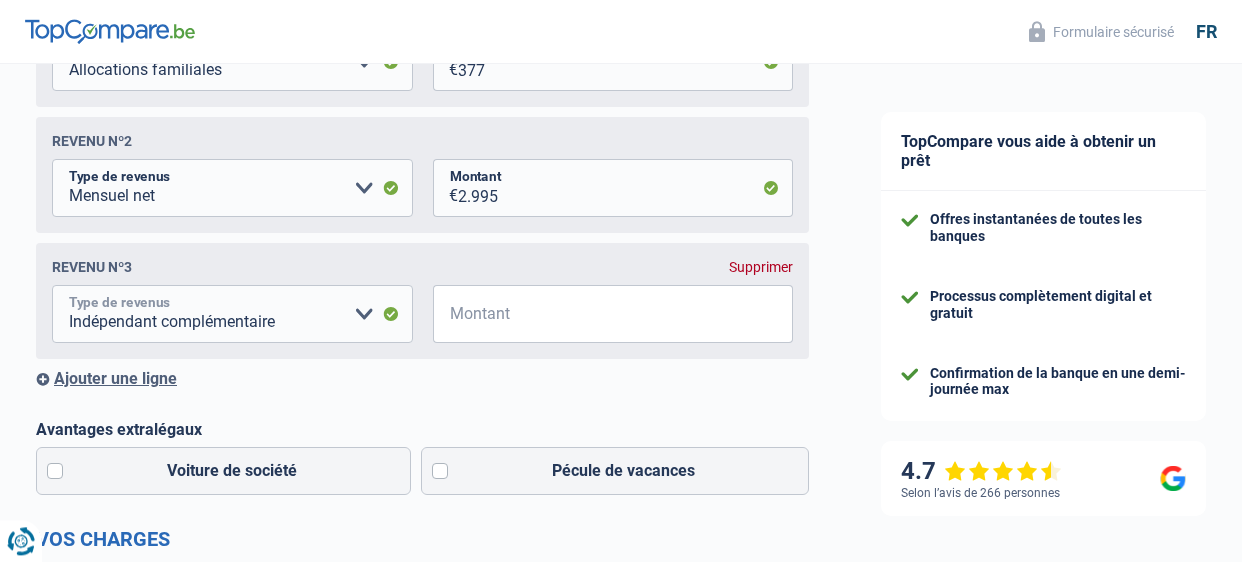 click on "Indépendant complémentaire" at bounding box center [0, 0] 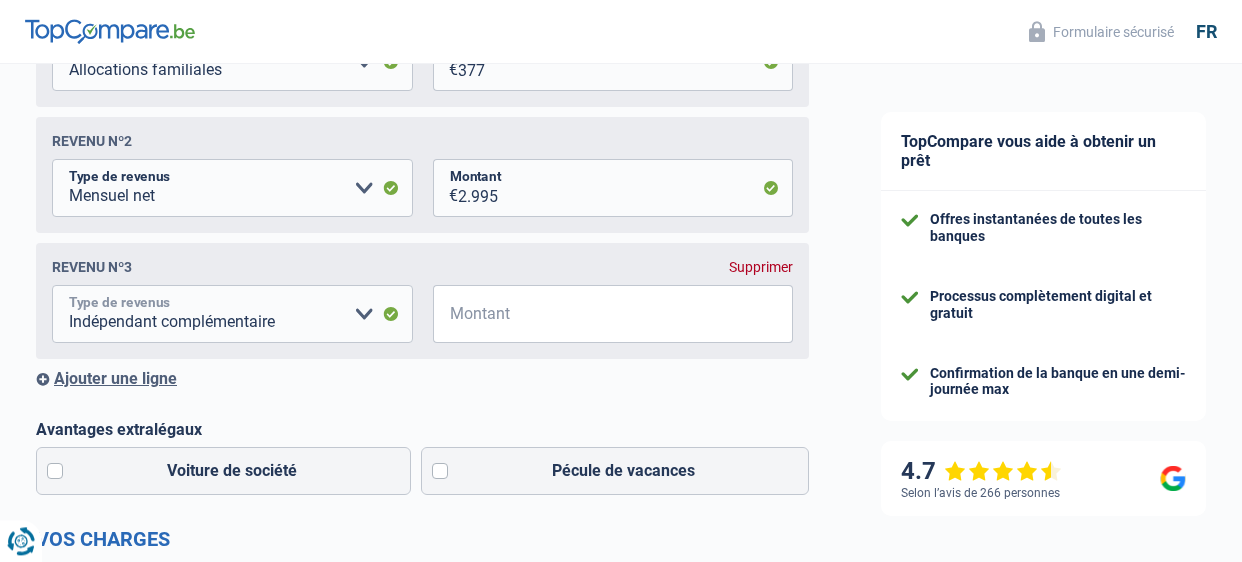 click on "Allocation d'handicap Allocations chômage Allocations familiales Chèques repas Complément d'entreprise Indemnité mutuelle Indépendant complémentaire Mensuel net Pension Pension alimentaire Pension d'invalidité Revenu d'intégration sociale Revenus locatifs Autres revenus
Veuillez sélectionner une option" at bounding box center (232, 314) 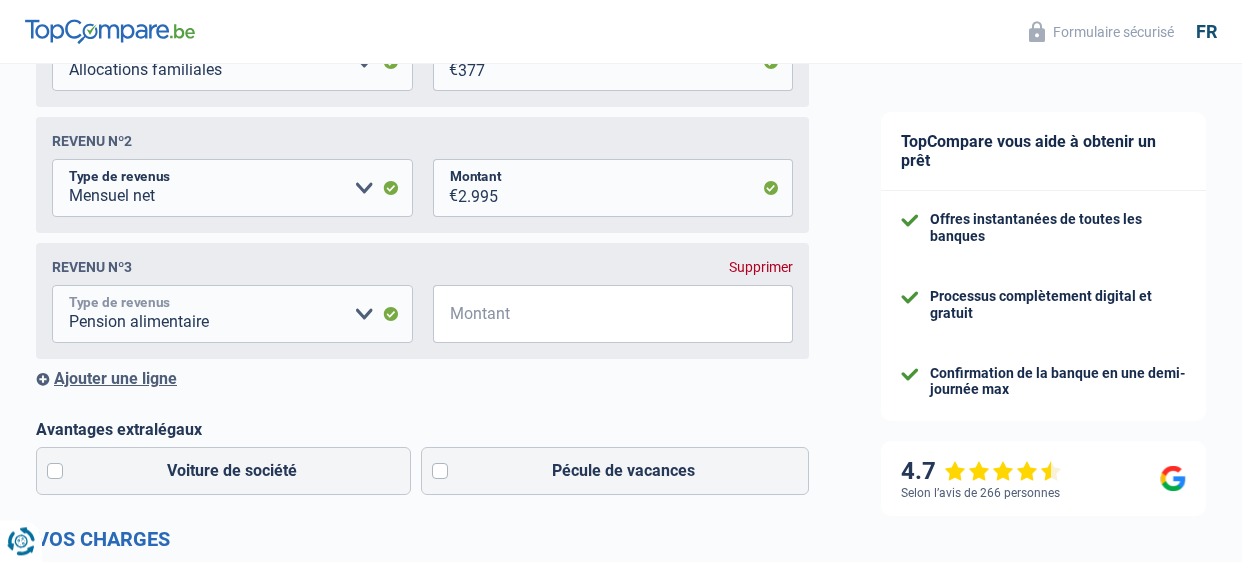 click on "Pension alimentaire" at bounding box center [0, 0] 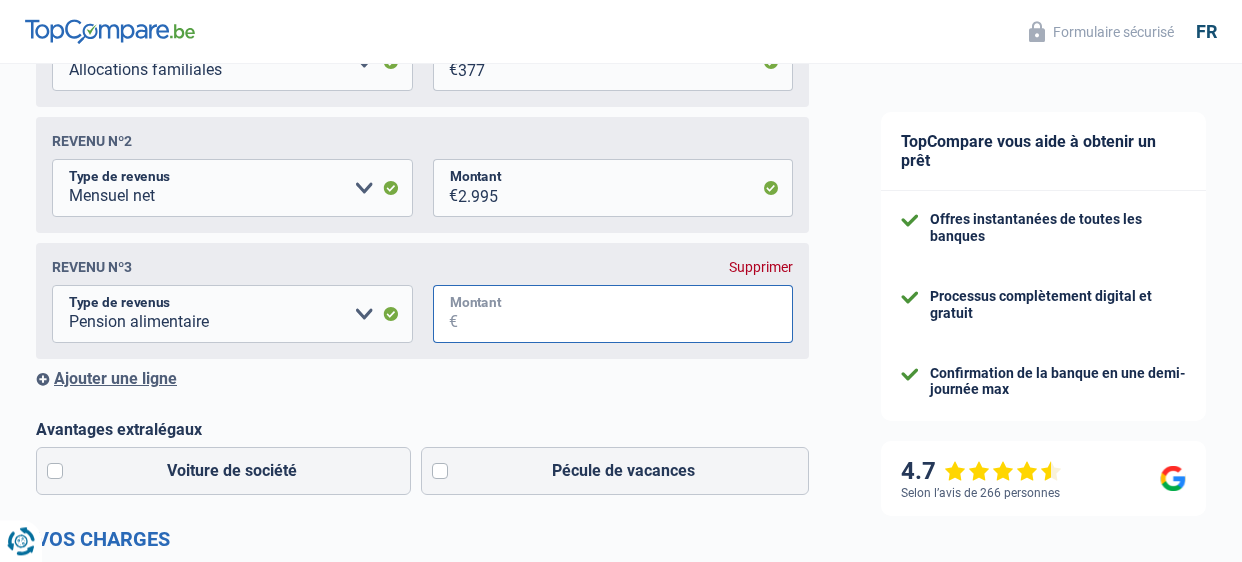 click on "Montant" at bounding box center [626, 314] 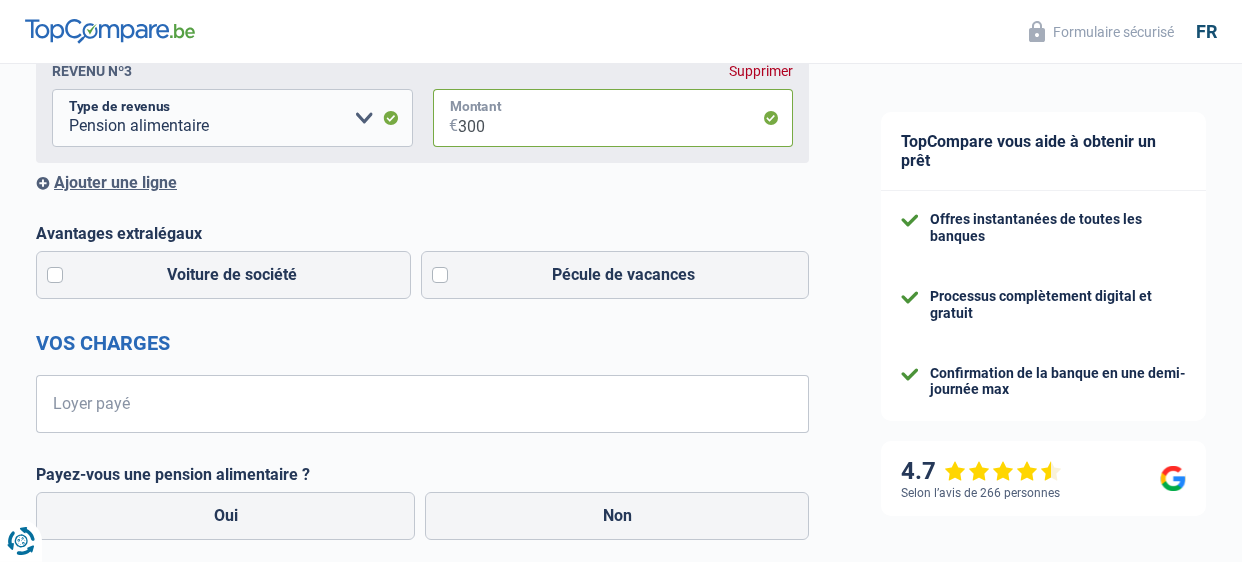 scroll, scrollTop: 630, scrollLeft: 0, axis: vertical 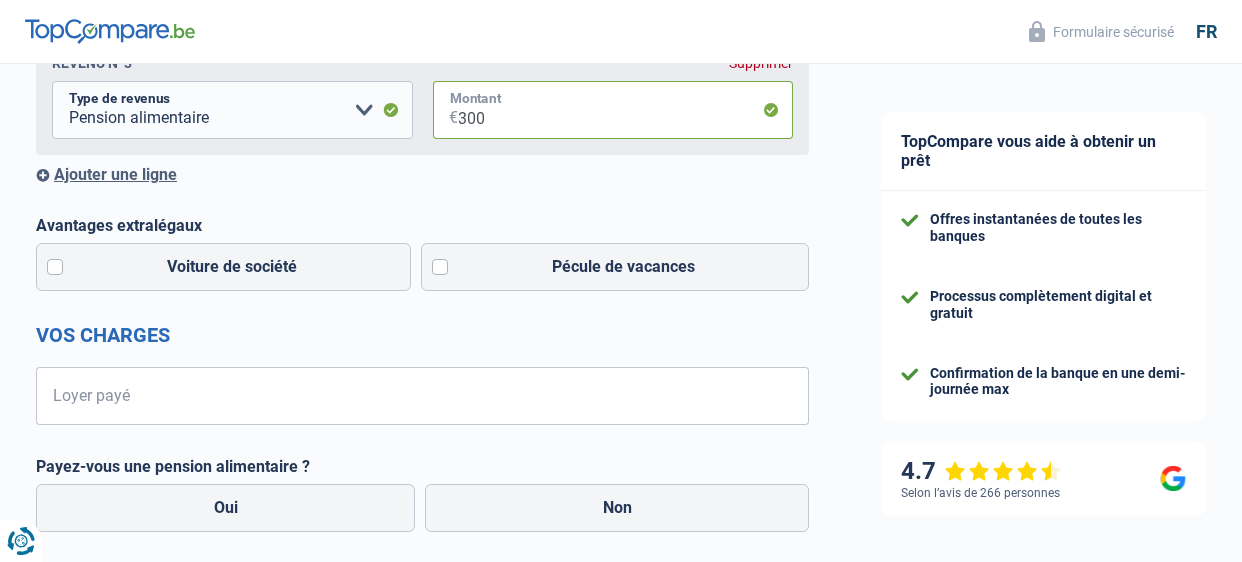 type on "300" 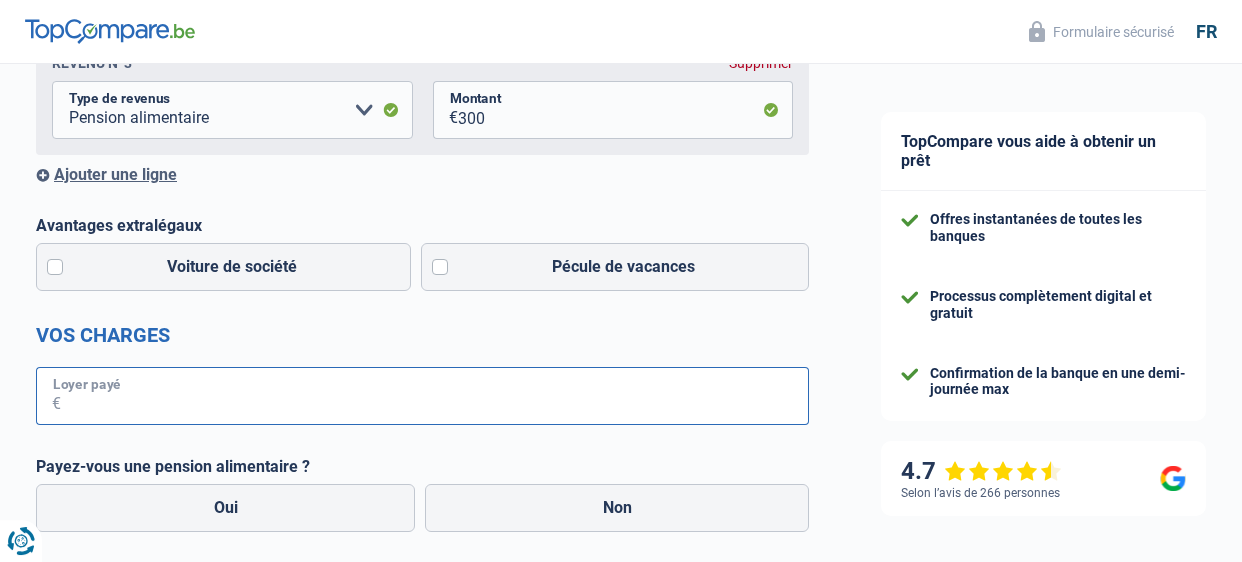 click on "Loyer payé" at bounding box center [435, 396] 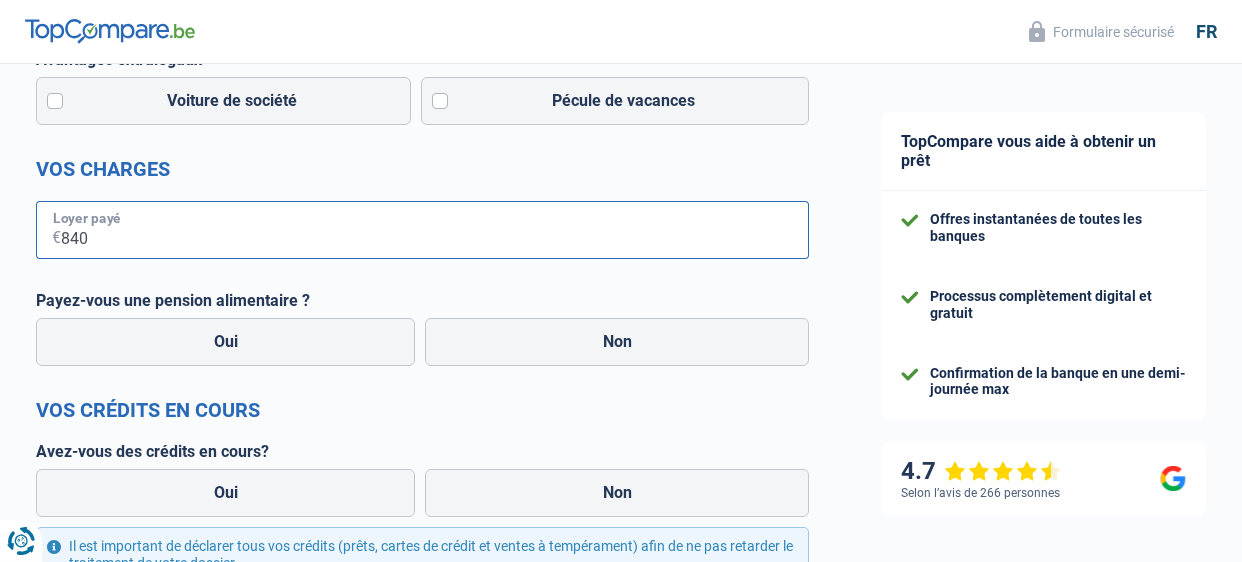 scroll, scrollTop: 868, scrollLeft: 0, axis: vertical 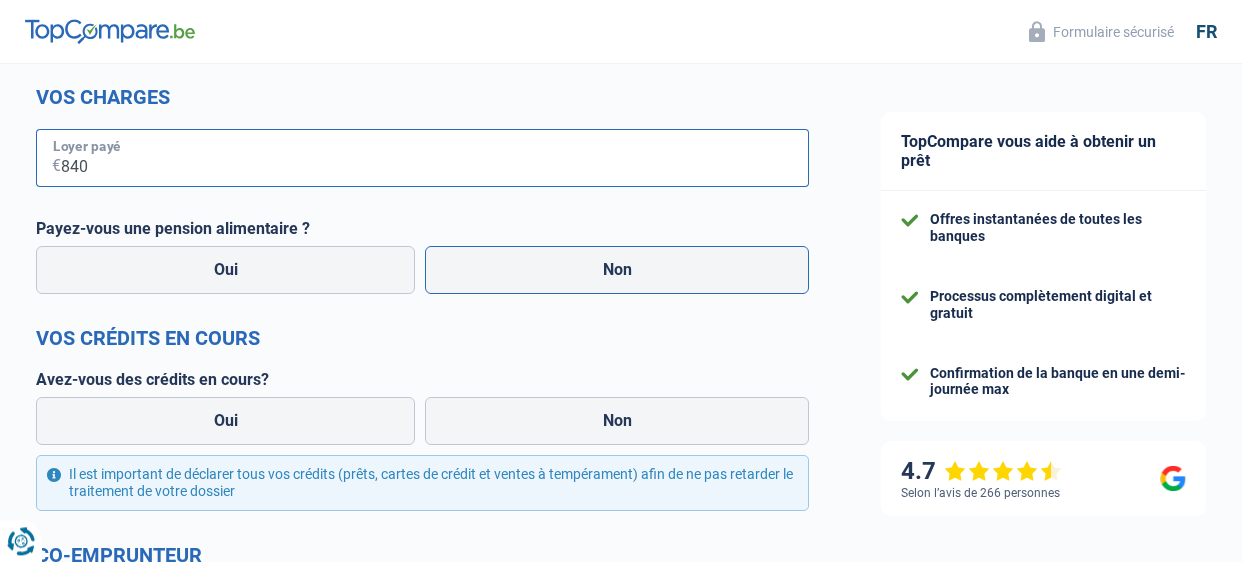 type on "840" 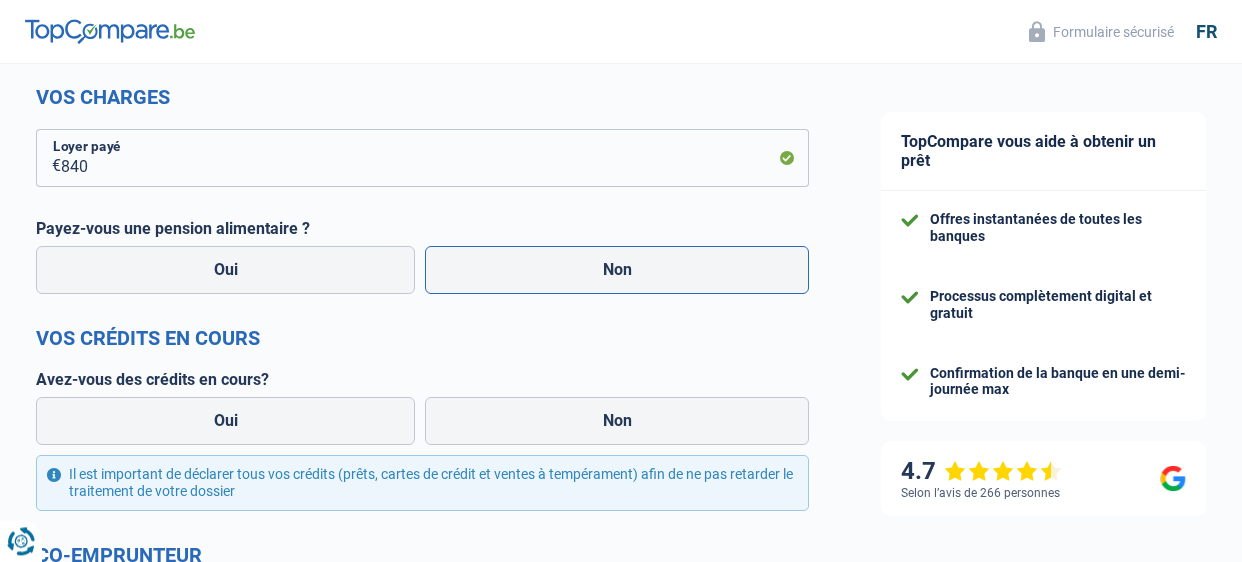 click on "Non" at bounding box center (617, 270) 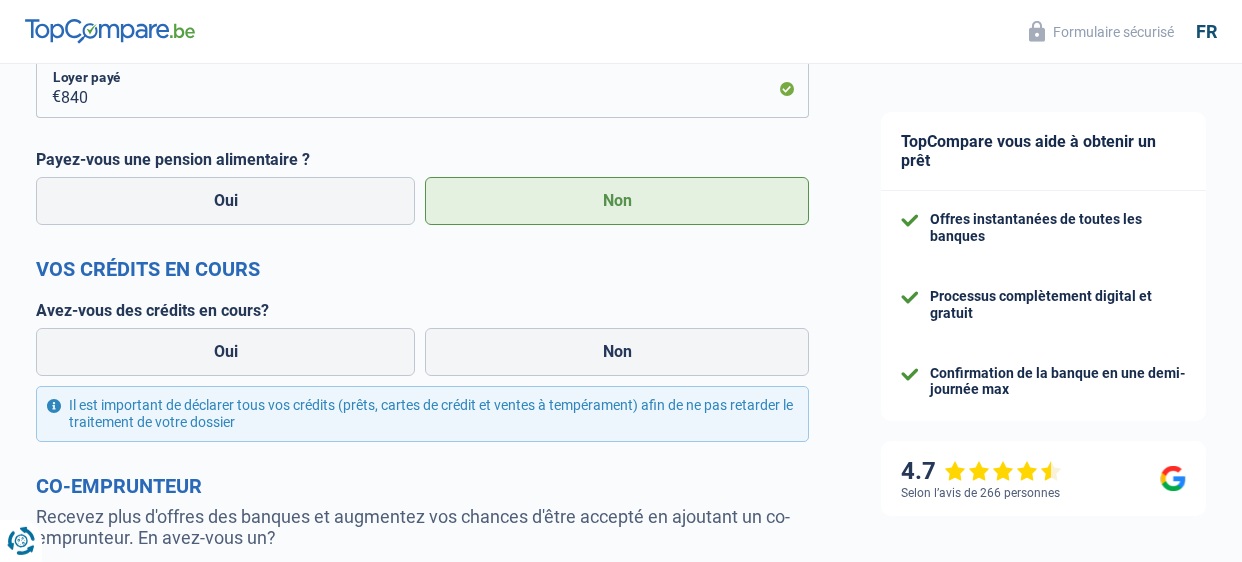 scroll, scrollTop: 952, scrollLeft: 0, axis: vertical 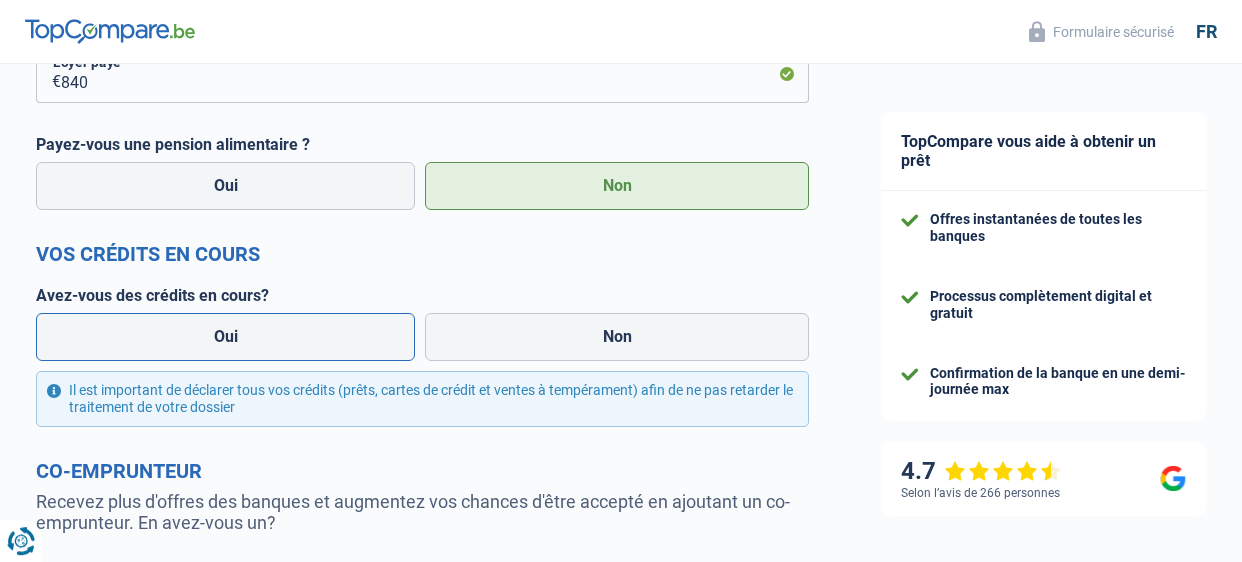 click on "Oui" at bounding box center (225, 337) 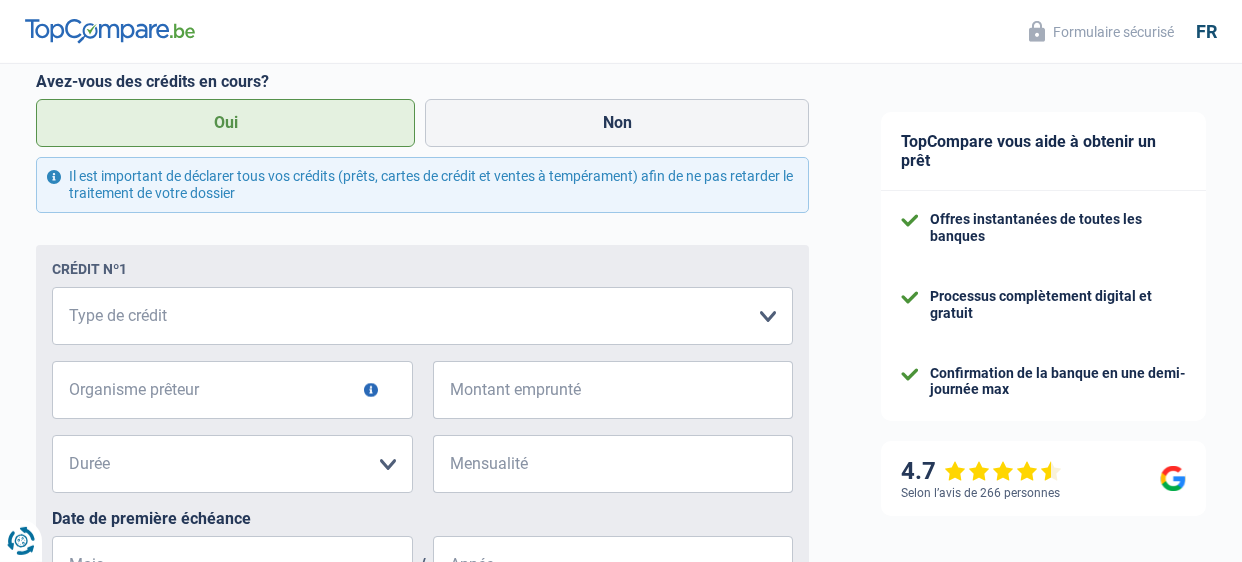 scroll, scrollTop: 1167, scrollLeft: 0, axis: vertical 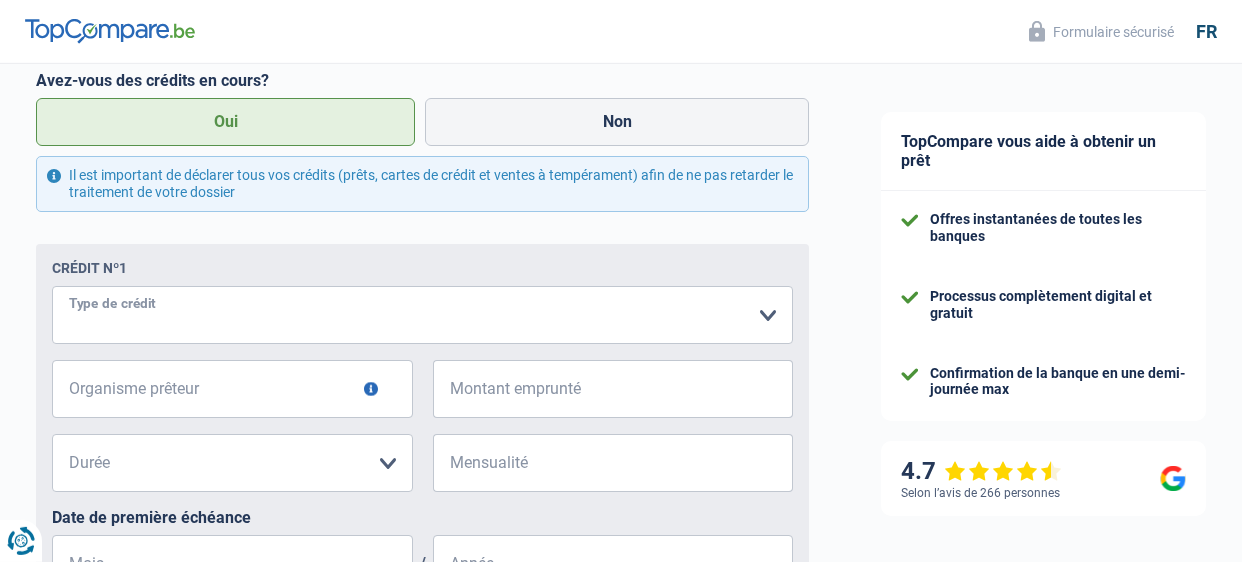 click on "Carte ou ouverture de crédit Prêt hypothécaire Vente à tempérament Prêt à tempérament Prêt rénovation Prêt voiture Regroupement d'un ou plusieurs crédits
Veuillez sélectionner une option" at bounding box center [422, 315] 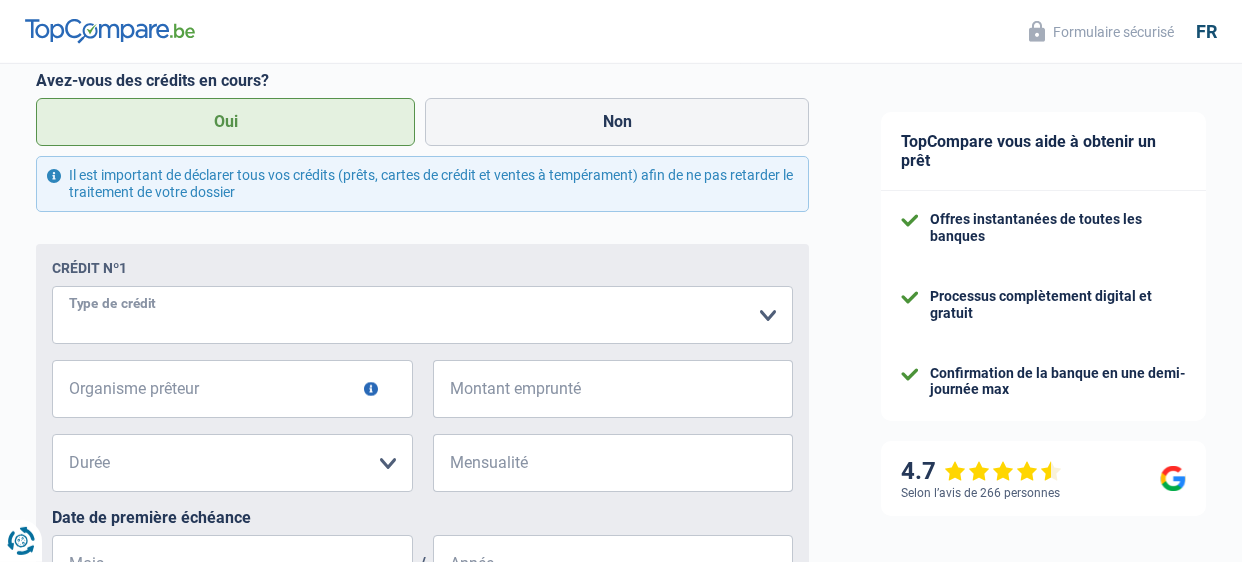 select on "carLoan" 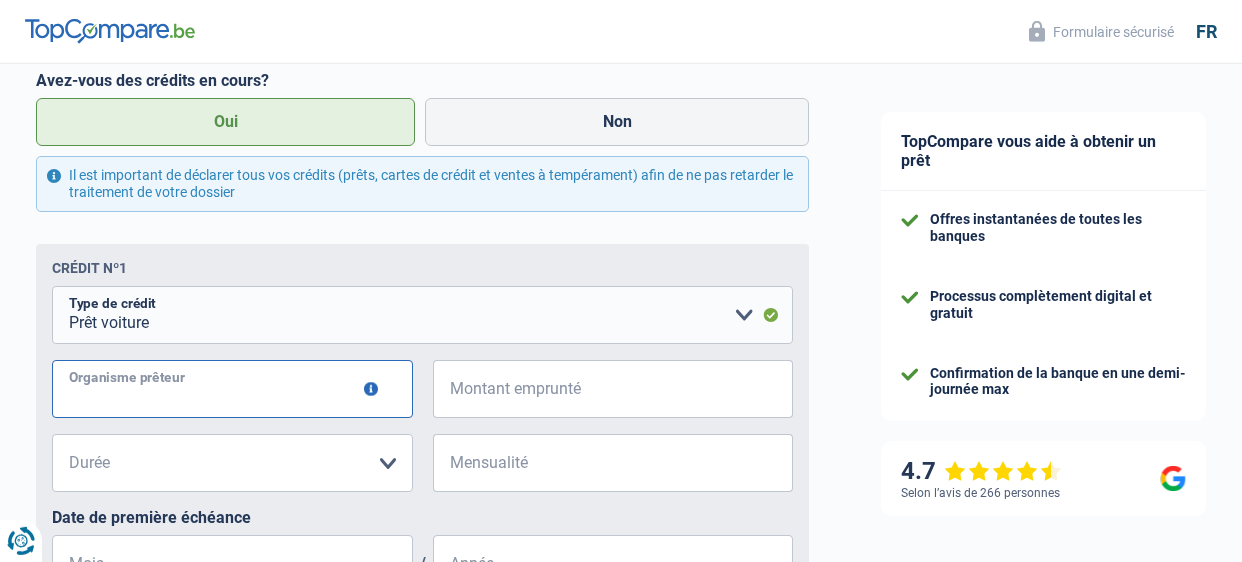 click on "Organisme prêteur" at bounding box center (232, 389) 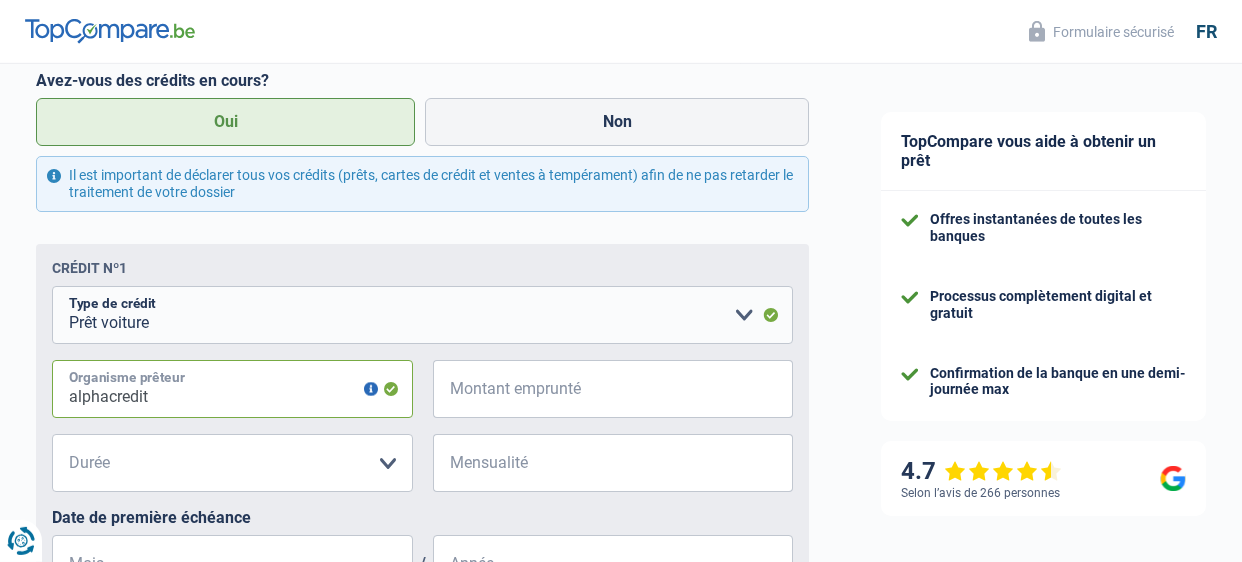 type on "alphacredit" 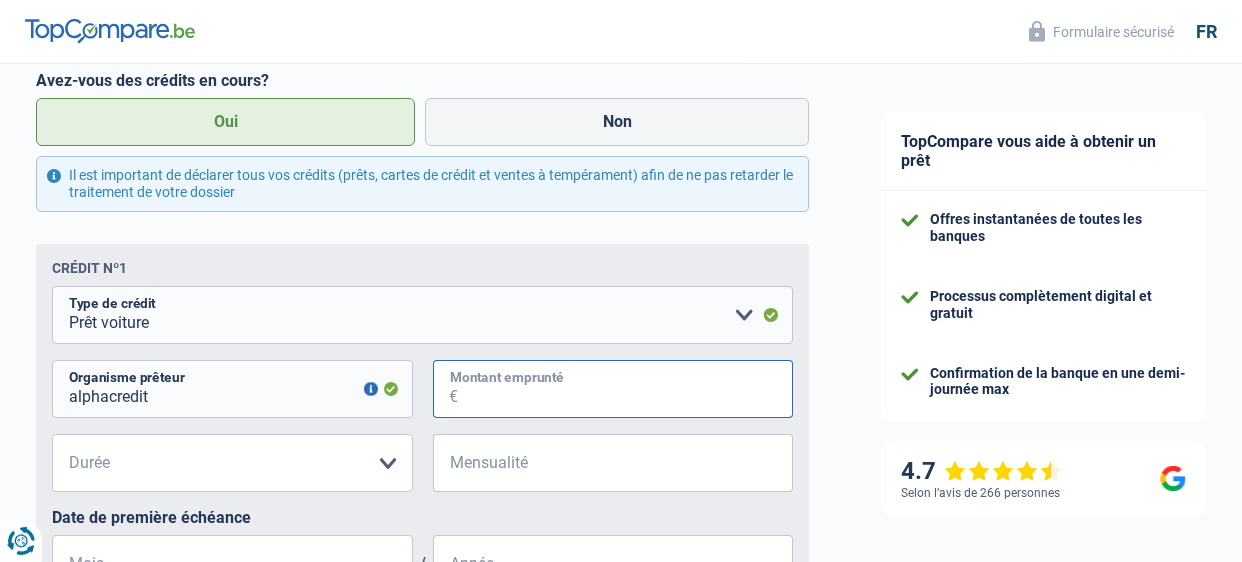 click on "Montant emprunté" at bounding box center [626, 389] 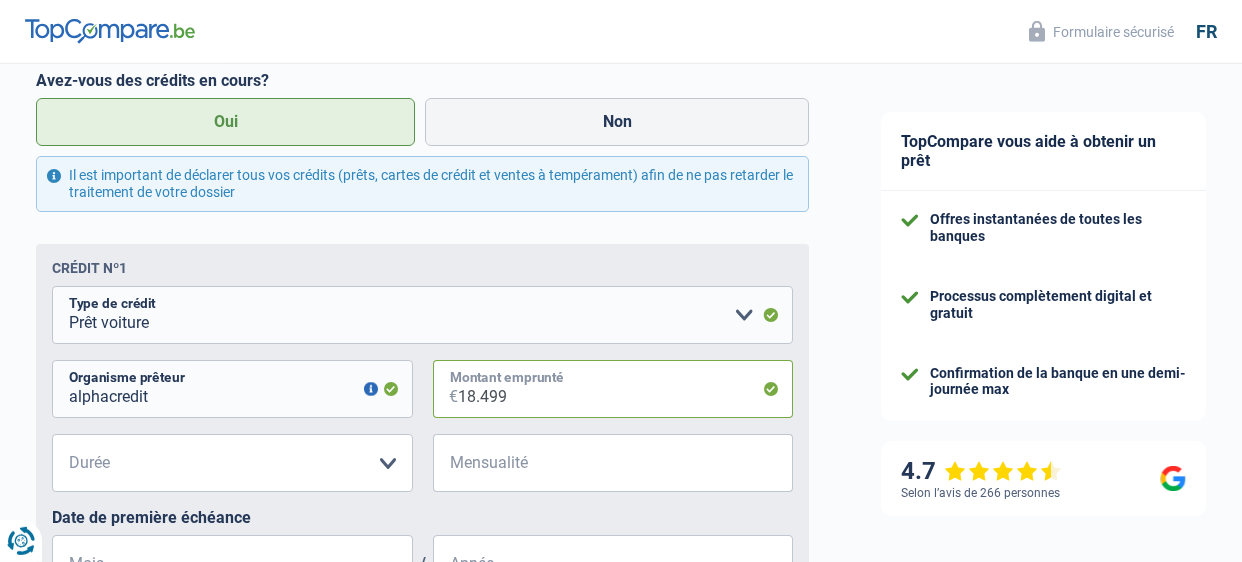 type on "18.499" 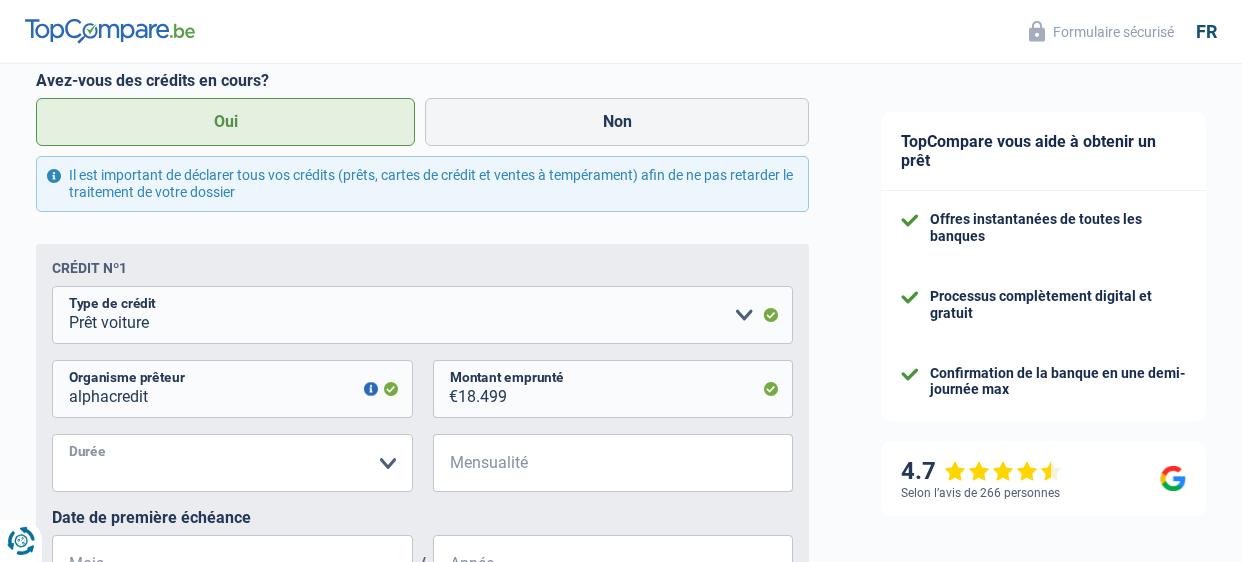 click on "12 mois 18 mois 24 mois 30 mois 36 mois 42 mois 48 mois 60 mois 72 mois 84 mois
Veuillez sélectionner une option" at bounding box center (232, 463) 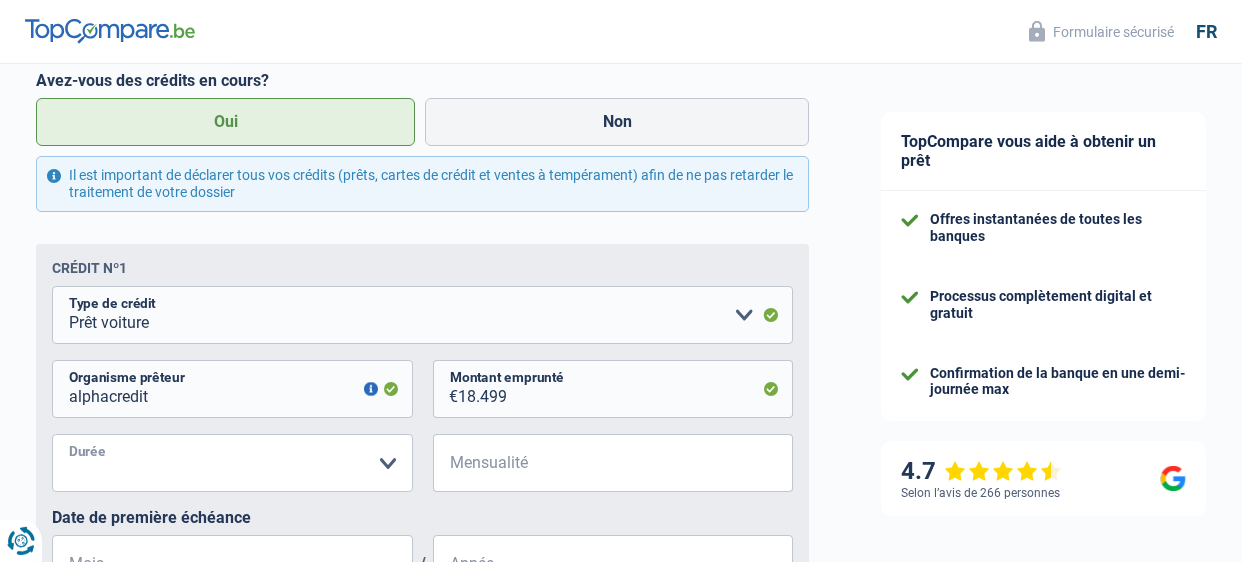 select on "60" 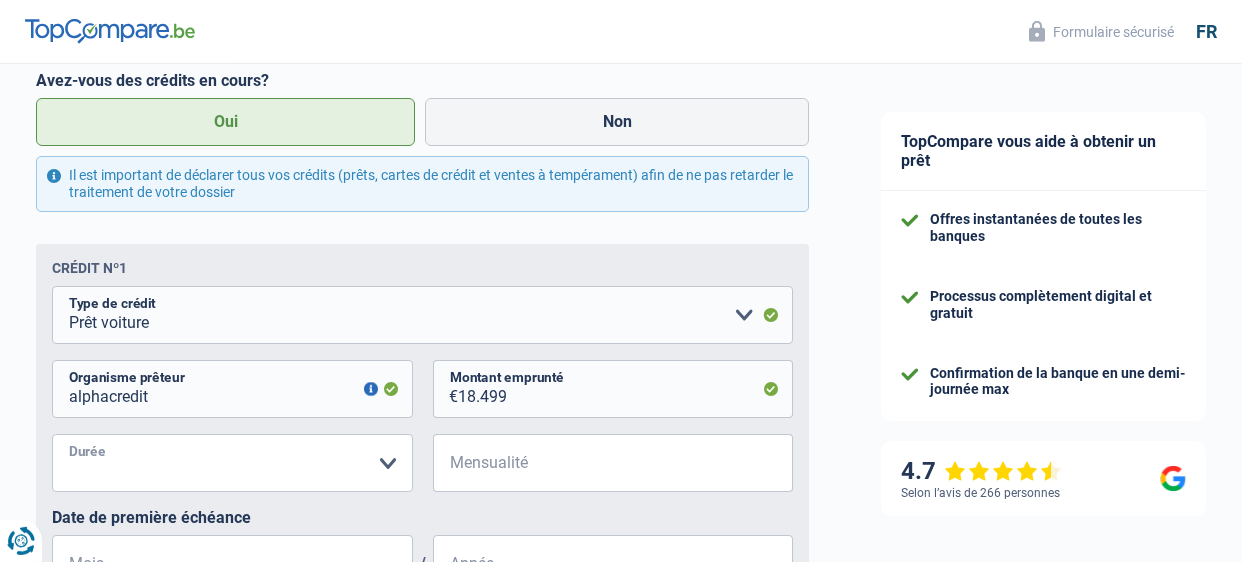 click on "60 mois" at bounding box center (0, 0) 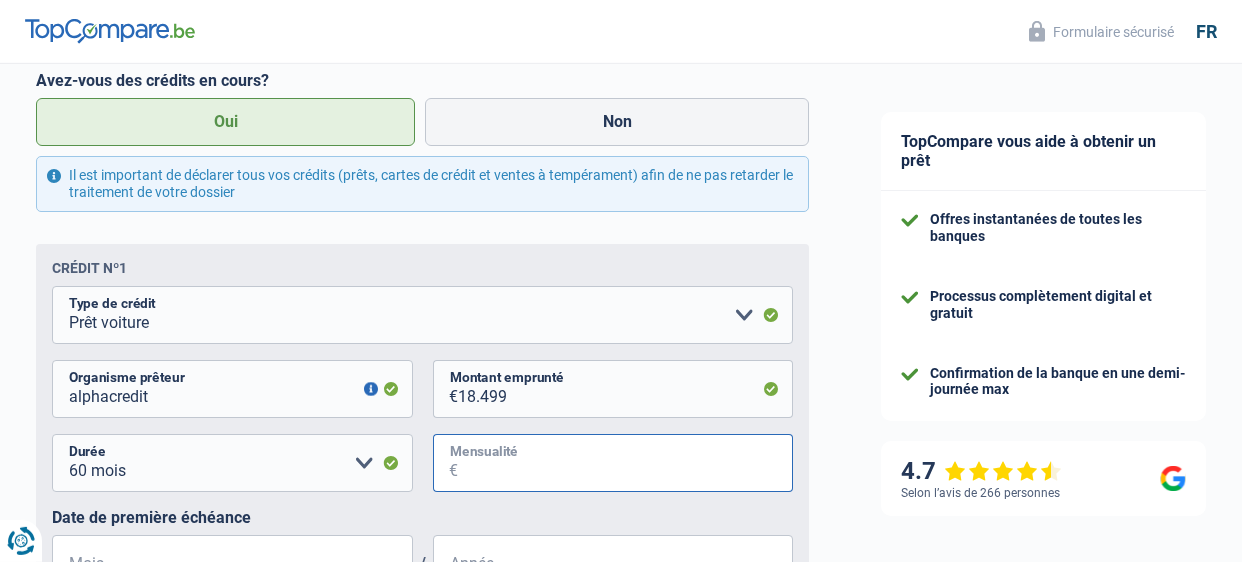 click on "Mensualité" at bounding box center [626, 463] 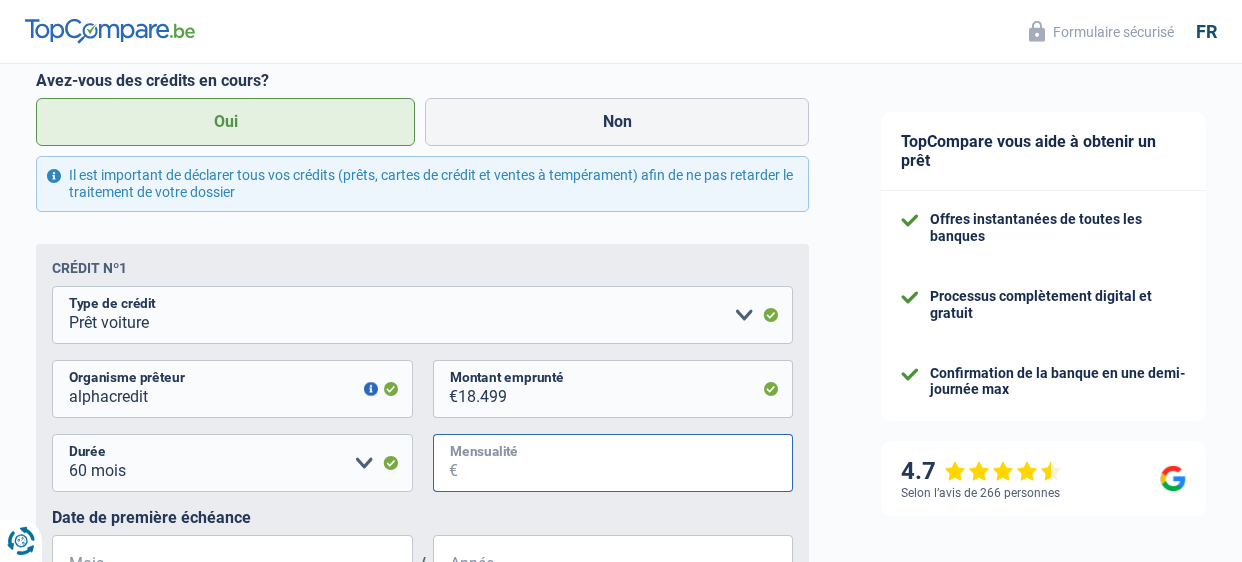 click on "Mensualité" at bounding box center (626, 463) 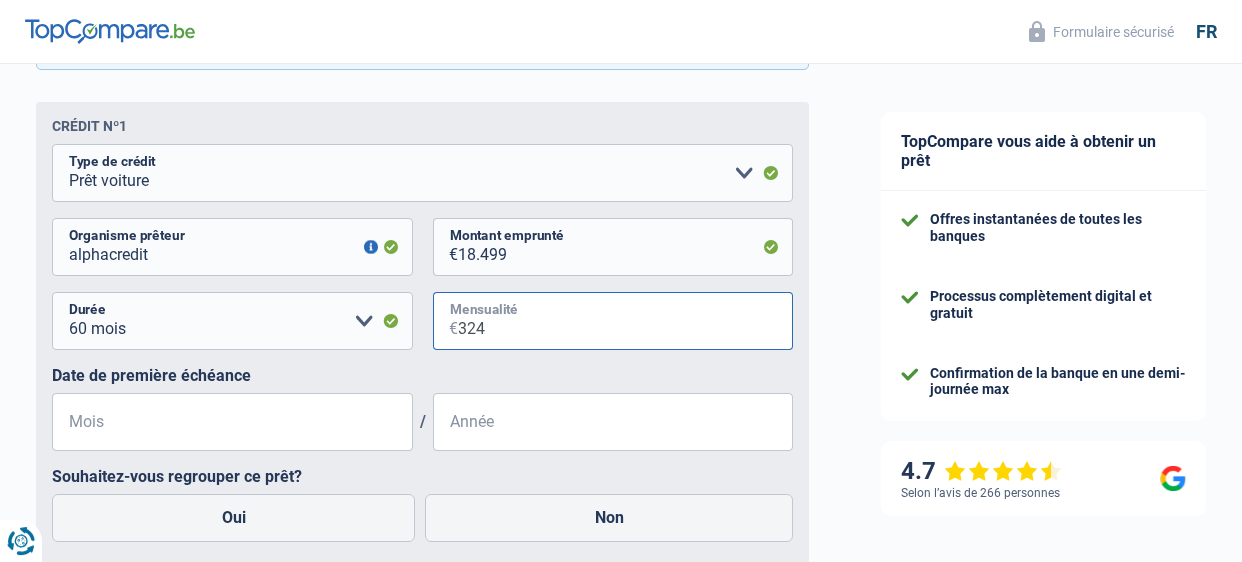 scroll, scrollTop: 1310, scrollLeft: 0, axis: vertical 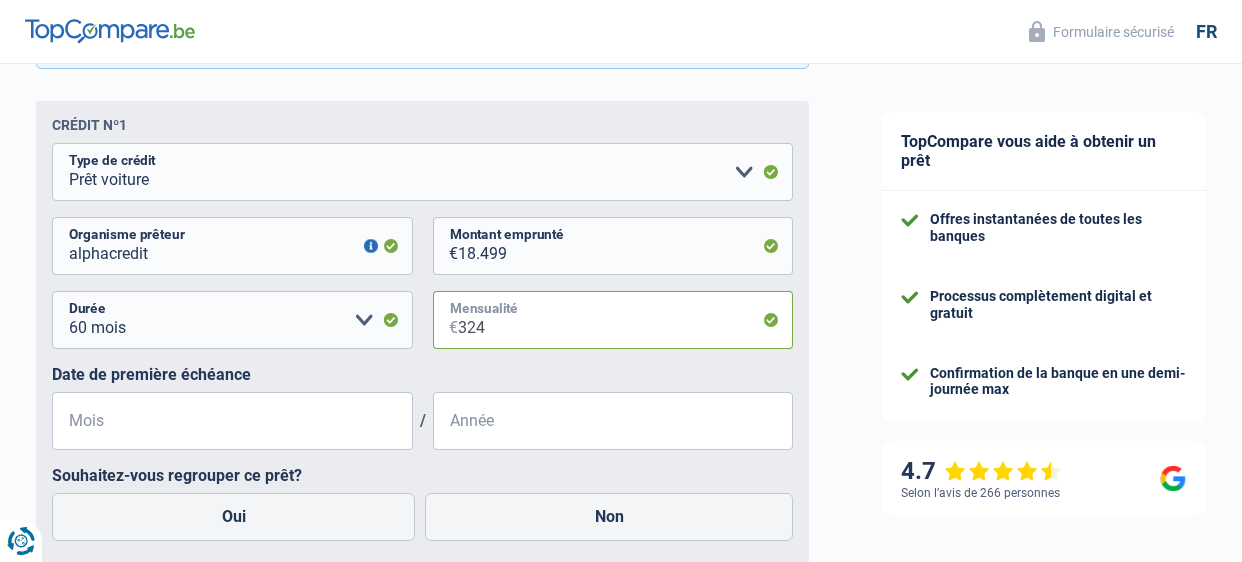 type on "324" 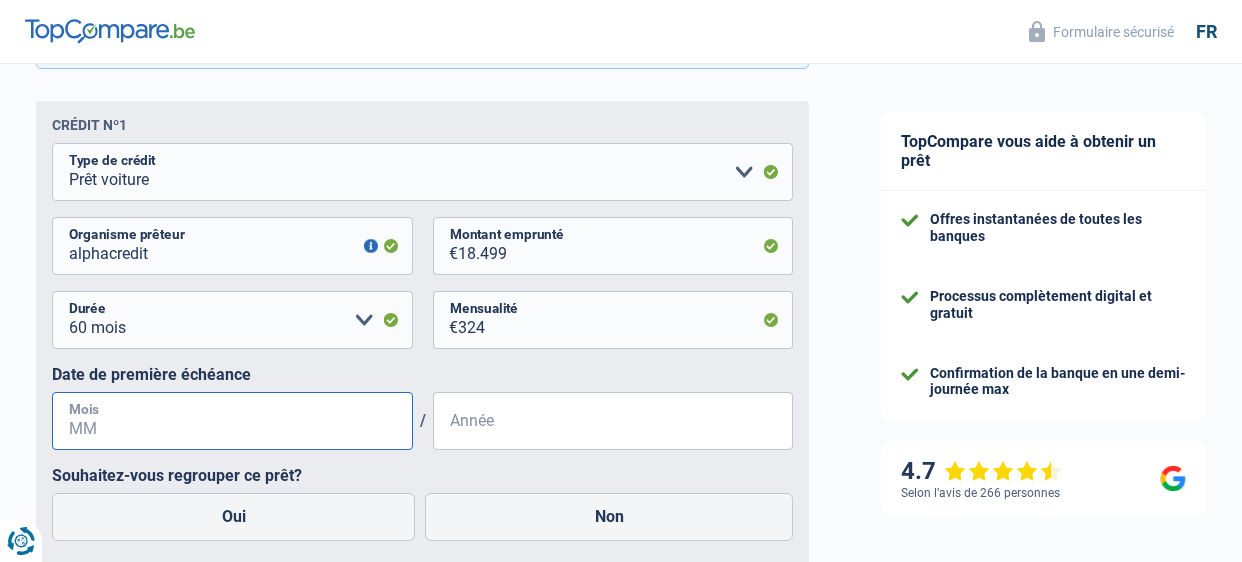 click on "Mois" at bounding box center [232, 421] 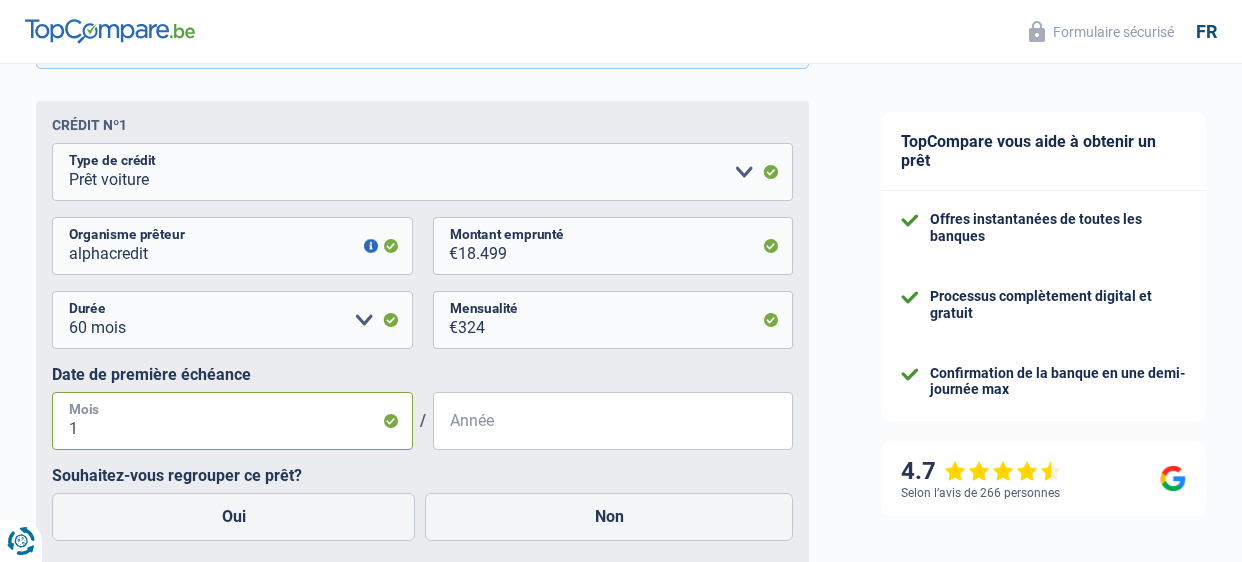 type on "11" 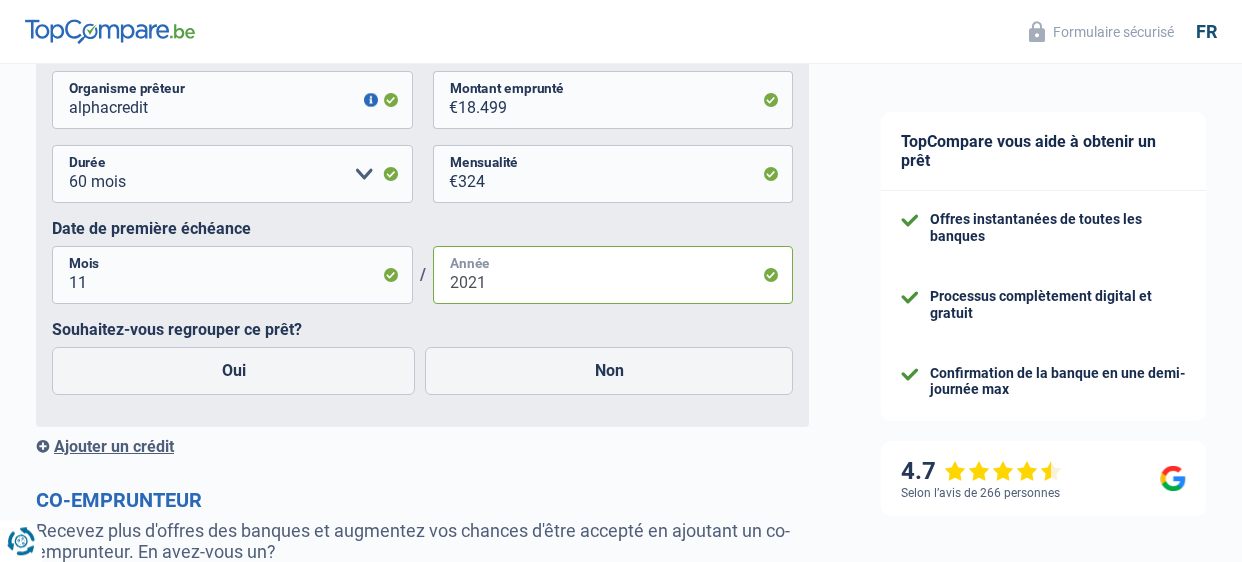scroll, scrollTop: 1456, scrollLeft: 0, axis: vertical 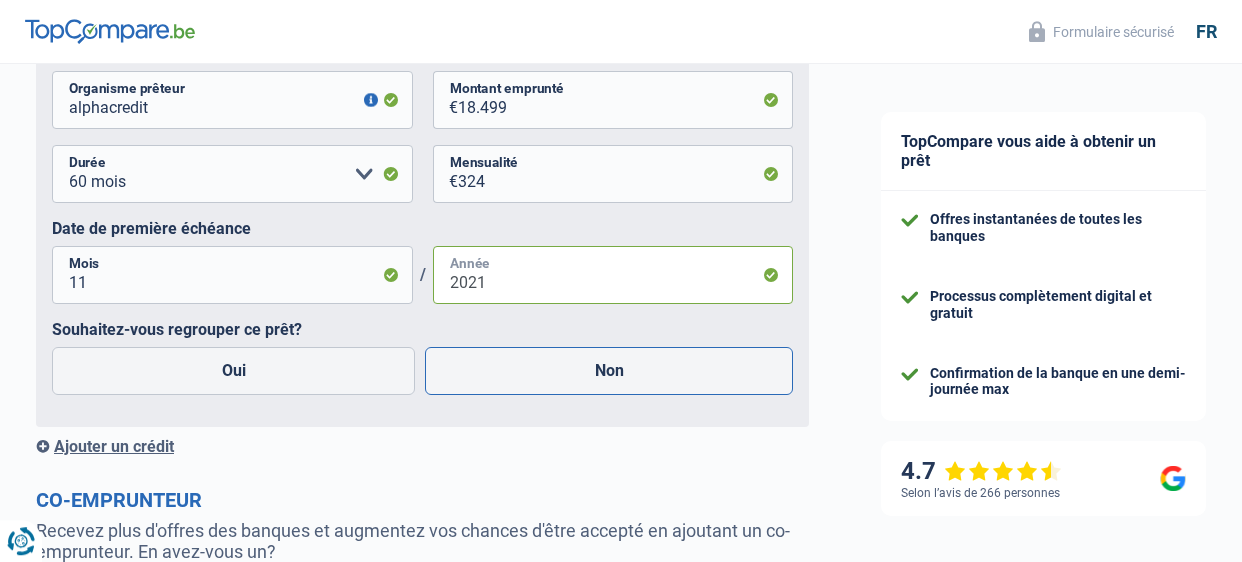 type on "2021" 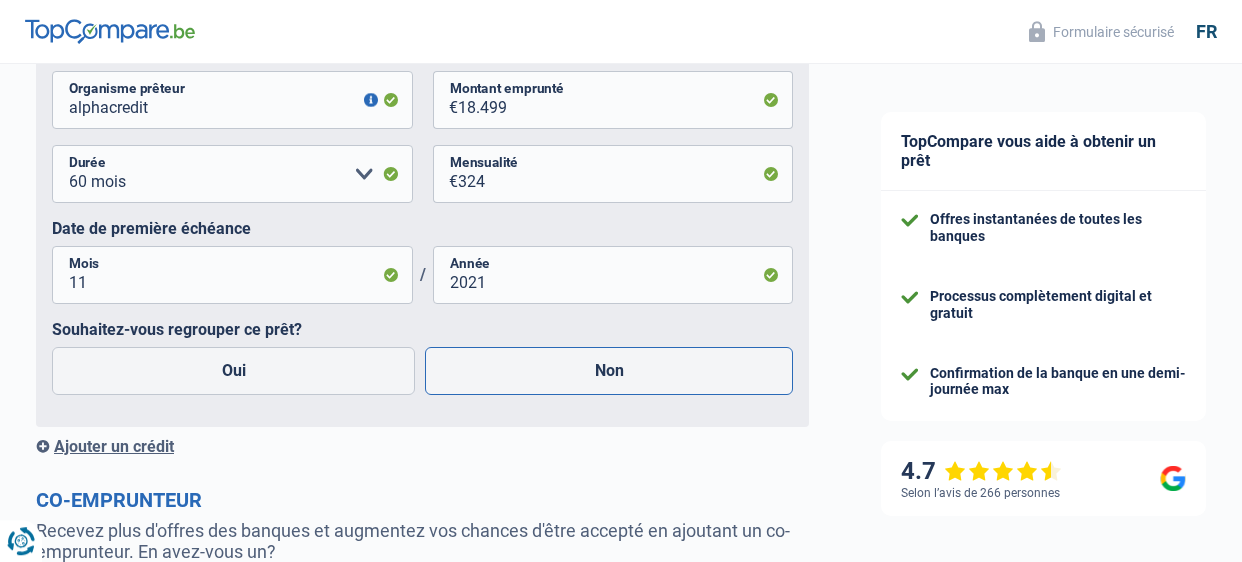 click on "Non" at bounding box center [609, 371] 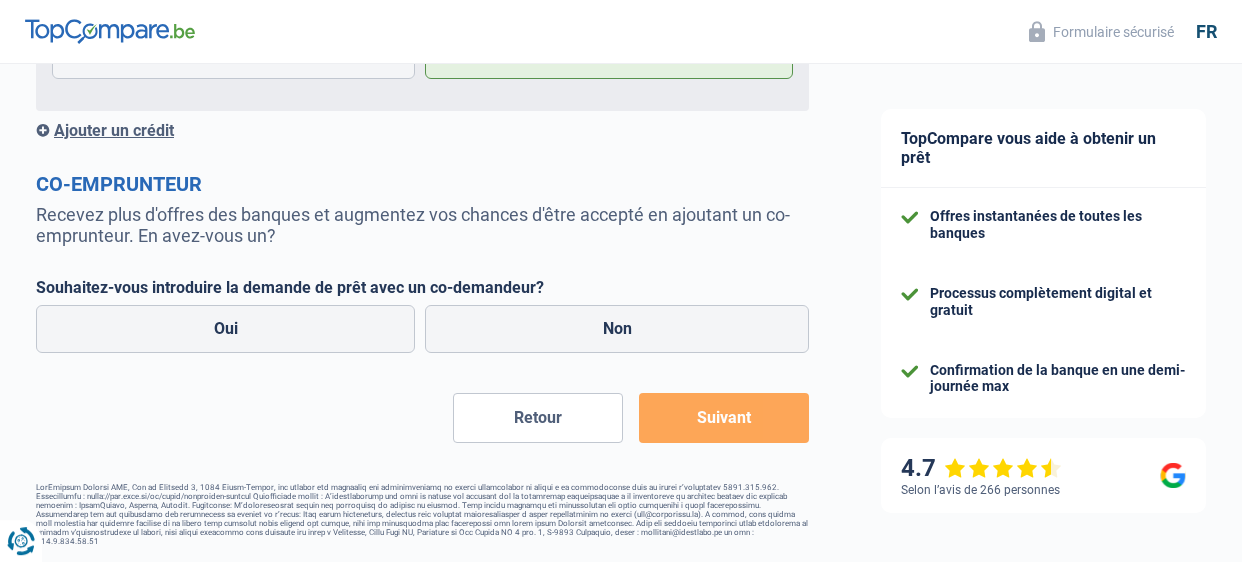 scroll, scrollTop: 1774, scrollLeft: 0, axis: vertical 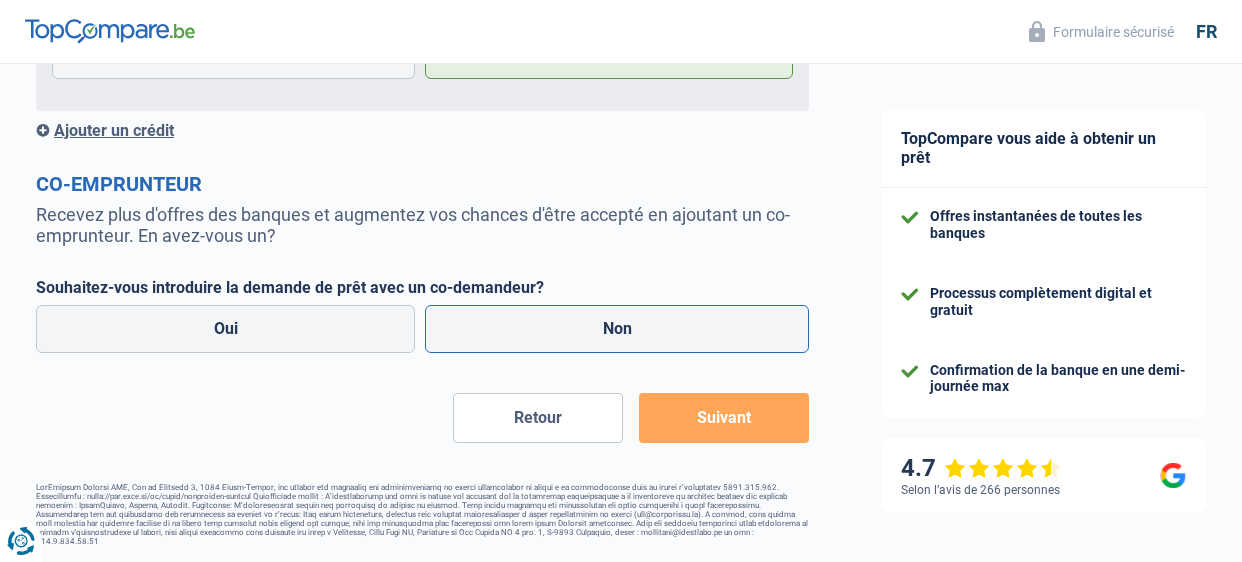 click on "Non" at bounding box center (617, 329) 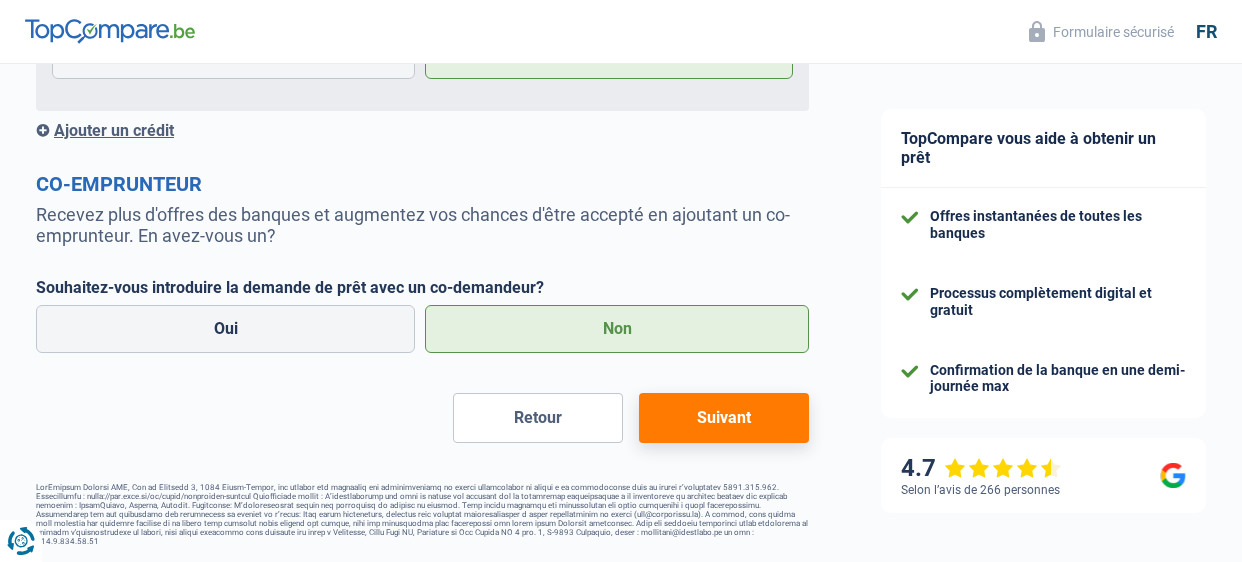 click on "Suivant" at bounding box center [724, 418] 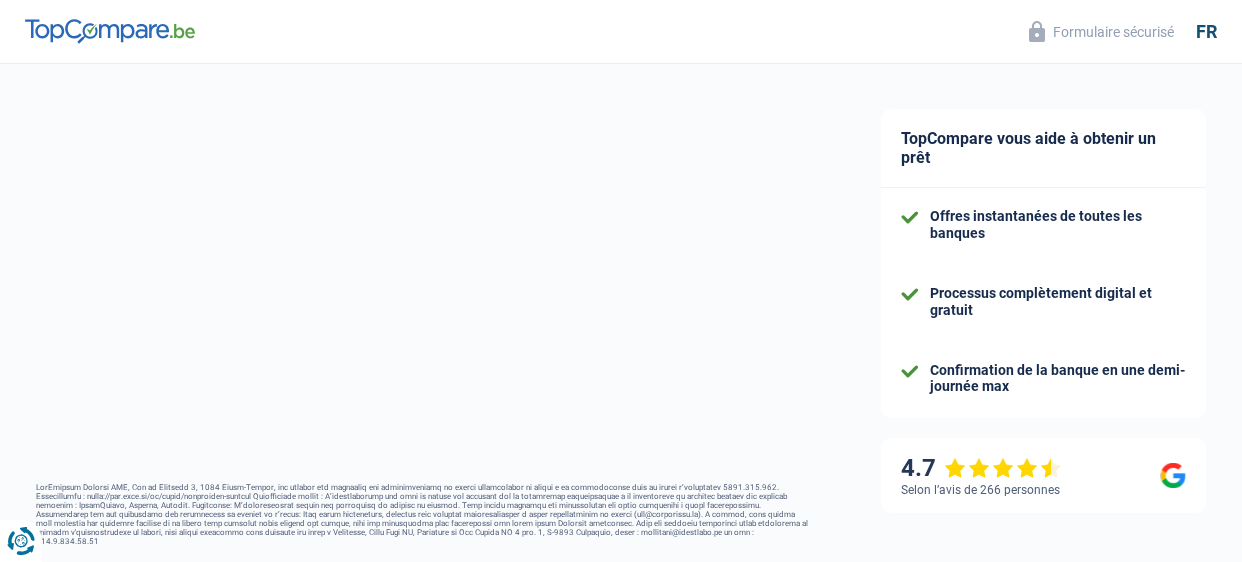 select on "84" 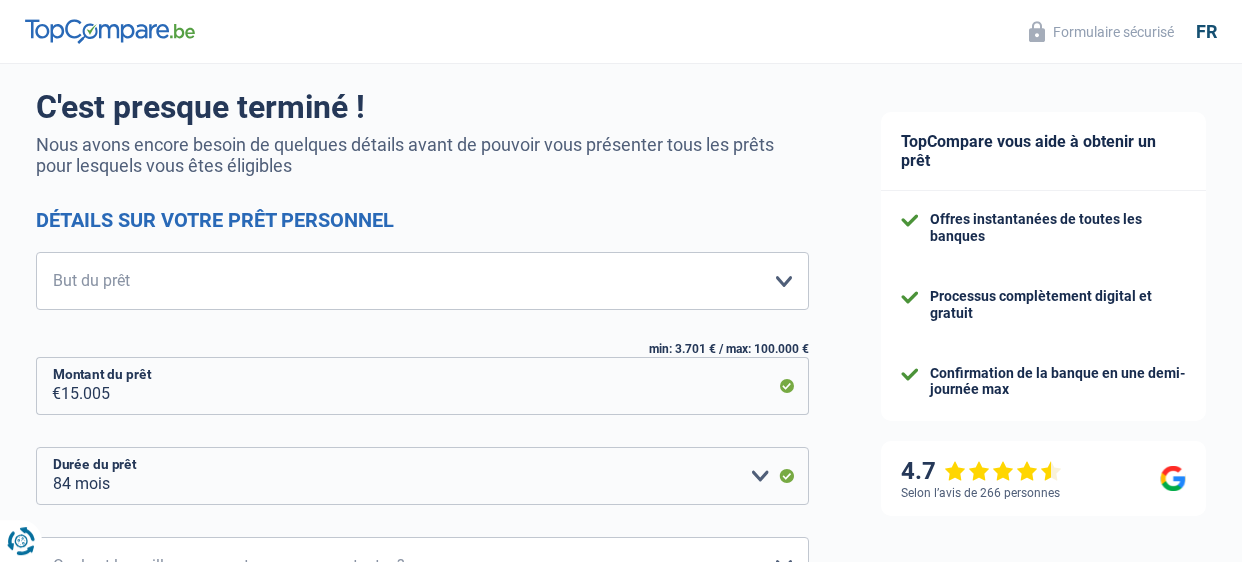 scroll, scrollTop: 140, scrollLeft: 0, axis: vertical 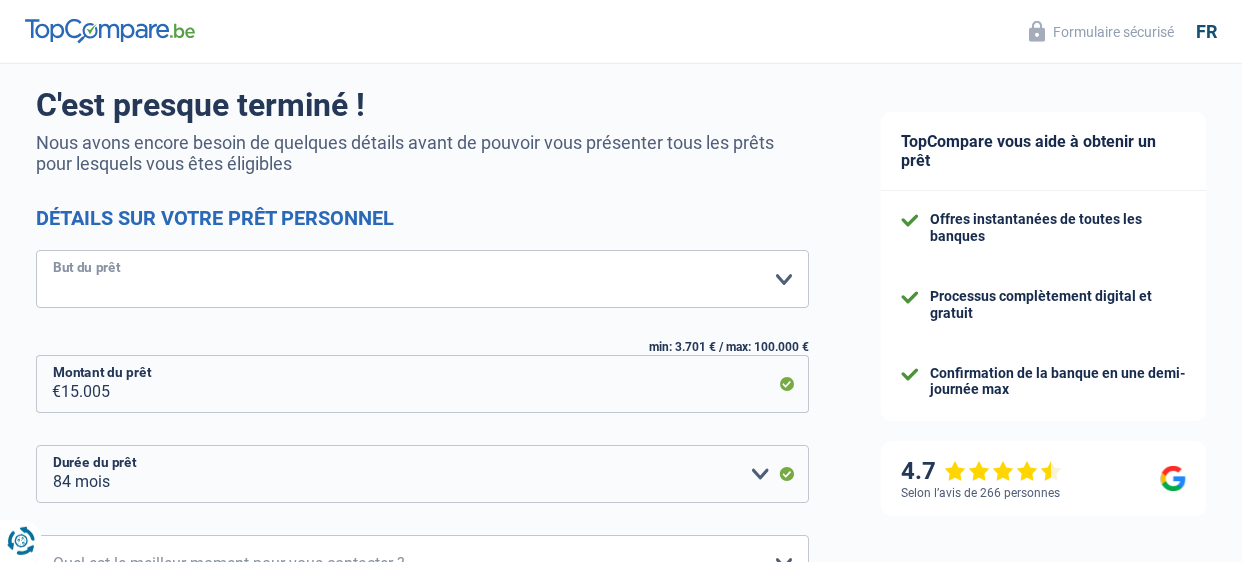 select on "study" 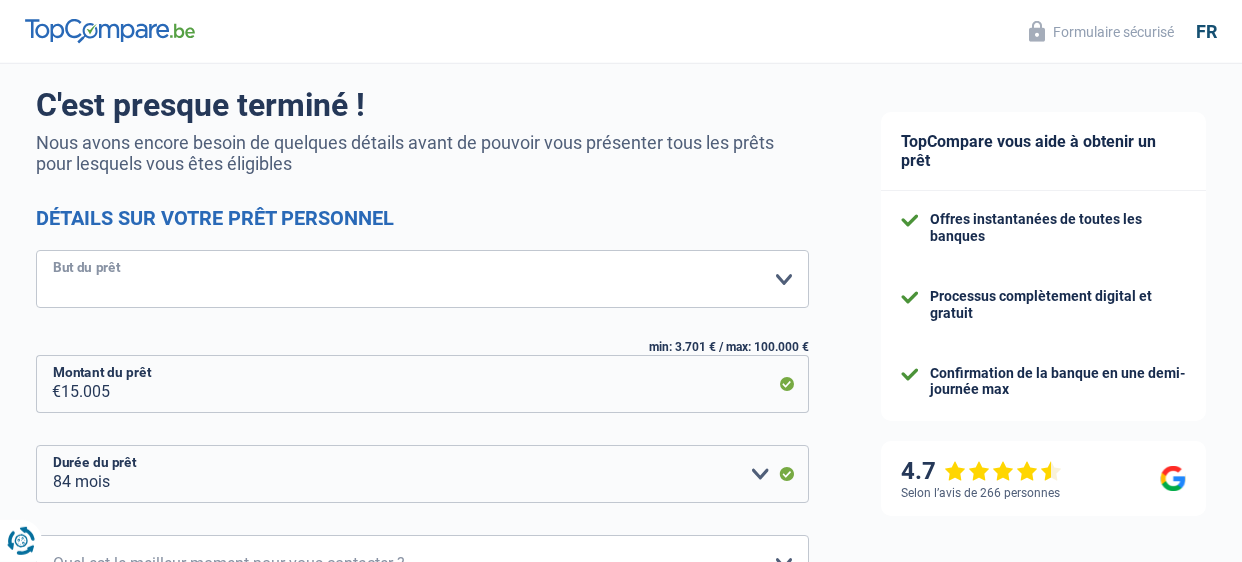 click on "Frais d'études" at bounding box center [0, 0] 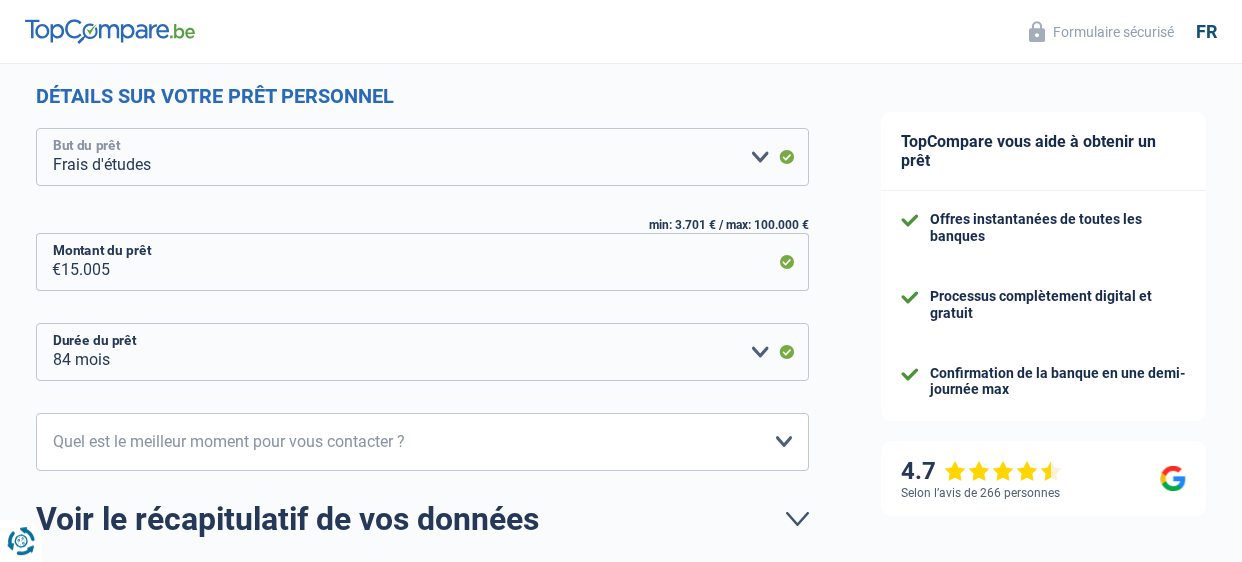 scroll, scrollTop: 262, scrollLeft: 0, axis: vertical 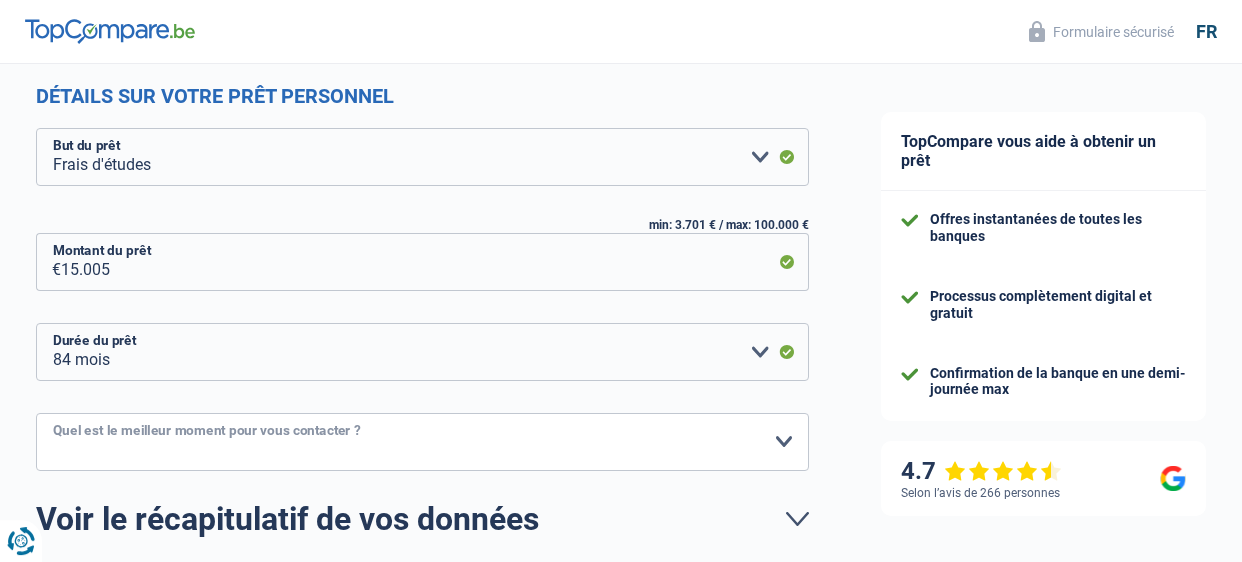 click on "10h-12h 12h-14h 14h-16h 16h-18h
Veuillez sélectionner une option" at bounding box center [422, 442] 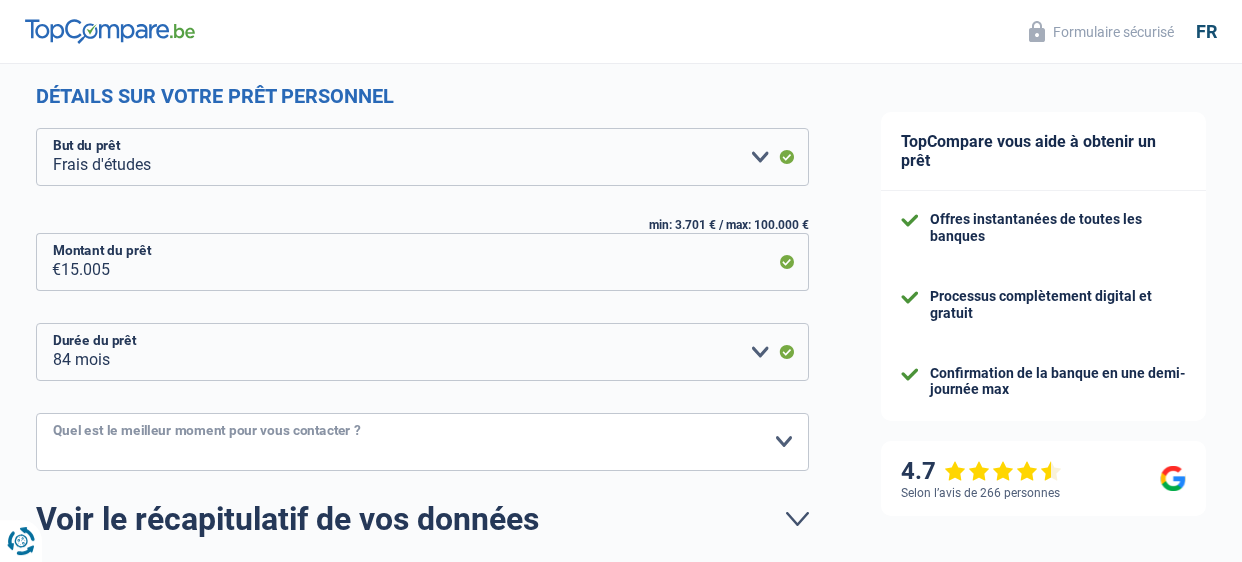 select on "16-18" 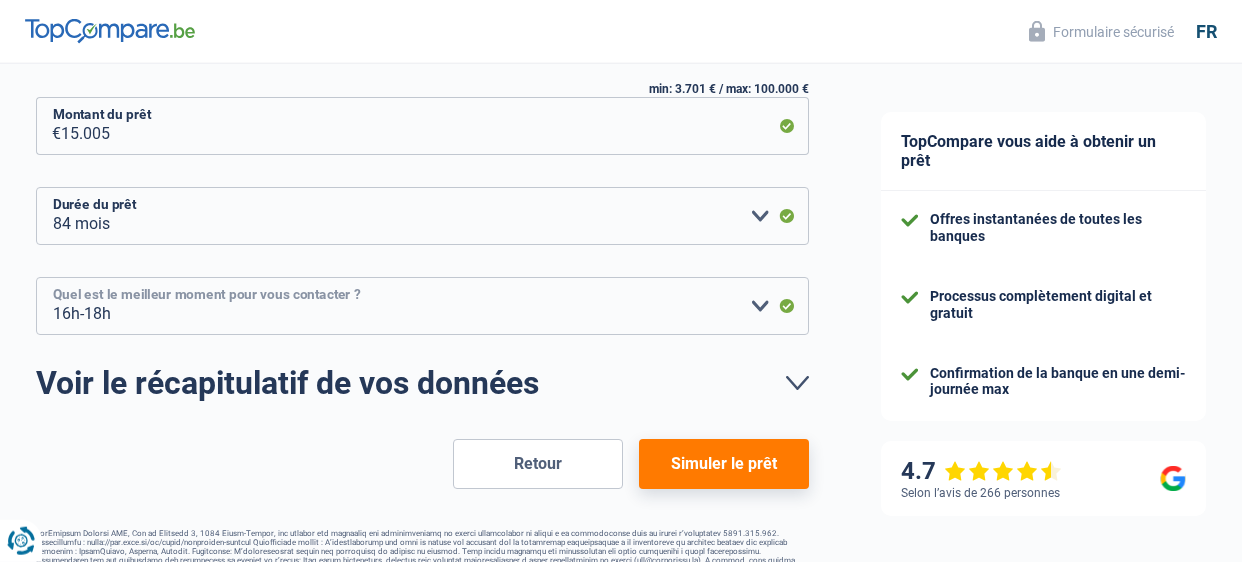 scroll, scrollTop: 438, scrollLeft: 0, axis: vertical 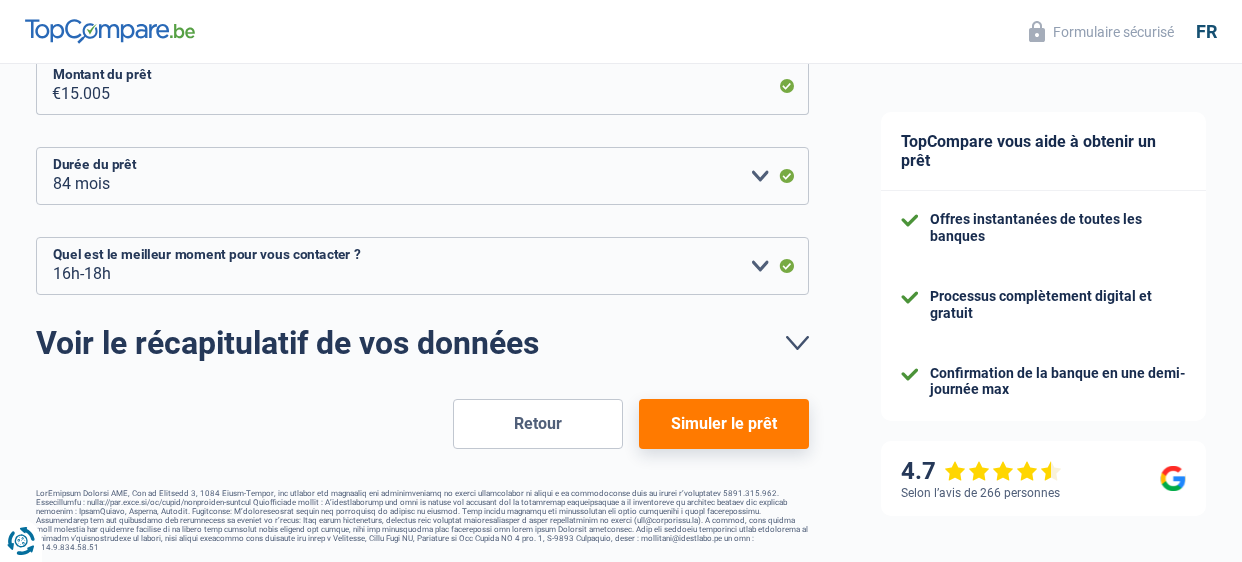 click on "Simuler le prêt" at bounding box center (724, 424) 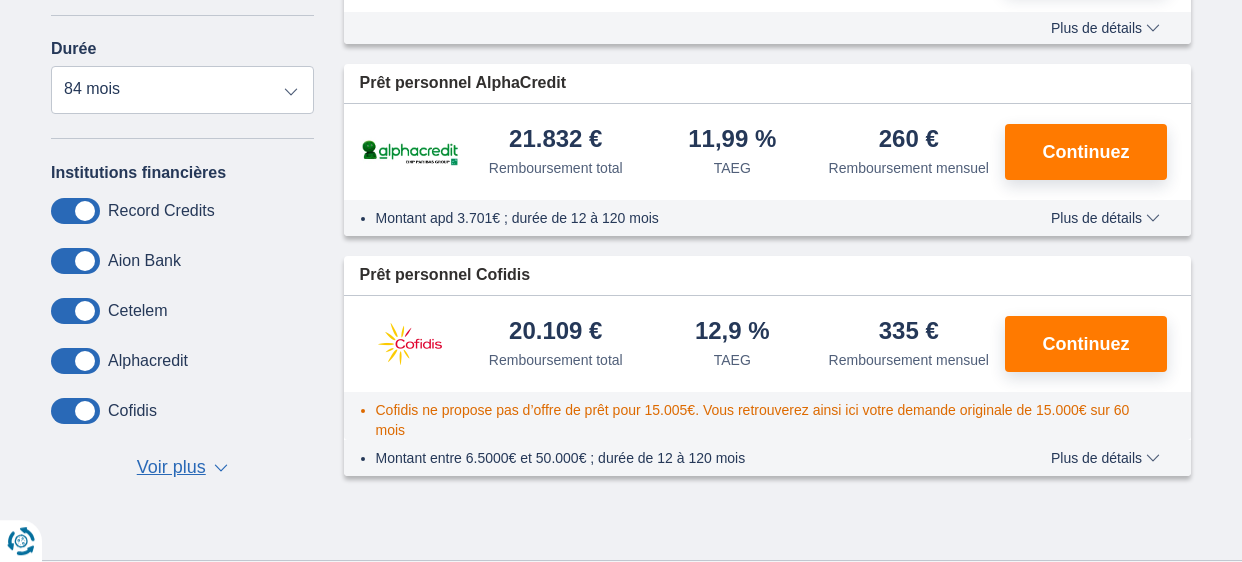 scroll, scrollTop: 466, scrollLeft: 0, axis: vertical 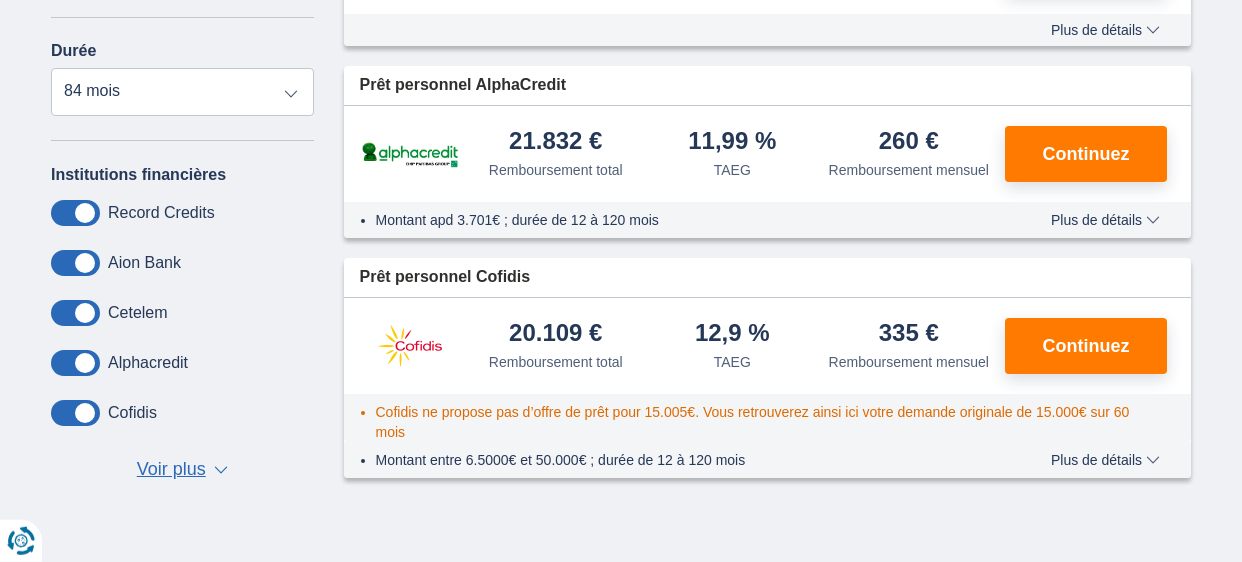 click on "Plus de détails" at bounding box center (1105, 220) 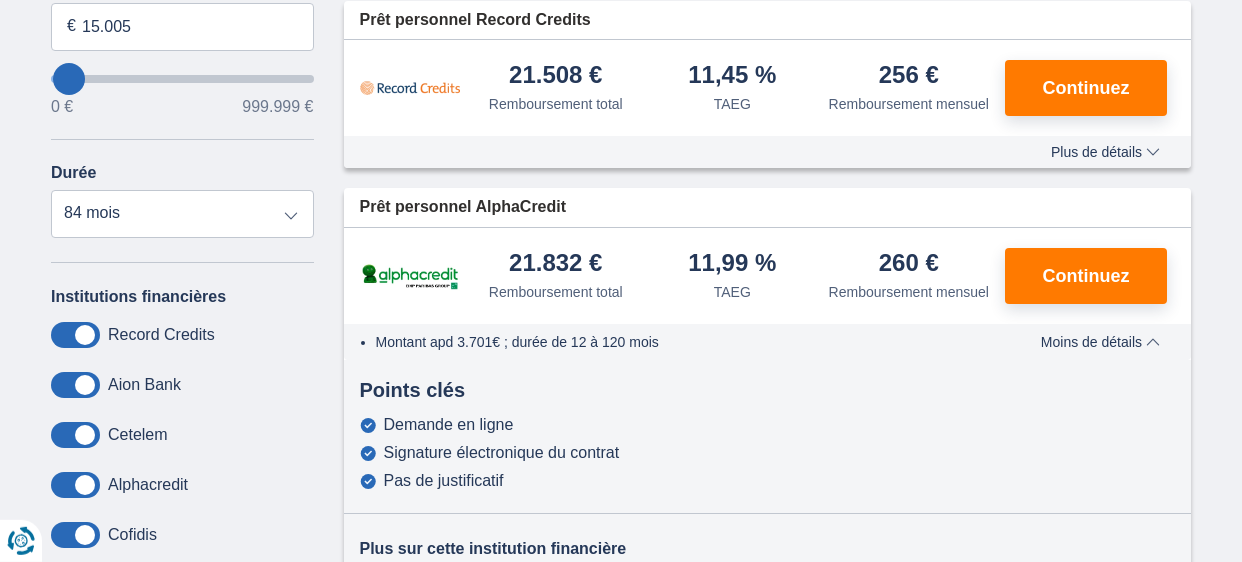 scroll, scrollTop: 330, scrollLeft: 0, axis: vertical 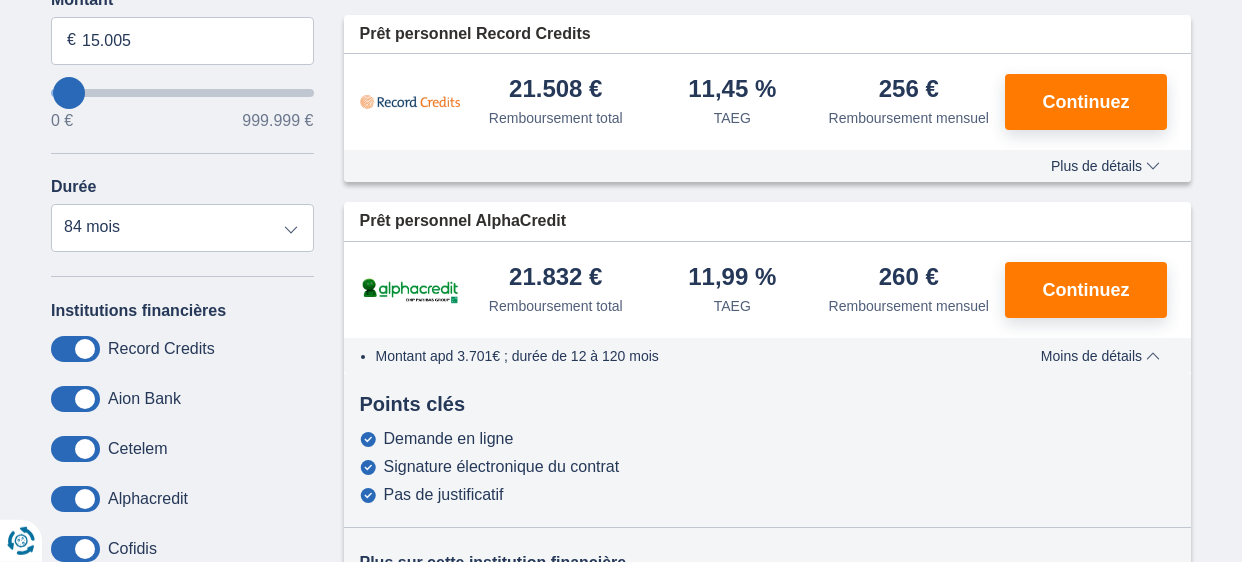 click on "Plus de détails" at bounding box center (1105, 166) 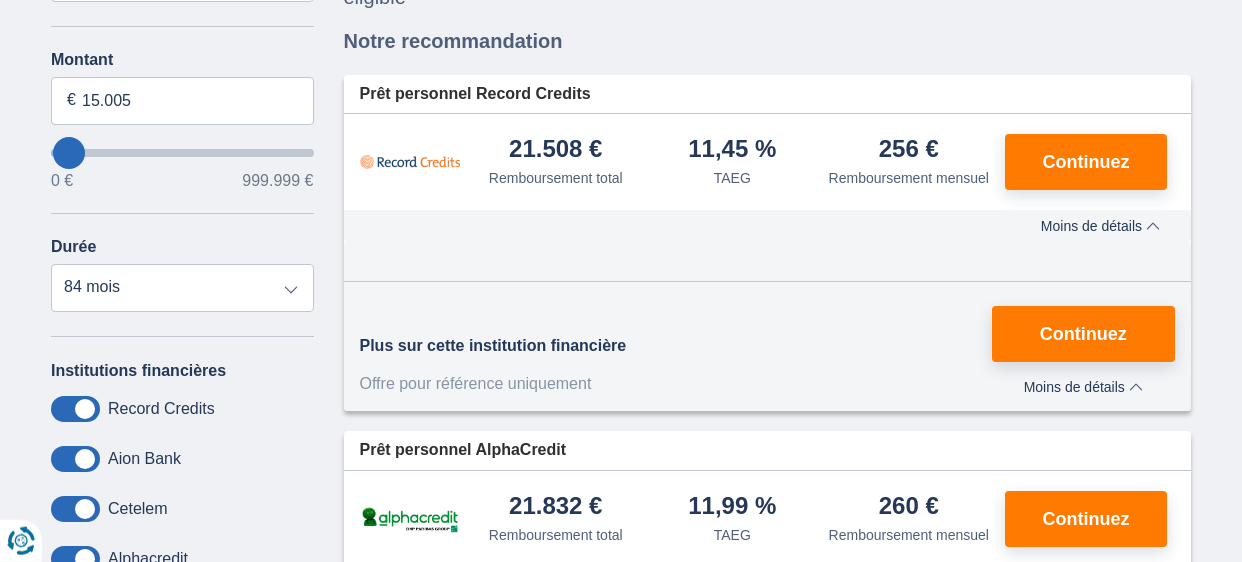 scroll, scrollTop: 269, scrollLeft: 0, axis: vertical 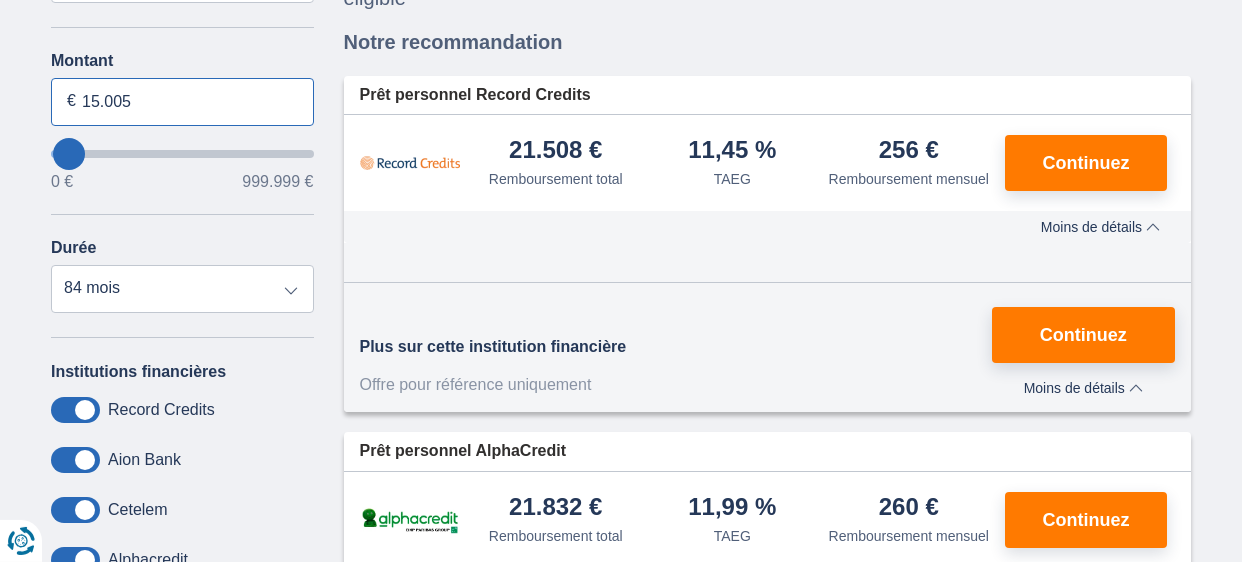 click on "15.005" at bounding box center [182, 102] 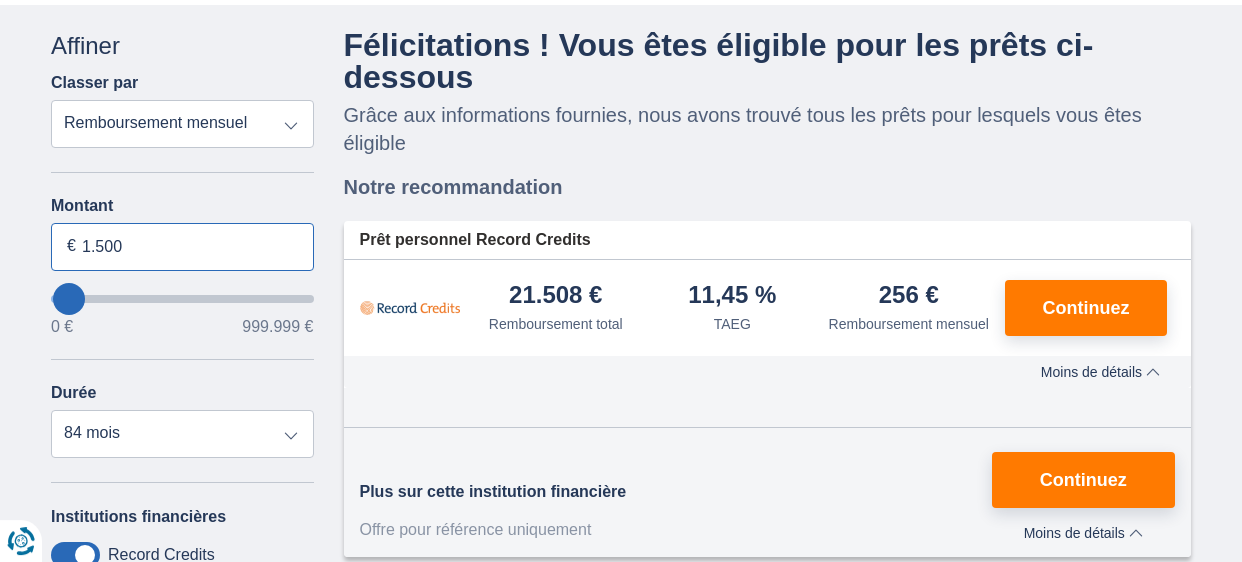 scroll, scrollTop: 118, scrollLeft: 0, axis: vertical 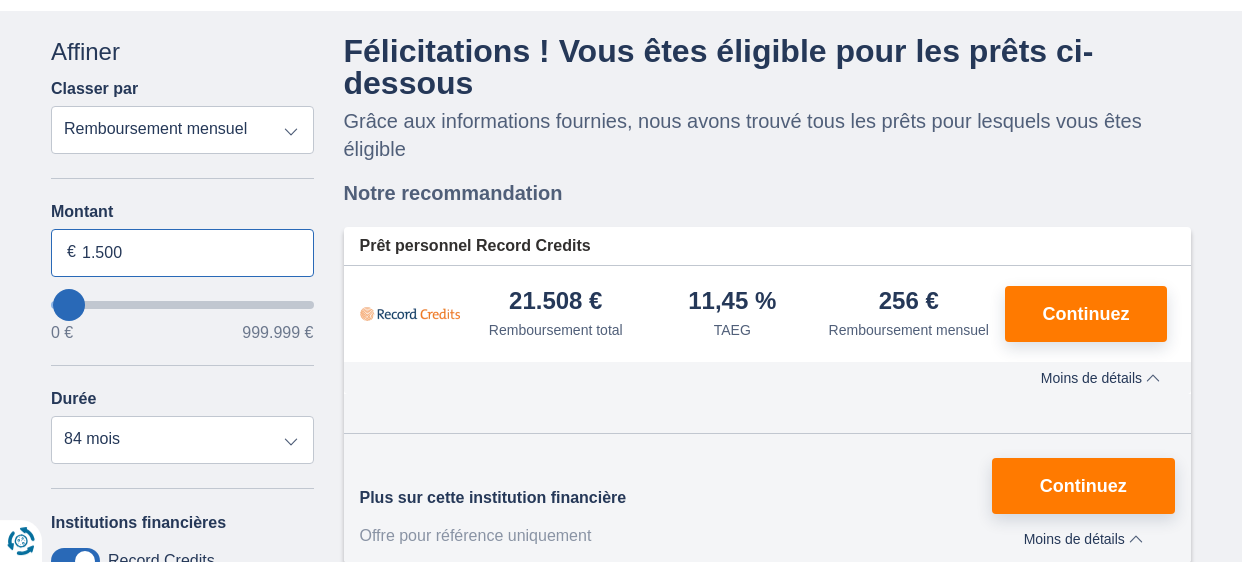 type on "1.500" 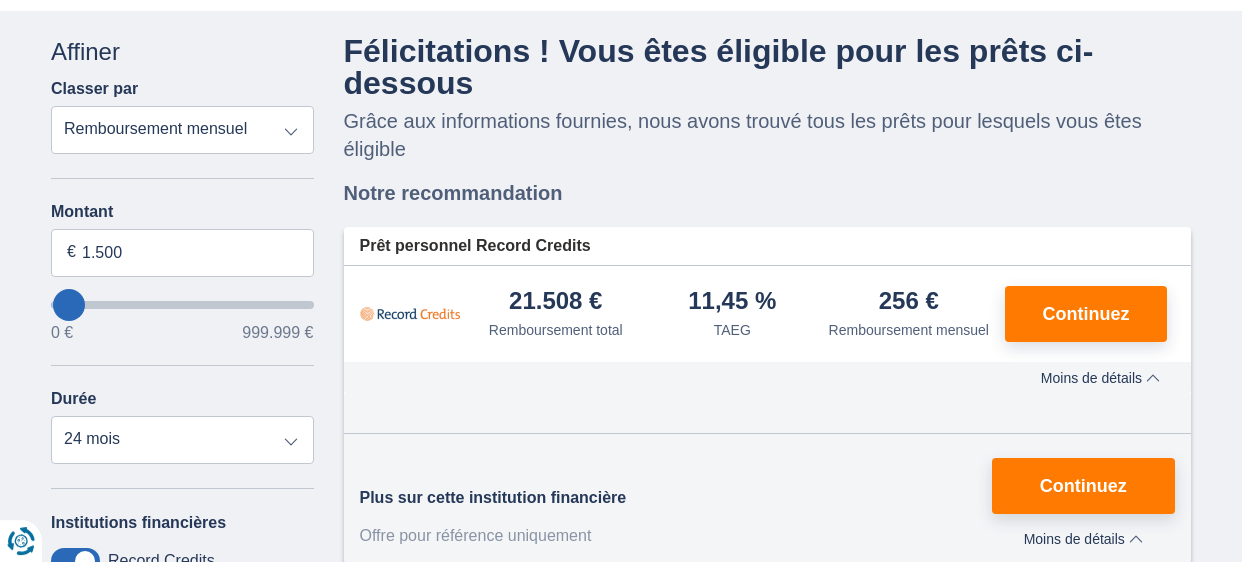 type on "2000" 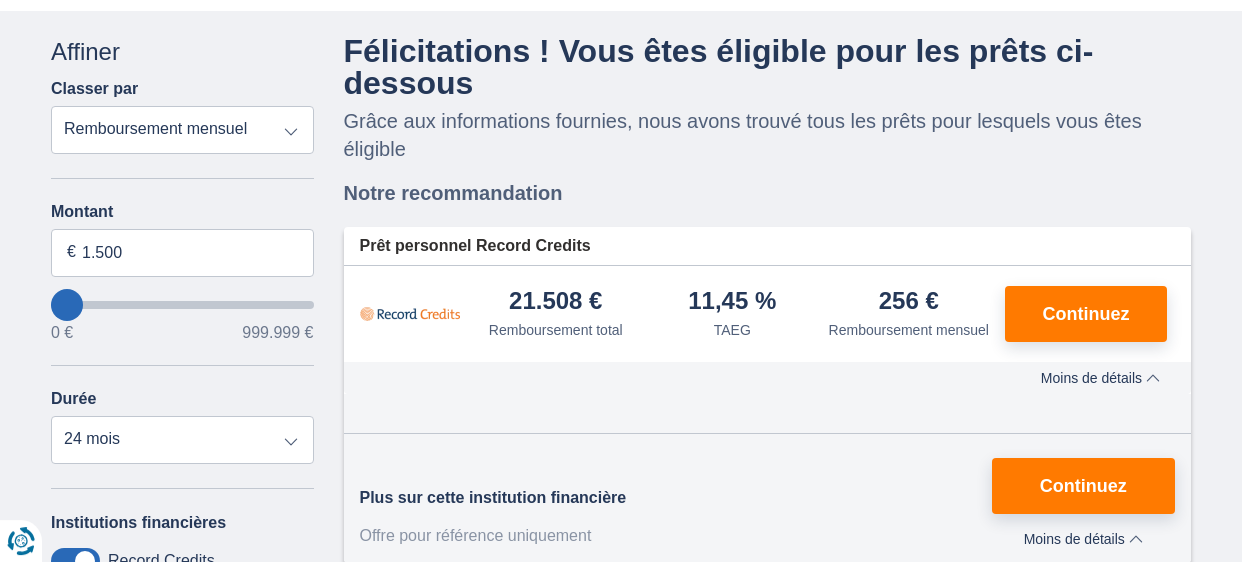 select on "24" 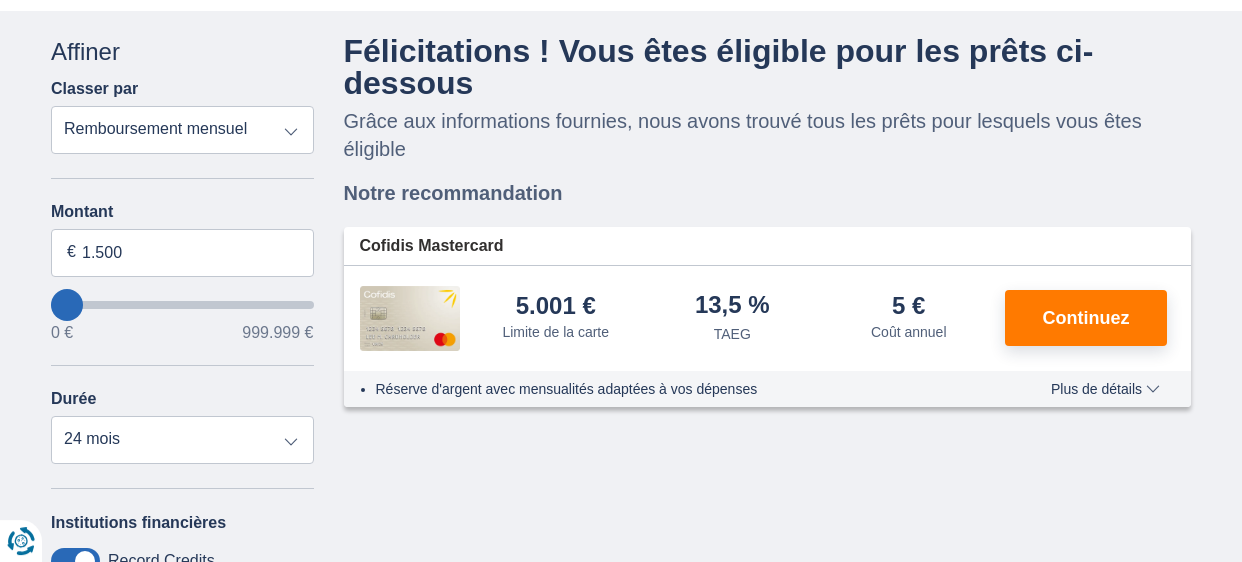 click on "Annuler
Filtres
Affiner
Classer par
Remboursement total
TAEG
Remboursement mensuel
Motif du prêt
Prêt personnel
Voiture
Moto / vélo
Caravane / mobilhome
Travaux
Energie
Rachat de crédits
Etudes
Vacances
Mariage
Décoration
Appareils électroniques
Populaire
Réserve d’argent
Type de véhicule
Classique
Eco
Âge du véhicule
Neuf
0-1 ans
1-2 ans
2-3 ans
3-4 ans
4-5 ans
5+ ans
Montant
1.500
€
0
€
999.999
€
Durée
12 mois
18 mois
24 mois
Institutions financières
Record Credits
Aion Bank
Cetelem
Alphacredit
Cofidis
Elantis
KBC
Carrefour Finance
Cofidis CC
Mozzeno
Krefima
CBC
Voir plus
▼" at bounding box center (182, 448) 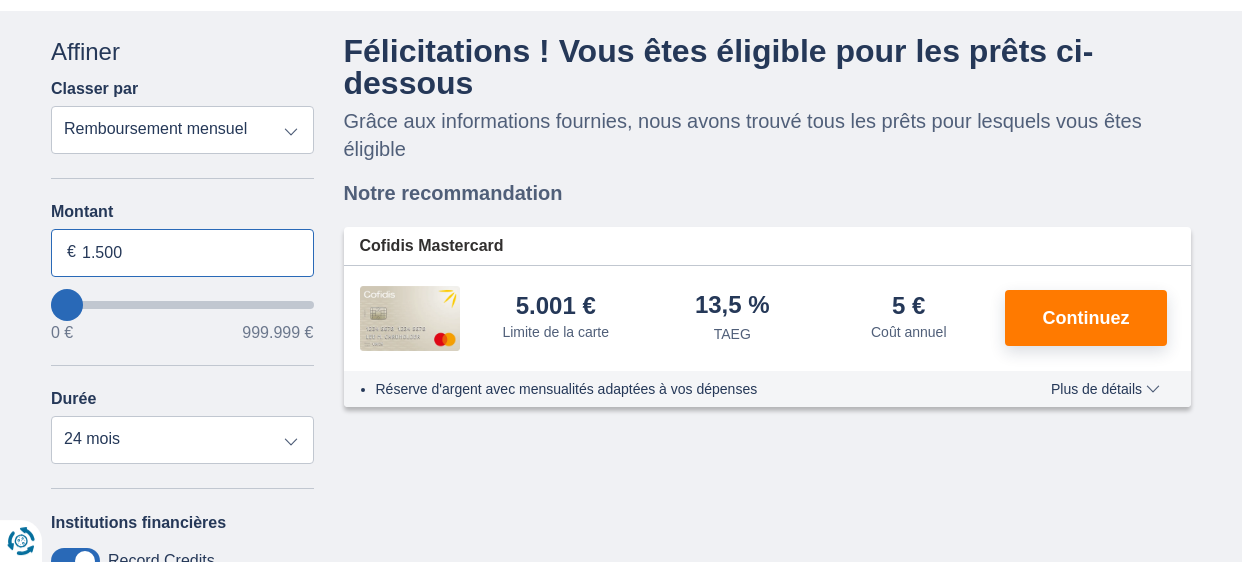 click on "1.500" at bounding box center (182, 253) 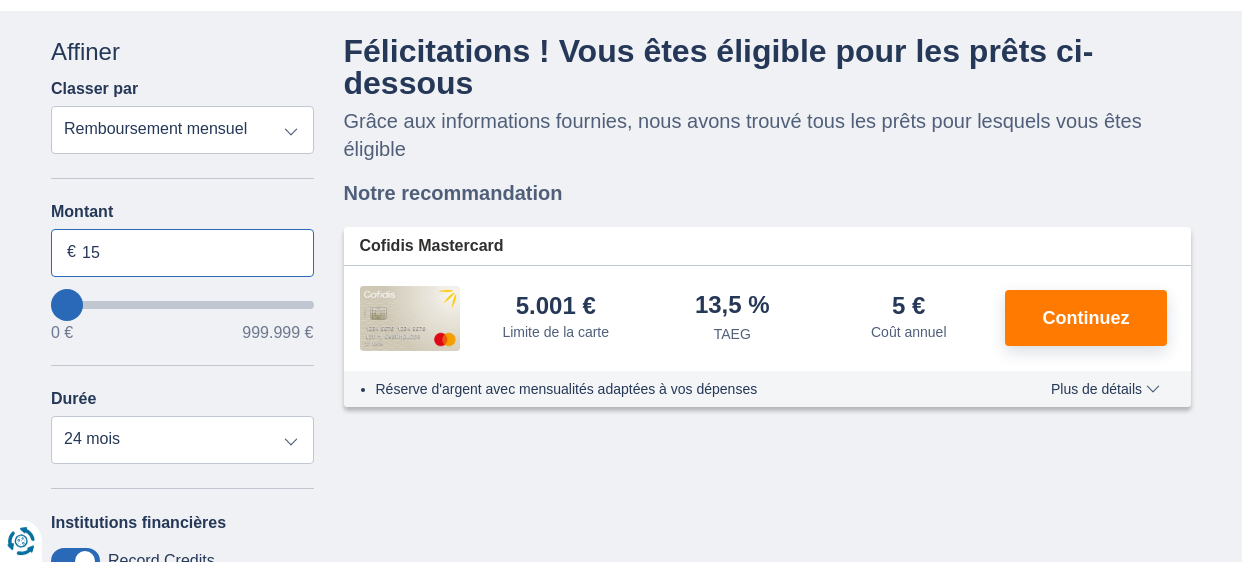 type on "1" 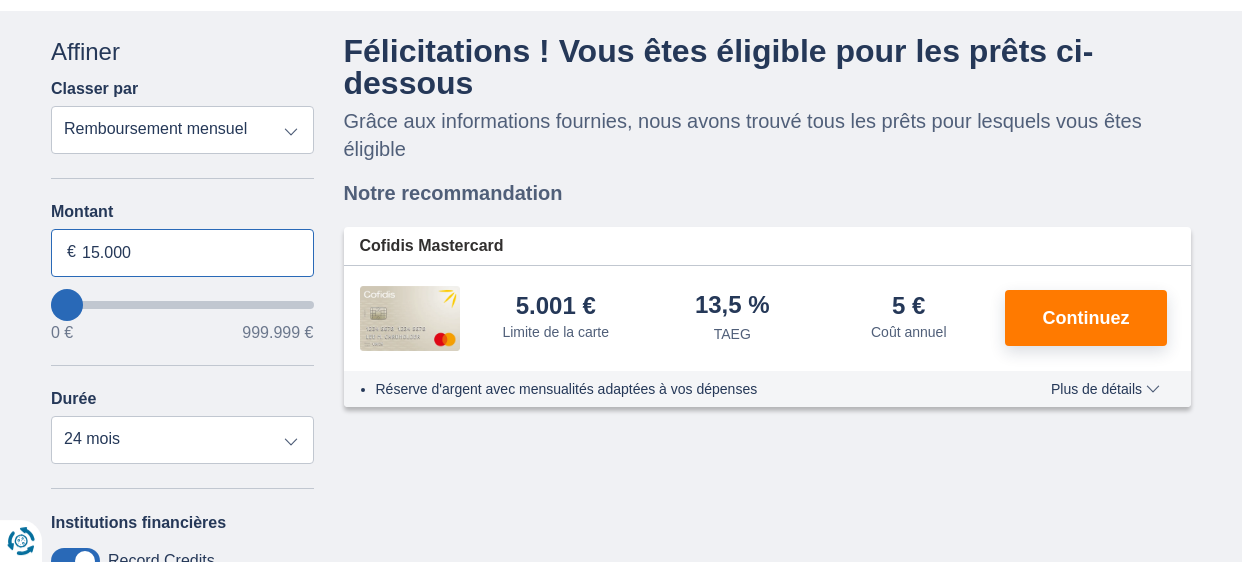 type on "15.000" 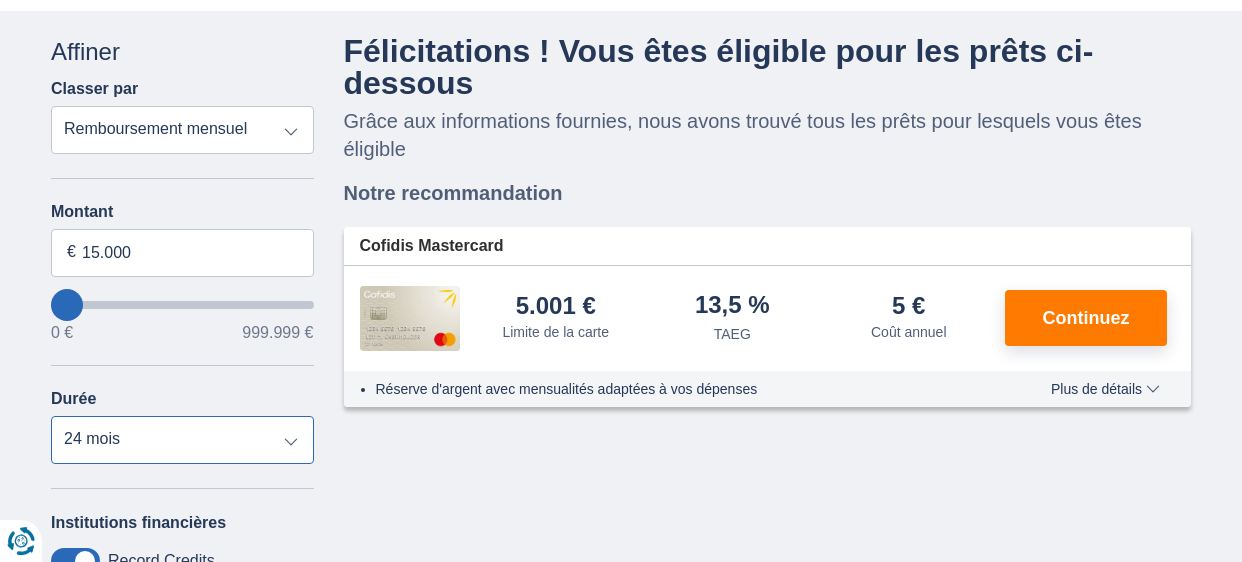 type on "15000" 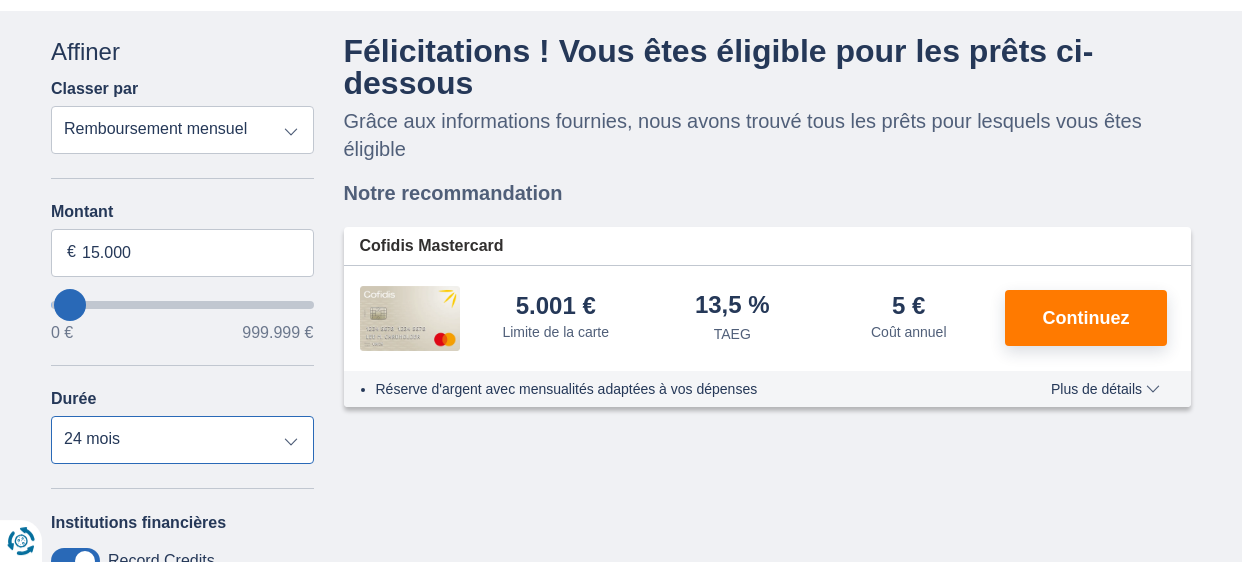 click on "12 mois
18 mois
24 mois" at bounding box center (182, 440) 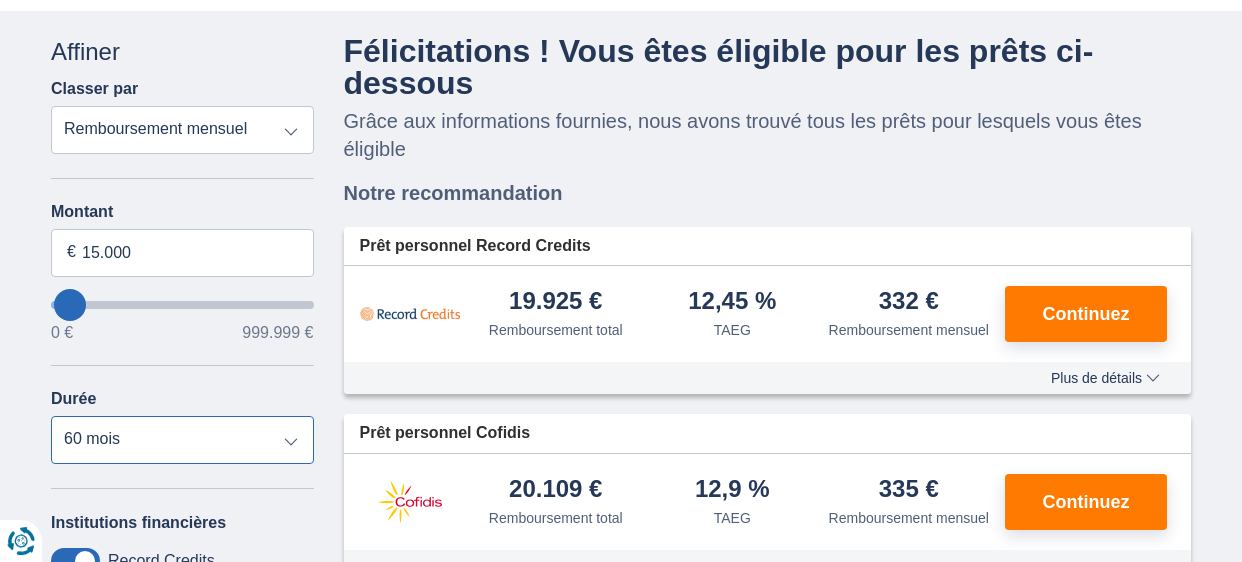 select on "60" 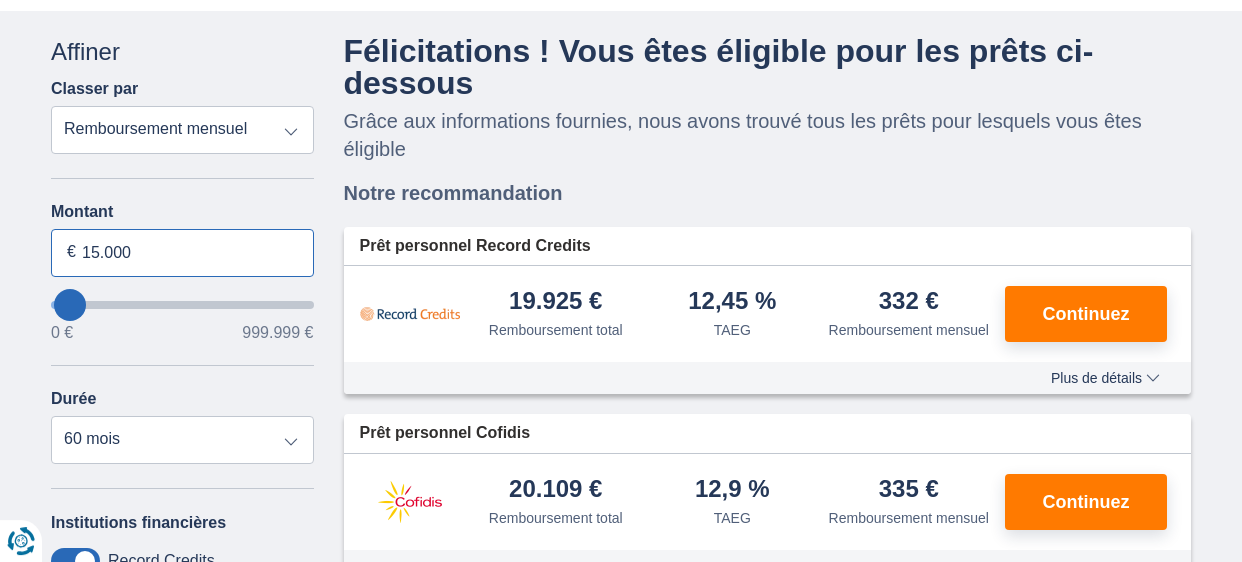 click on "15.000" at bounding box center (182, 253) 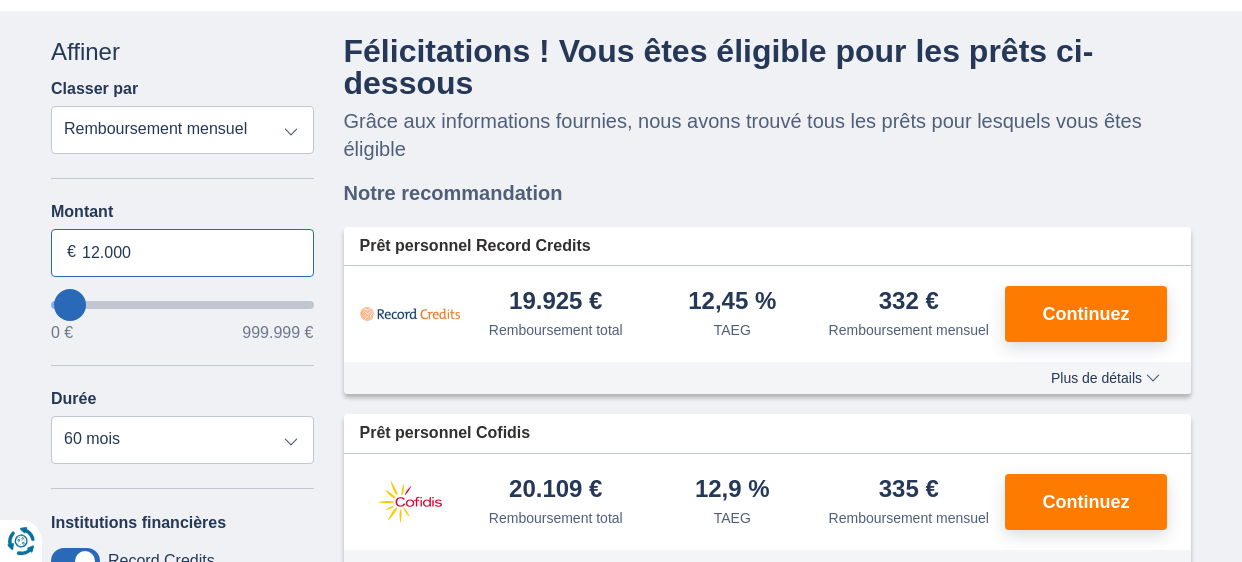 type on "12.000" 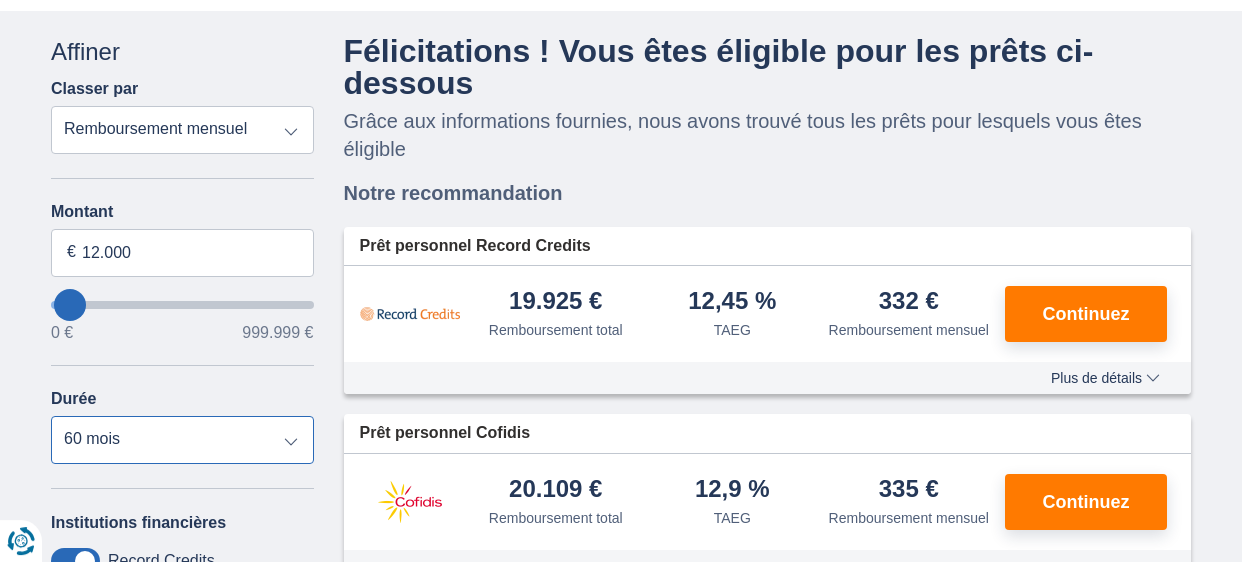 type on "12000" 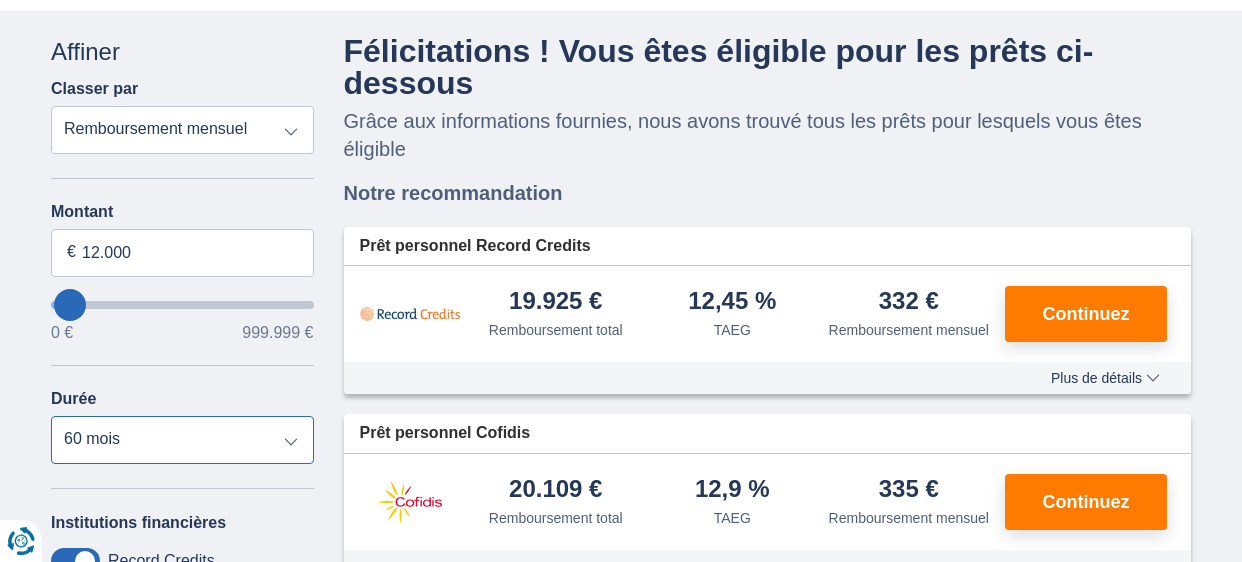 click on "12 mois
18 mois
24 mois
30 mois
36 mois
42 mois
48 mois
60 mois" at bounding box center (182, 440) 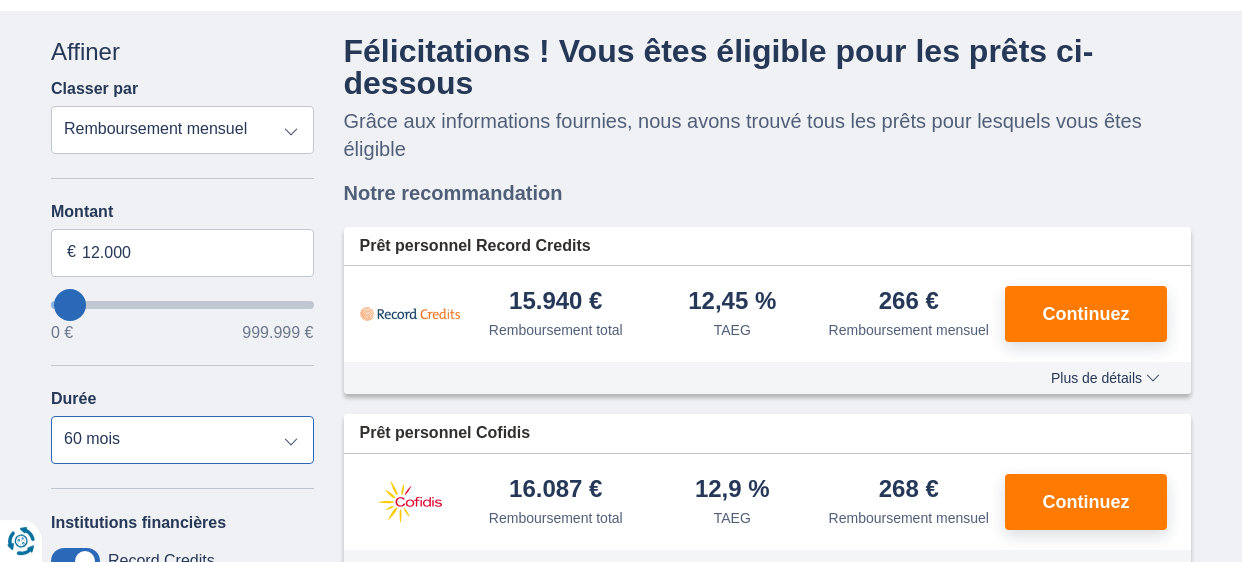 click on "12 mois
18 mois
24 mois
30 mois
36 mois
42 mois
48 mois
60 mois" at bounding box center (182, 440) 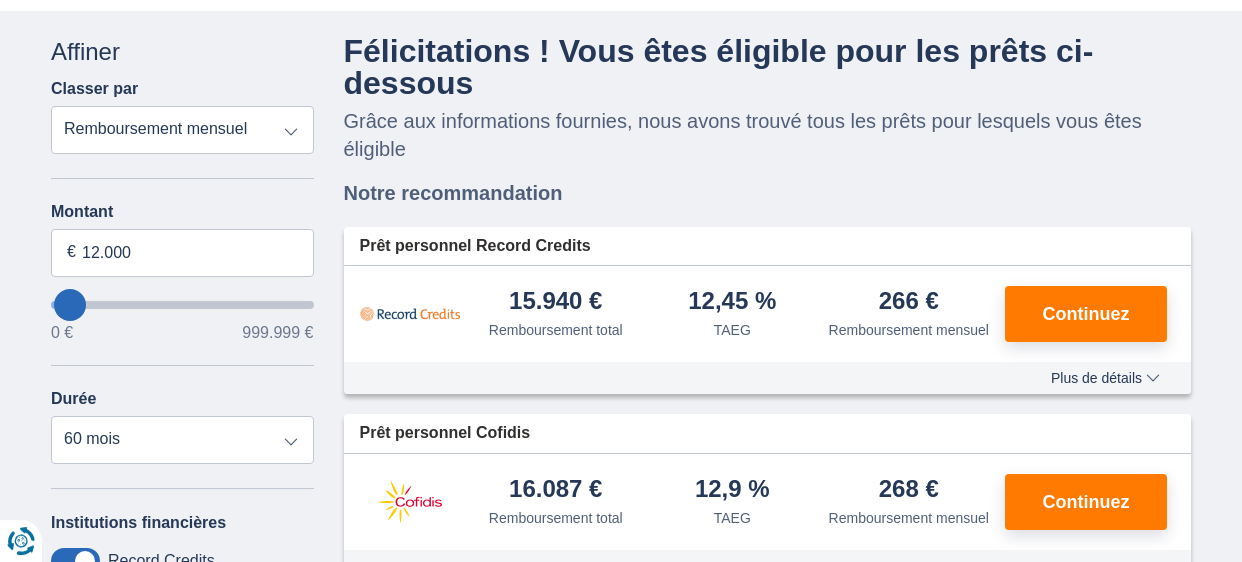 type on "169.000" 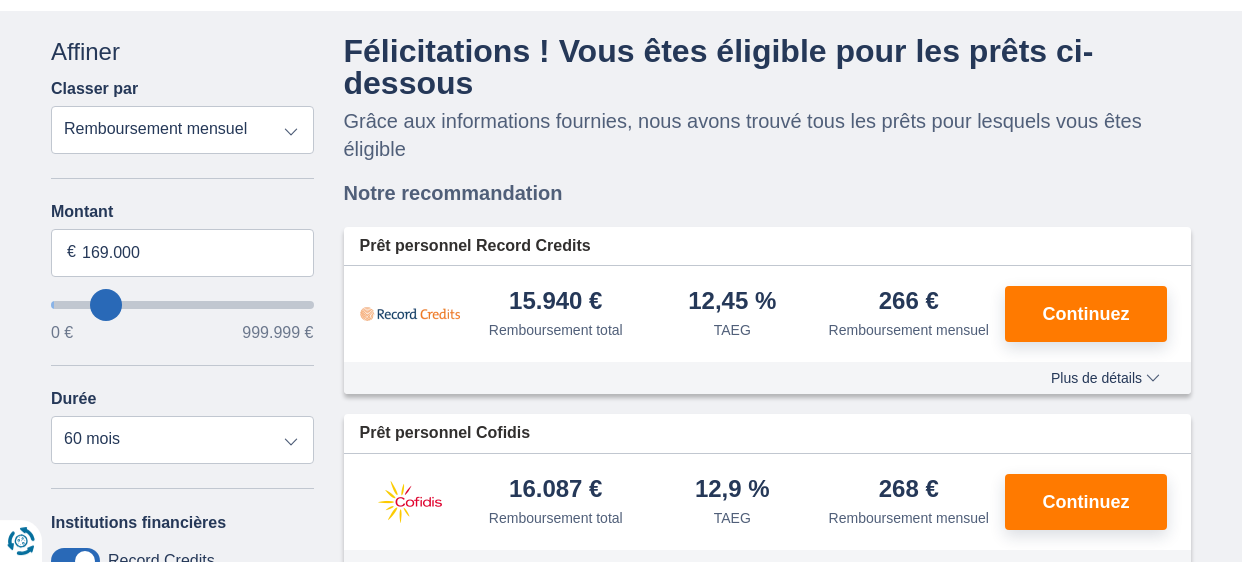 type on "169000" 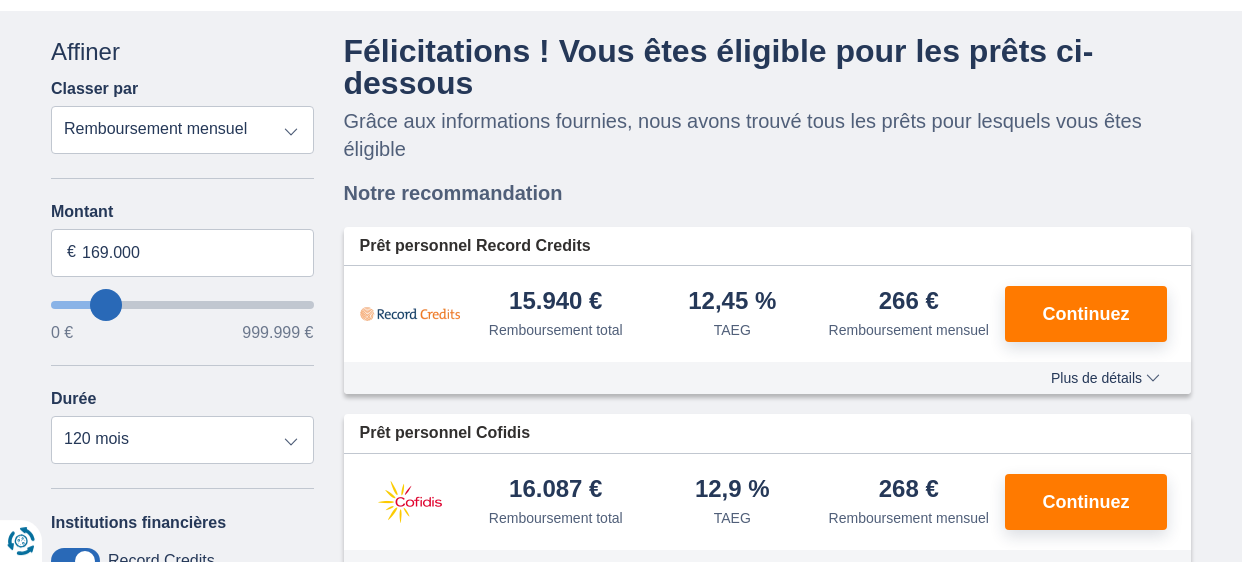 scroll, scrollTop: 0, scrollLeft: 0, axis: both 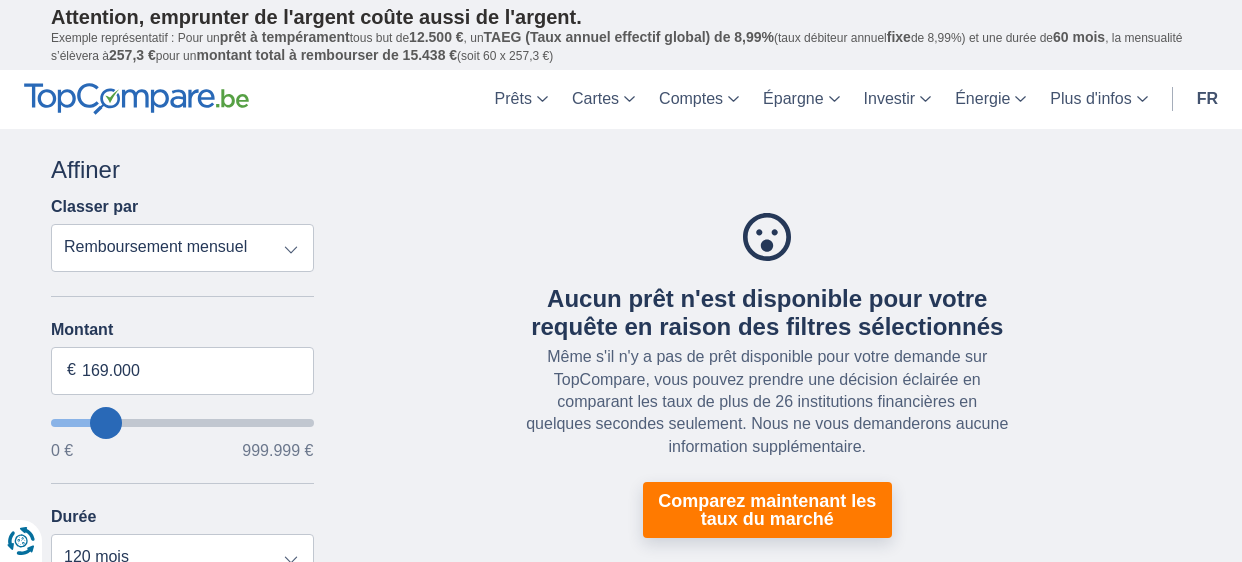 type on "0" 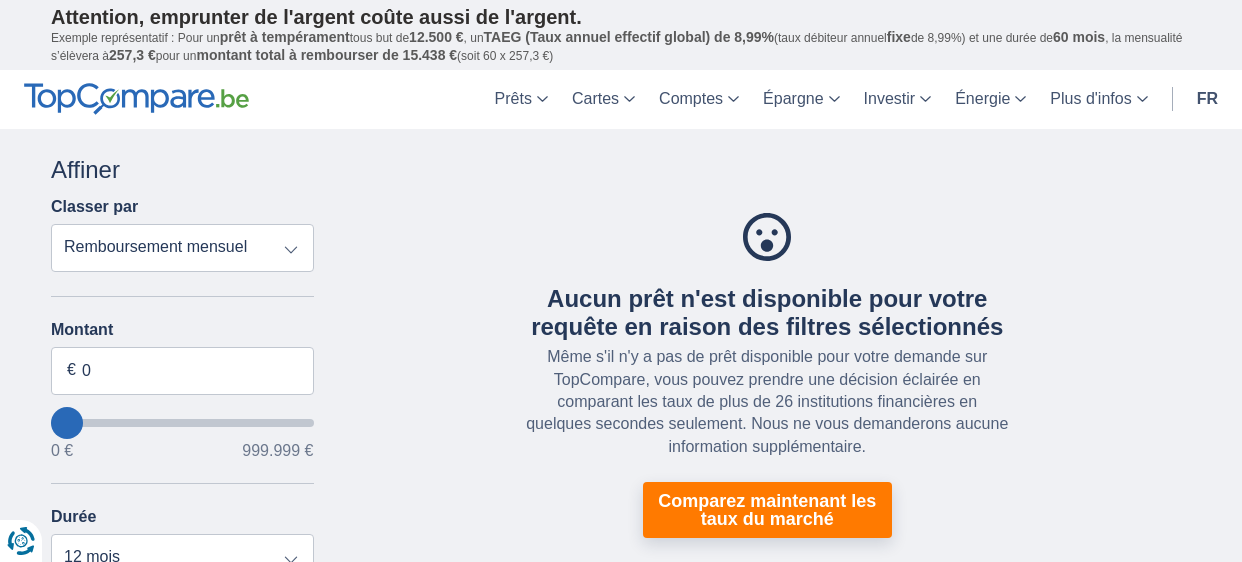 type on "0" 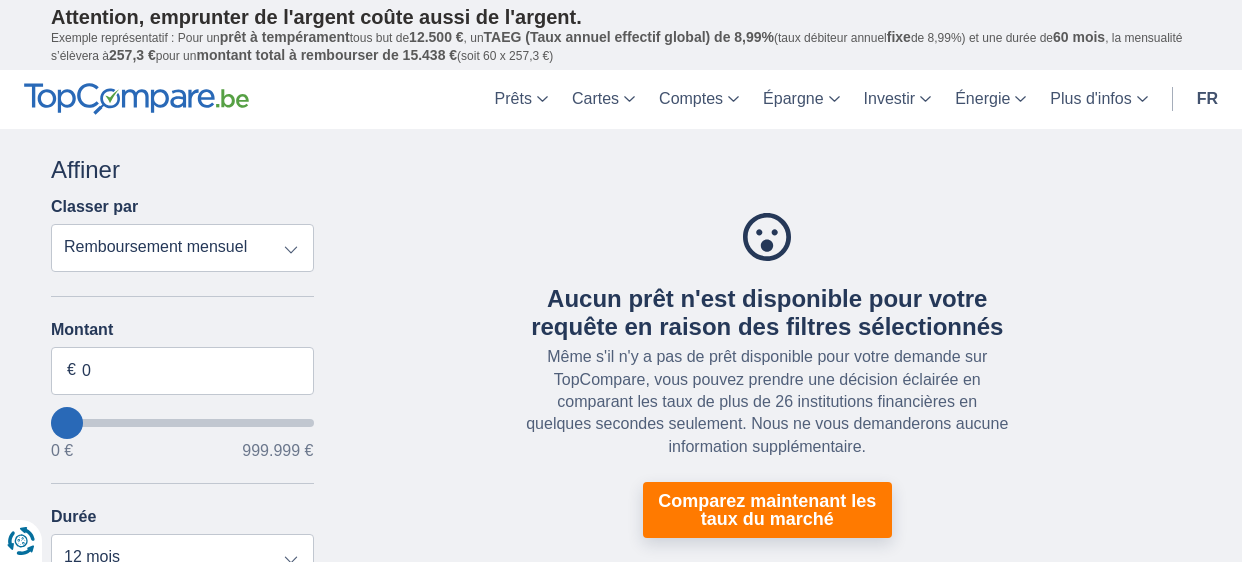 click on "Remboursement total
TAEG
Remboursement mensuel" at bounding box center (182, 248) 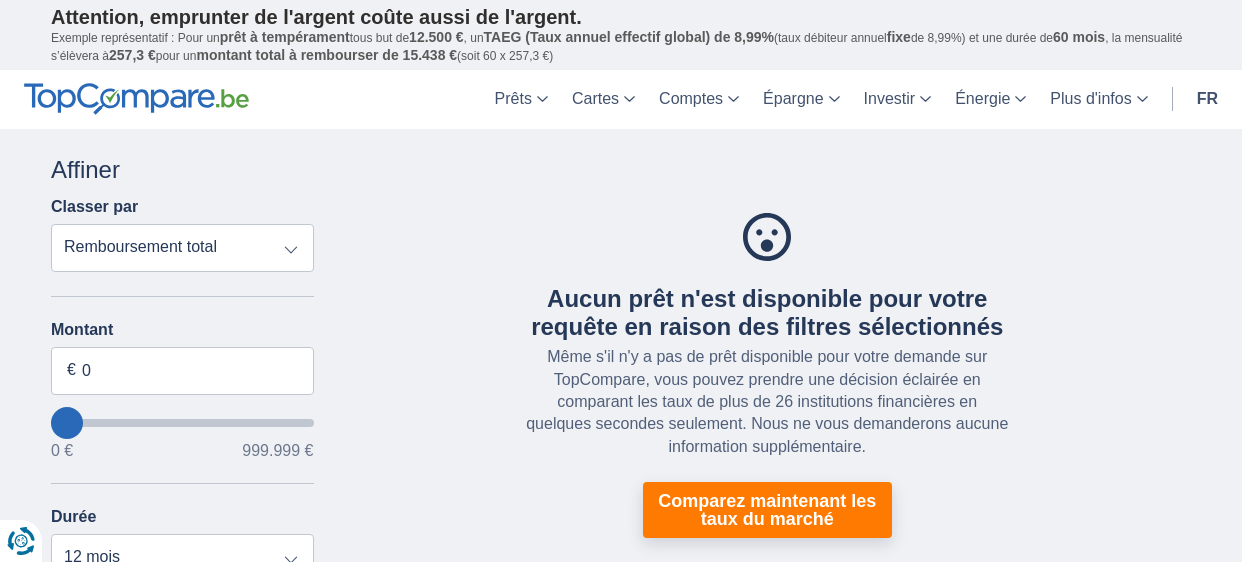 click on "Remboursement total" at bounding box center (0, 0) 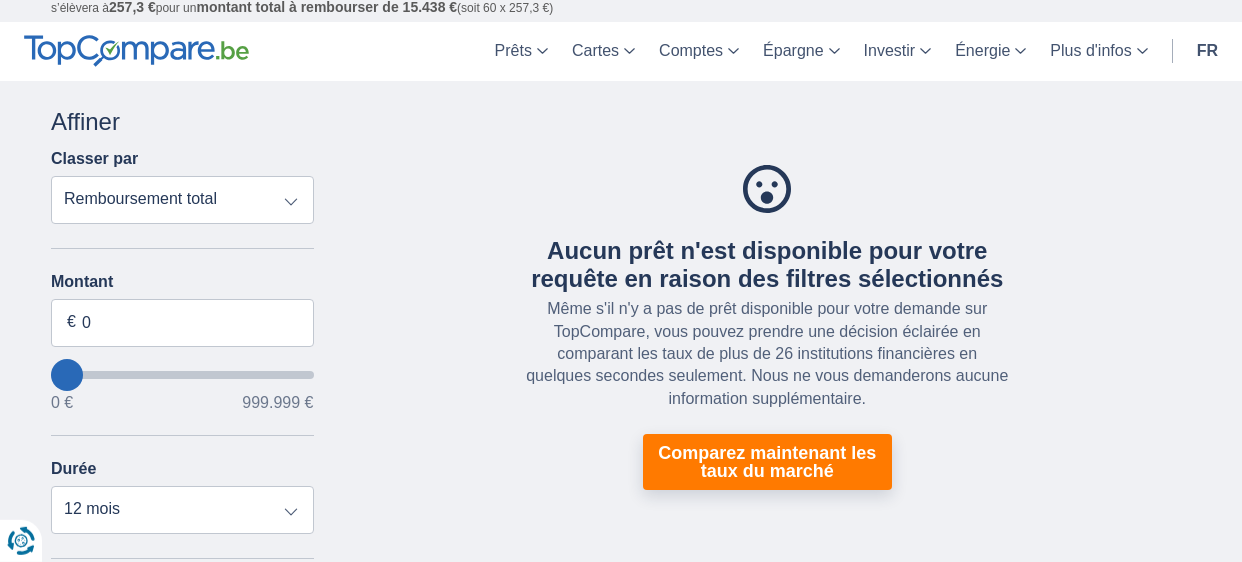 scroll, scrollTop: 45, scrollLeft: 0, axis: vertical 